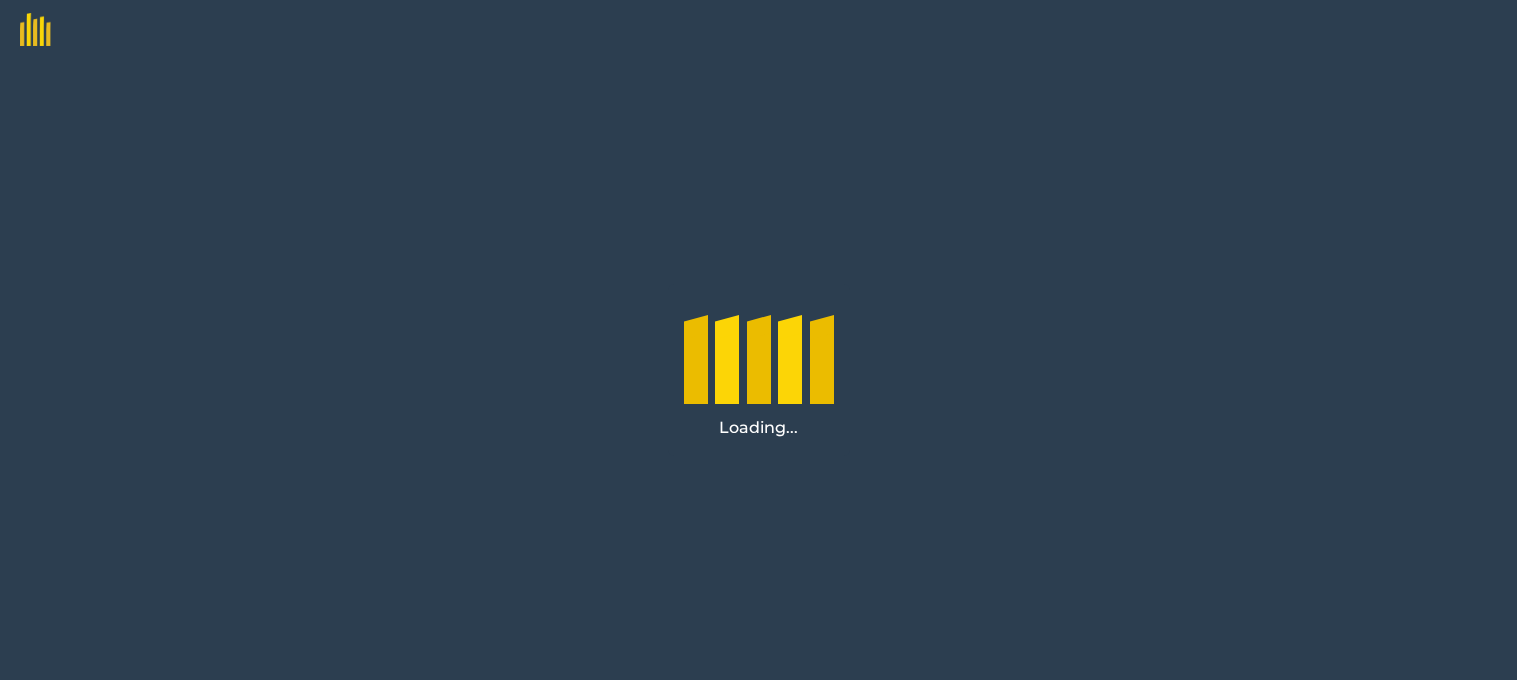 scroll, scrollTop: 0, scrollLeft: 0, axis: both 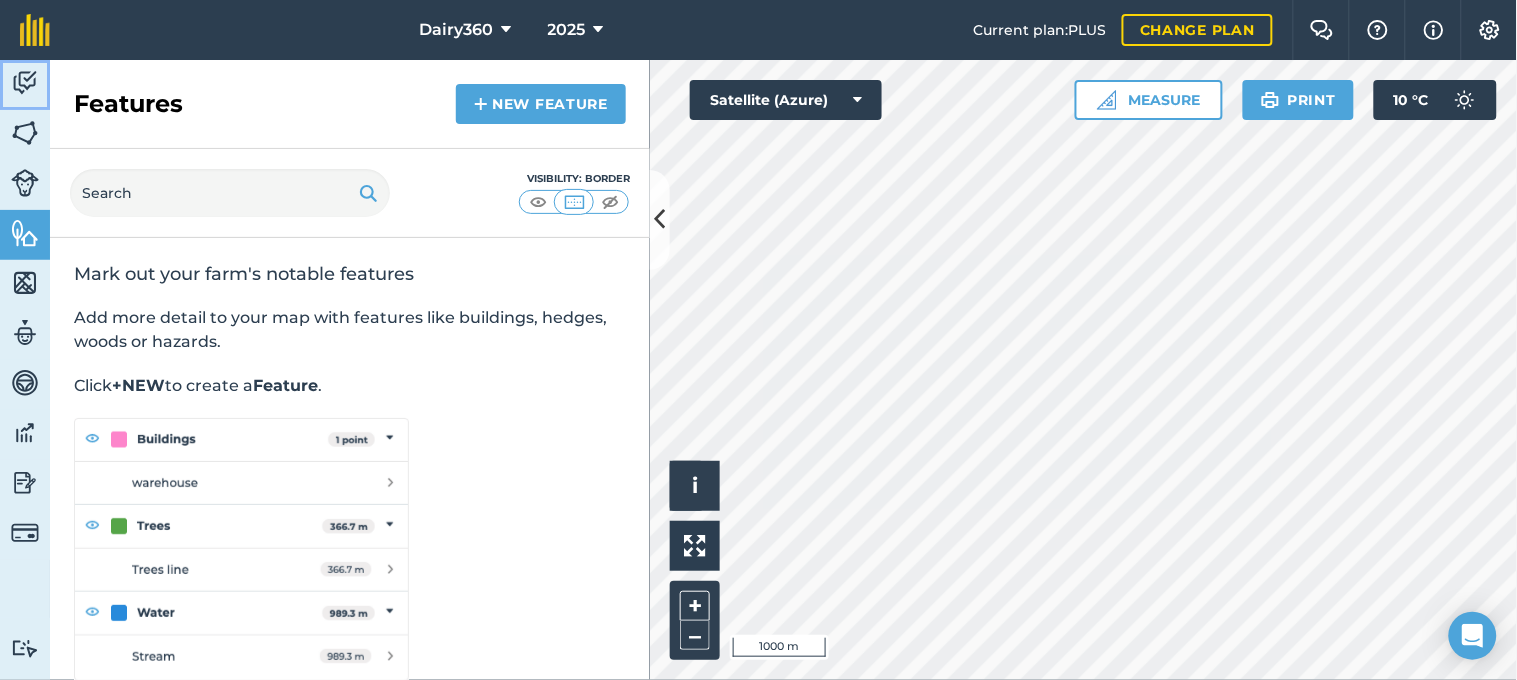 click on "Activity" at bounding box center [25, 85] 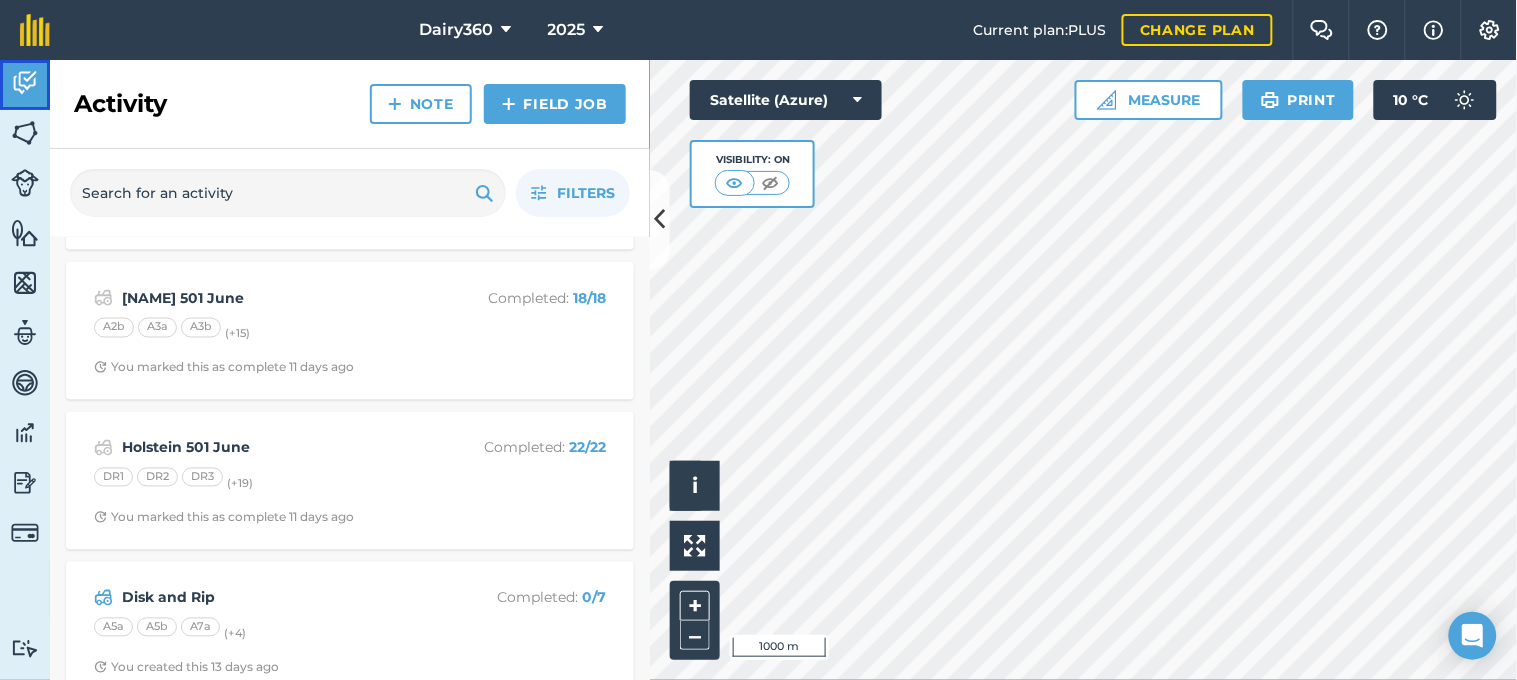 scroll, scrollTop: 1036, scrollLeft: 0, axis: vertical 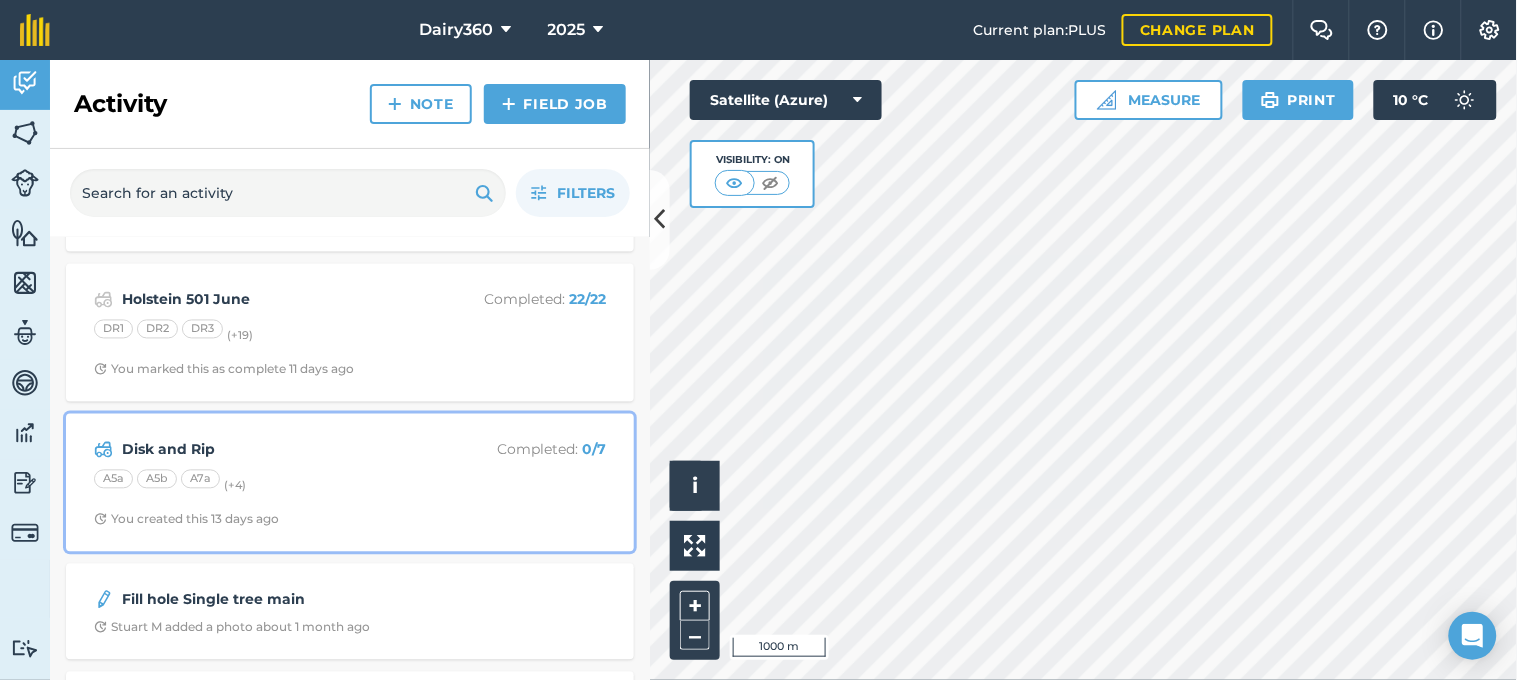 click on "Disk and Rip" at bounding box center [280, 450] 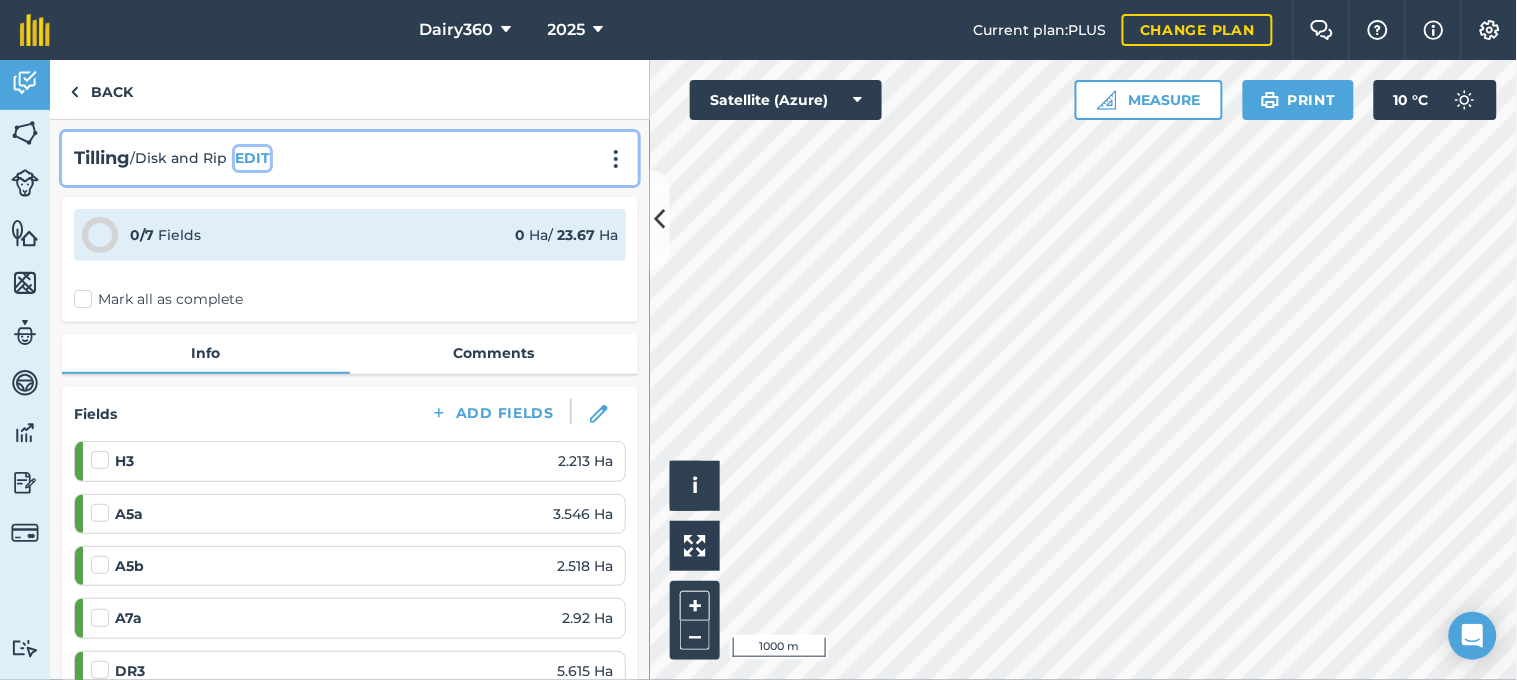 click on "EDIT" at bounding box center [252, 158] 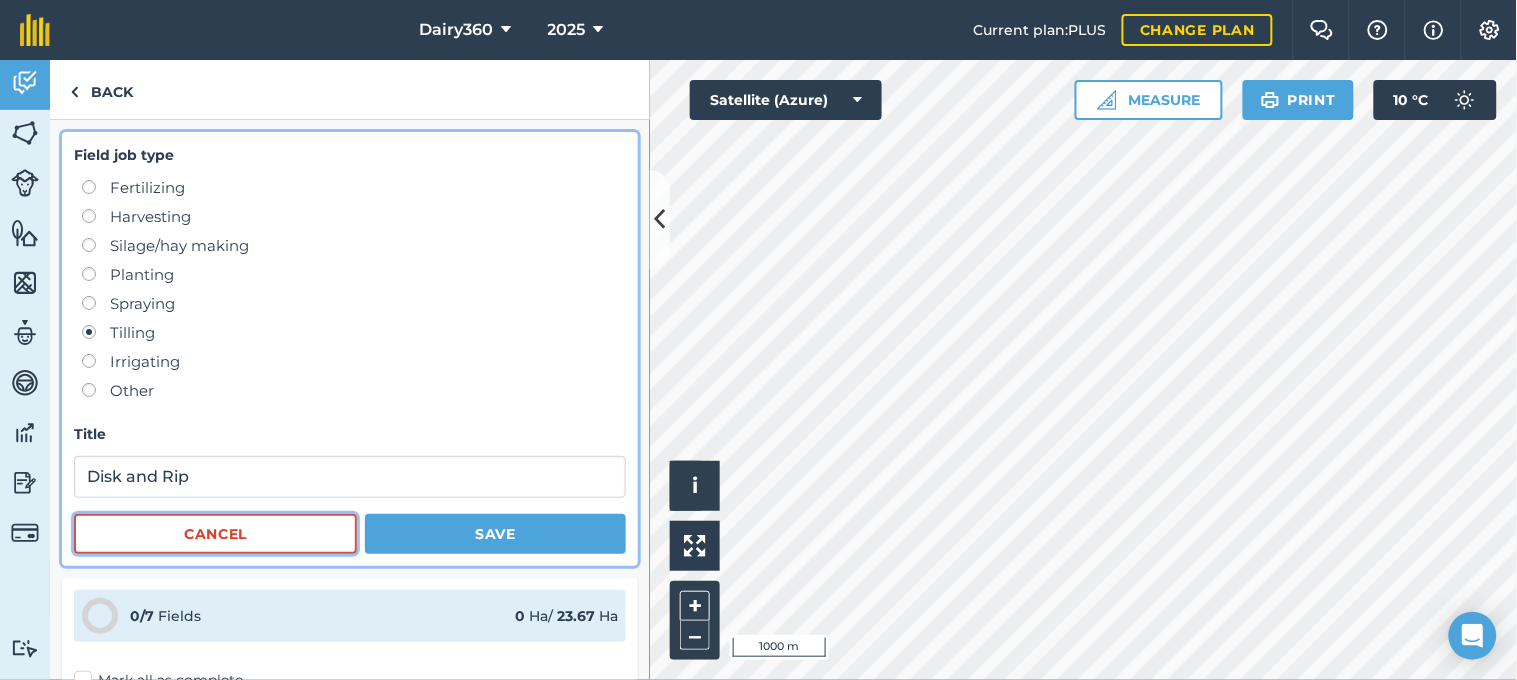 click on "Cancel" at bounding box center (215, 534) 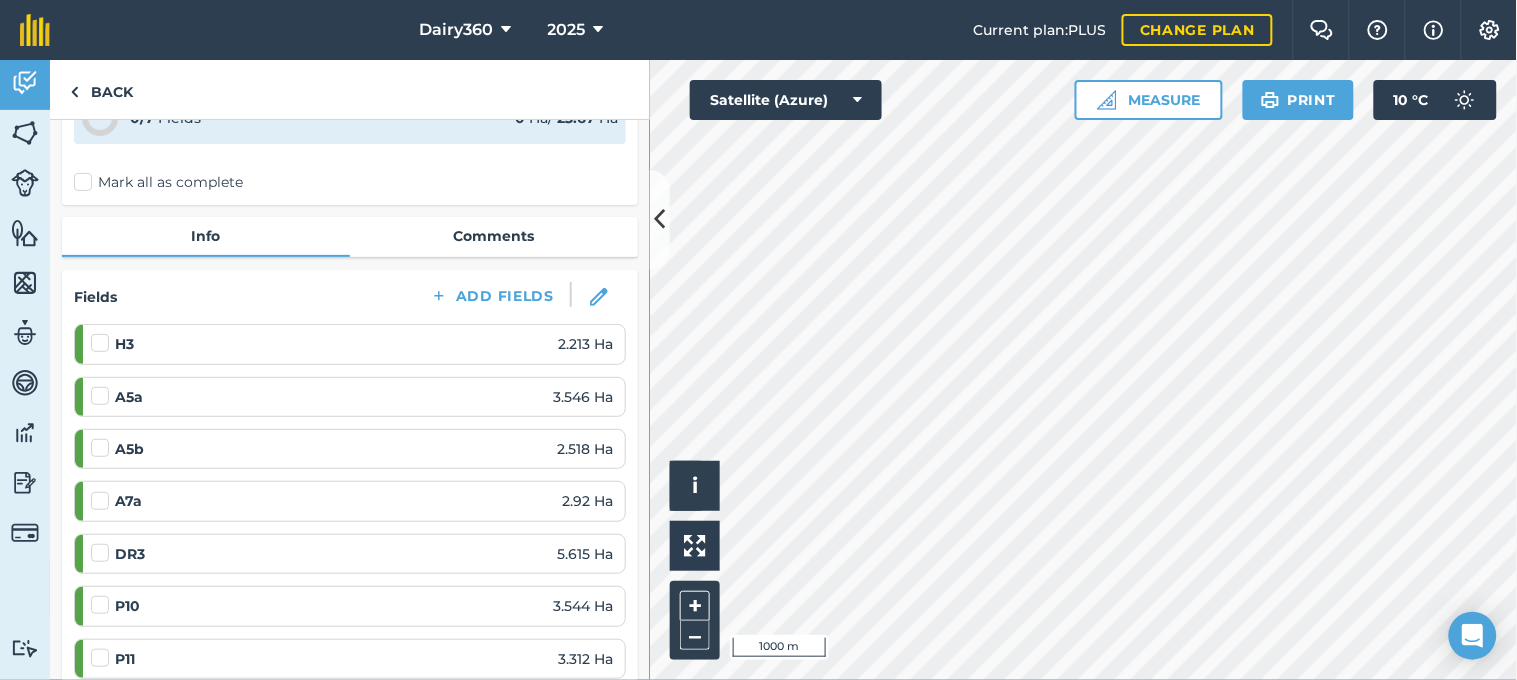 scroll, scrollTop: 147, scrollLeft: 0, axis: vertical 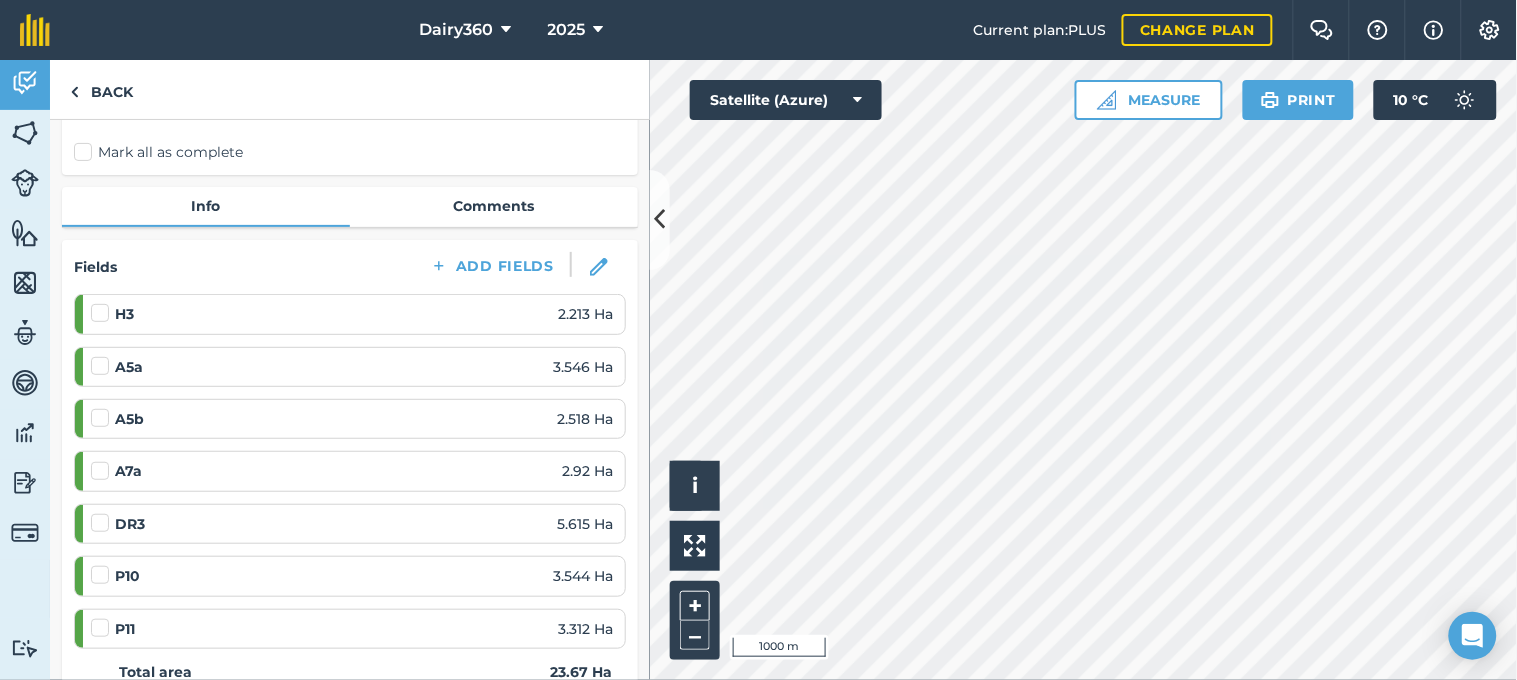 click at bounding box center [103, 356] 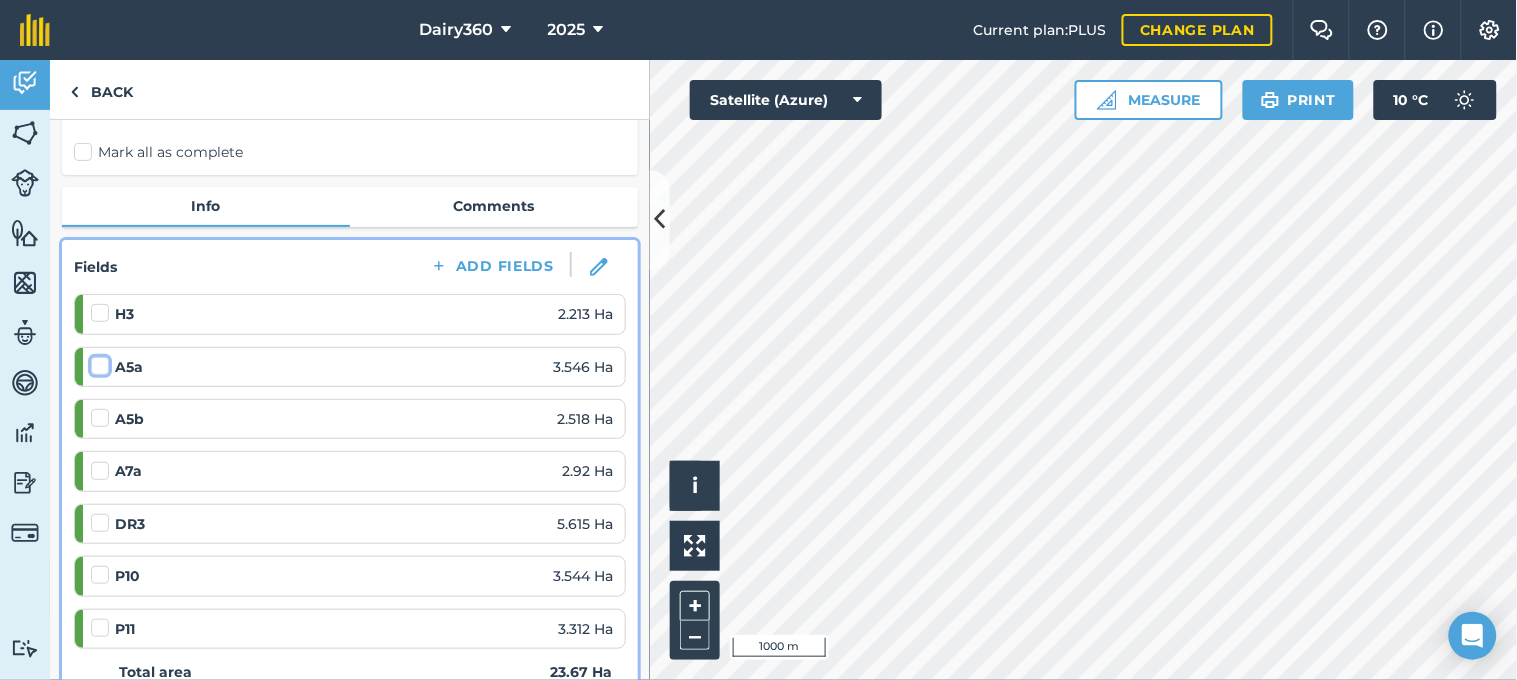 click at bounding box center [97, 362] 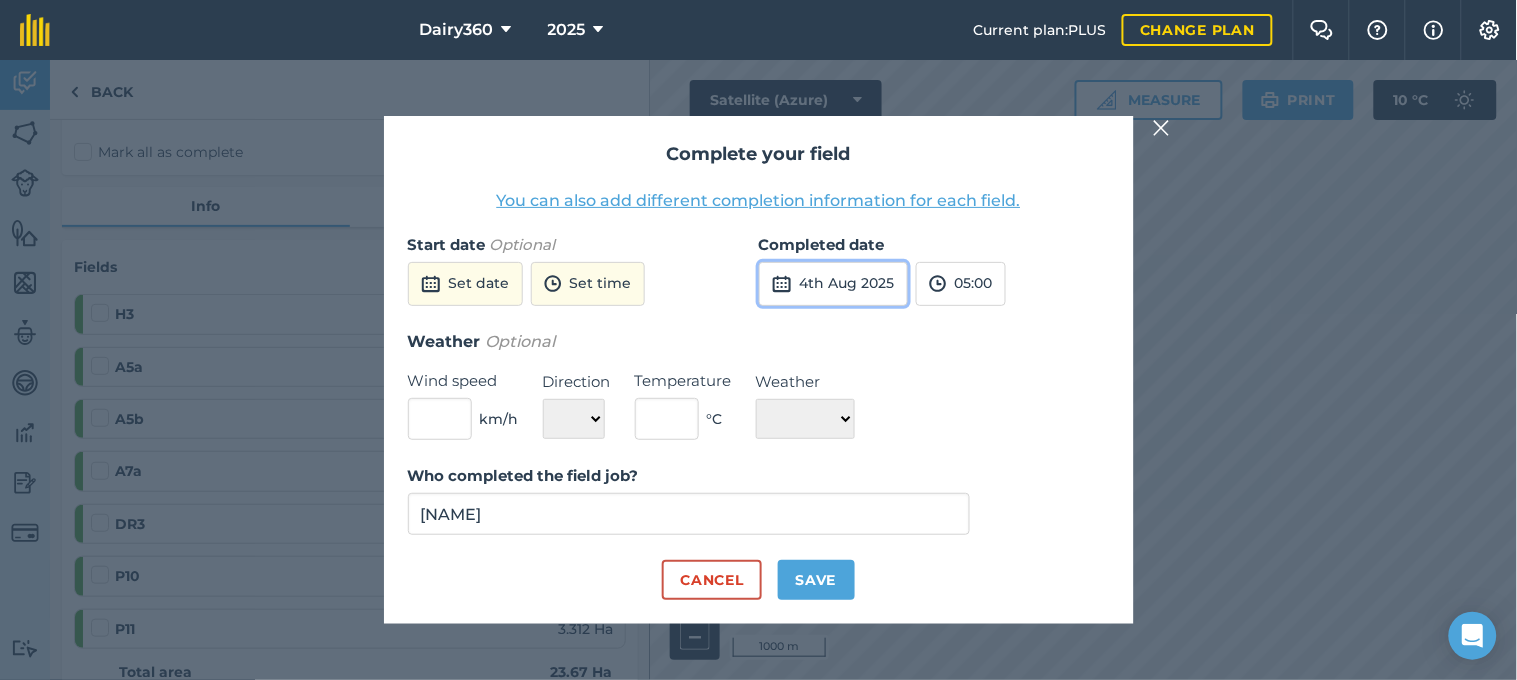 click on "4th Aug 2025" at bounding box center (833, 284) 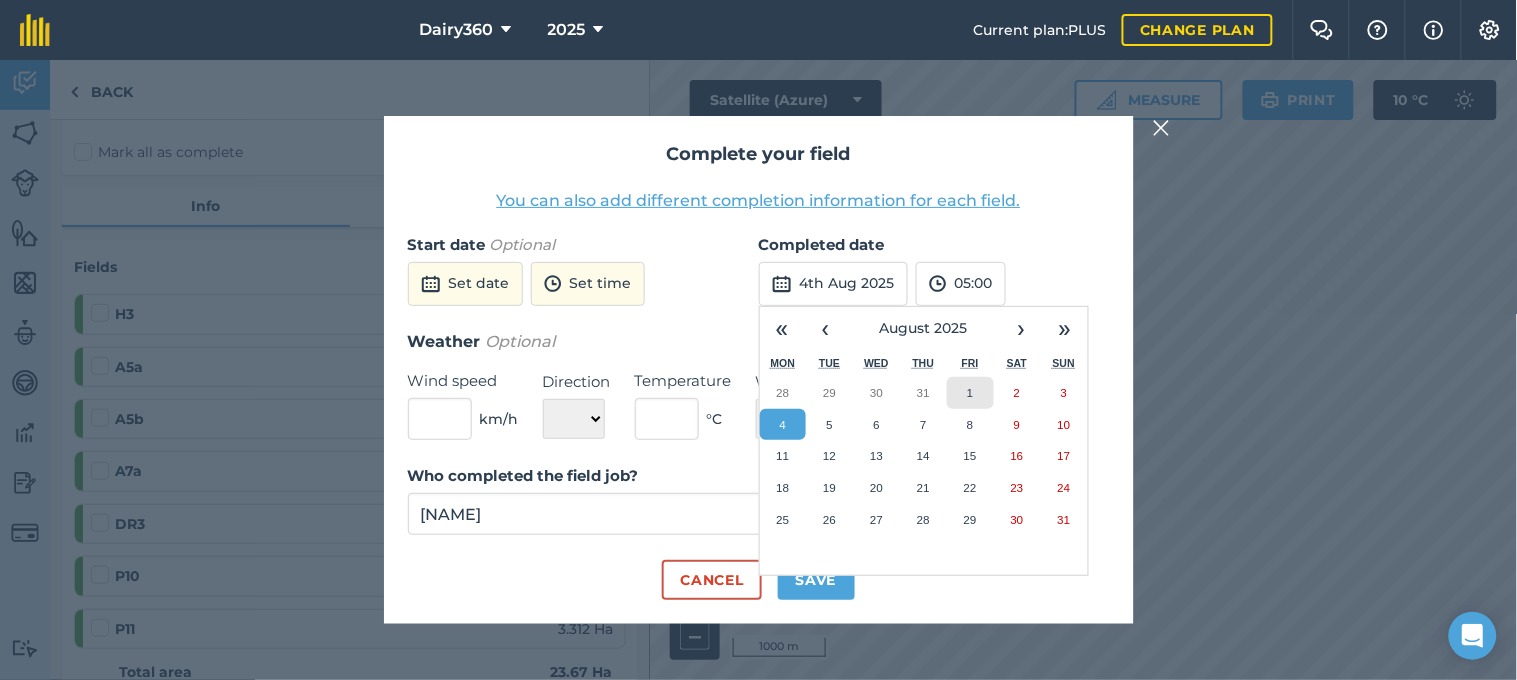 click on "1" at bounding box center (970, 393) 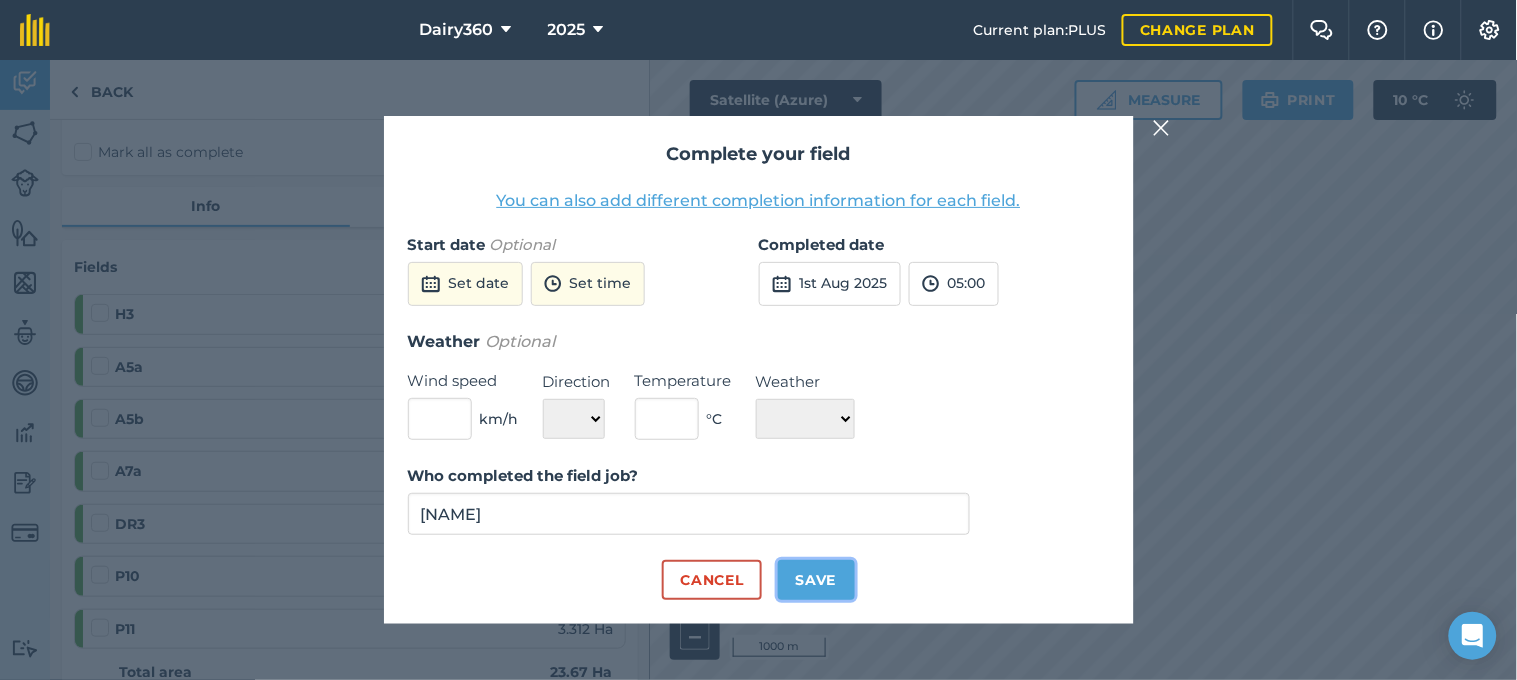 click on "Save" at bounding box center [816, 580] 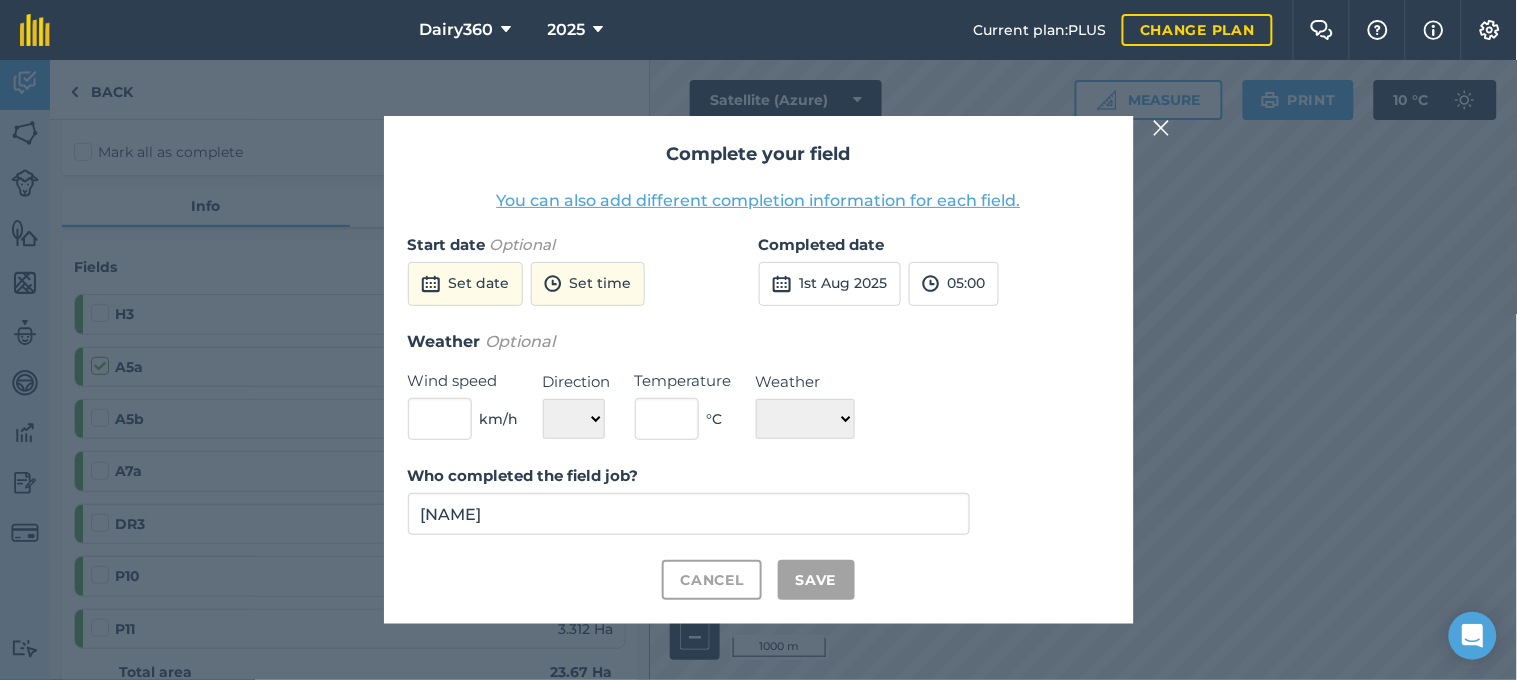 checkbox on "true" 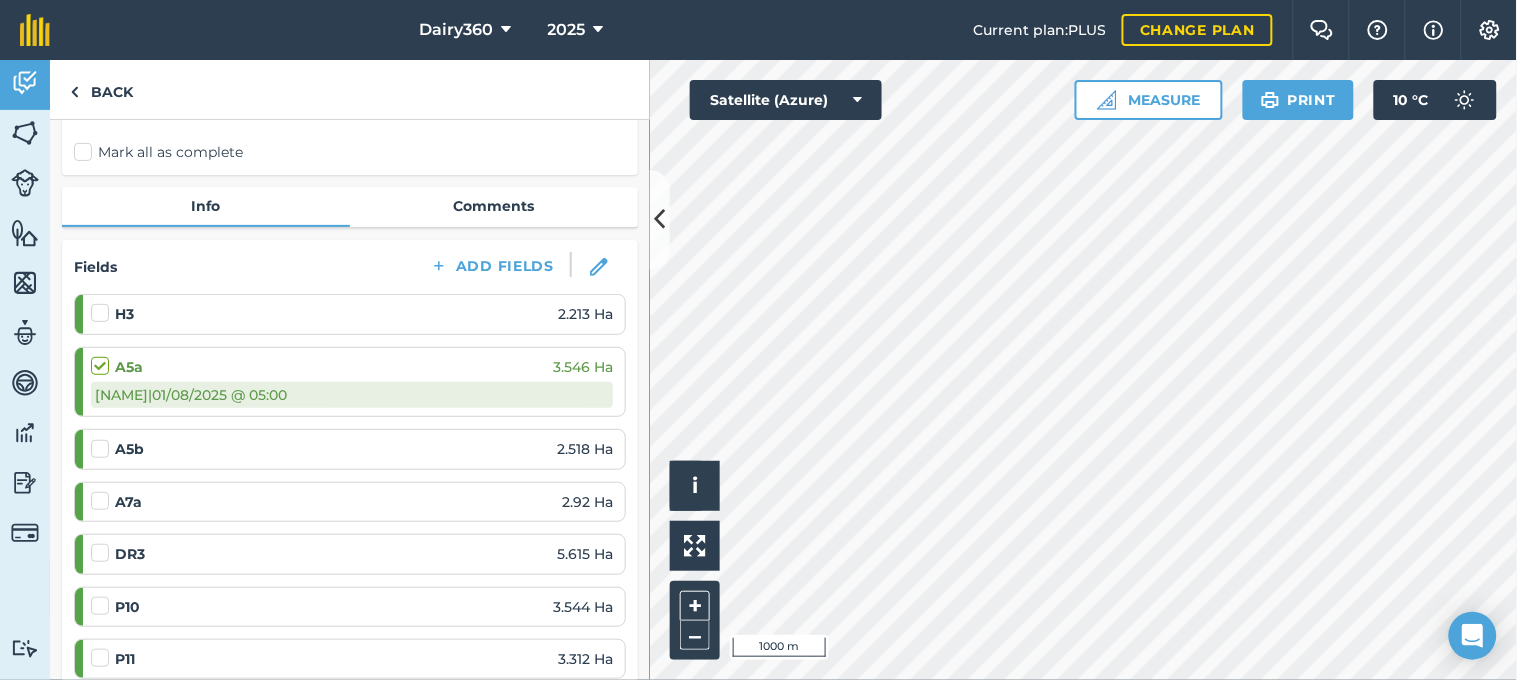 click at bounding box center [103, 439] 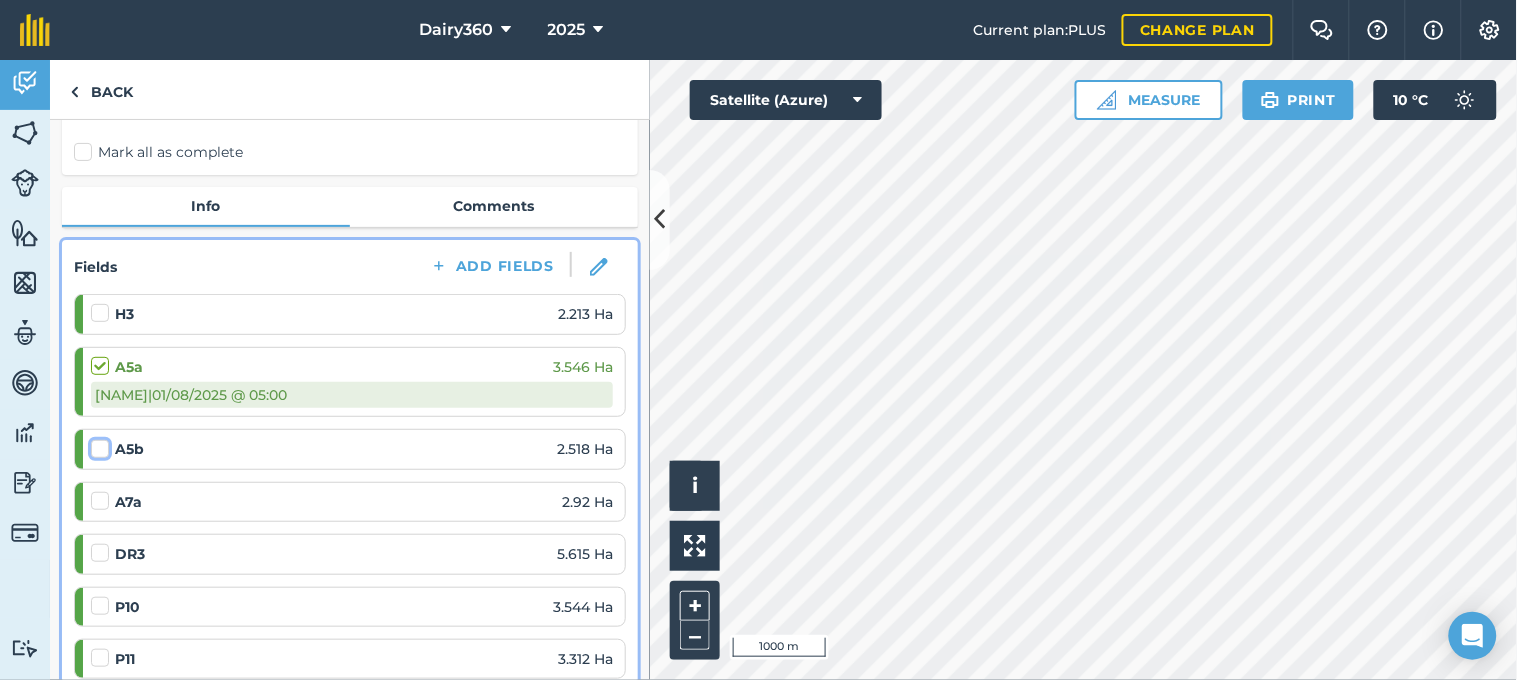 click at bounding box center [97, 445] 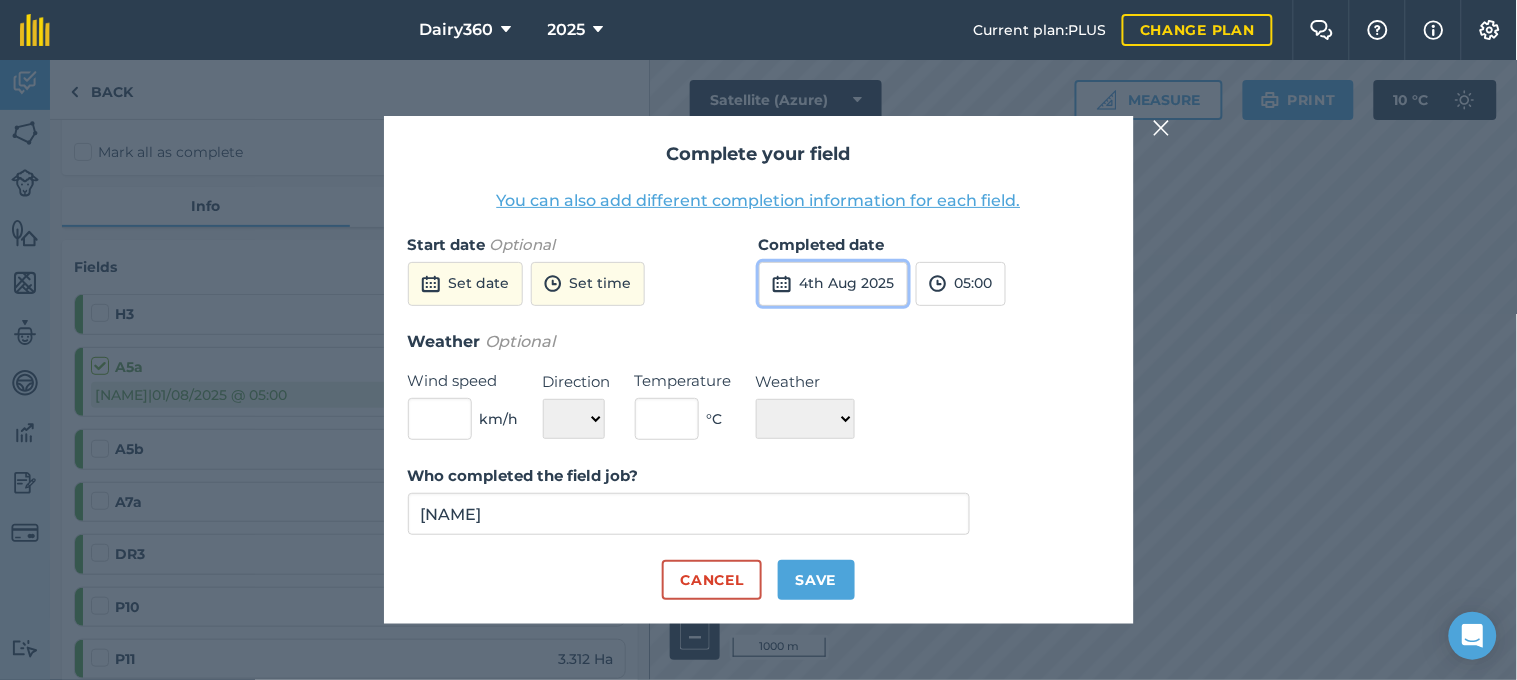 click on "4th Aug 2025" at bounding box center (833, 284) 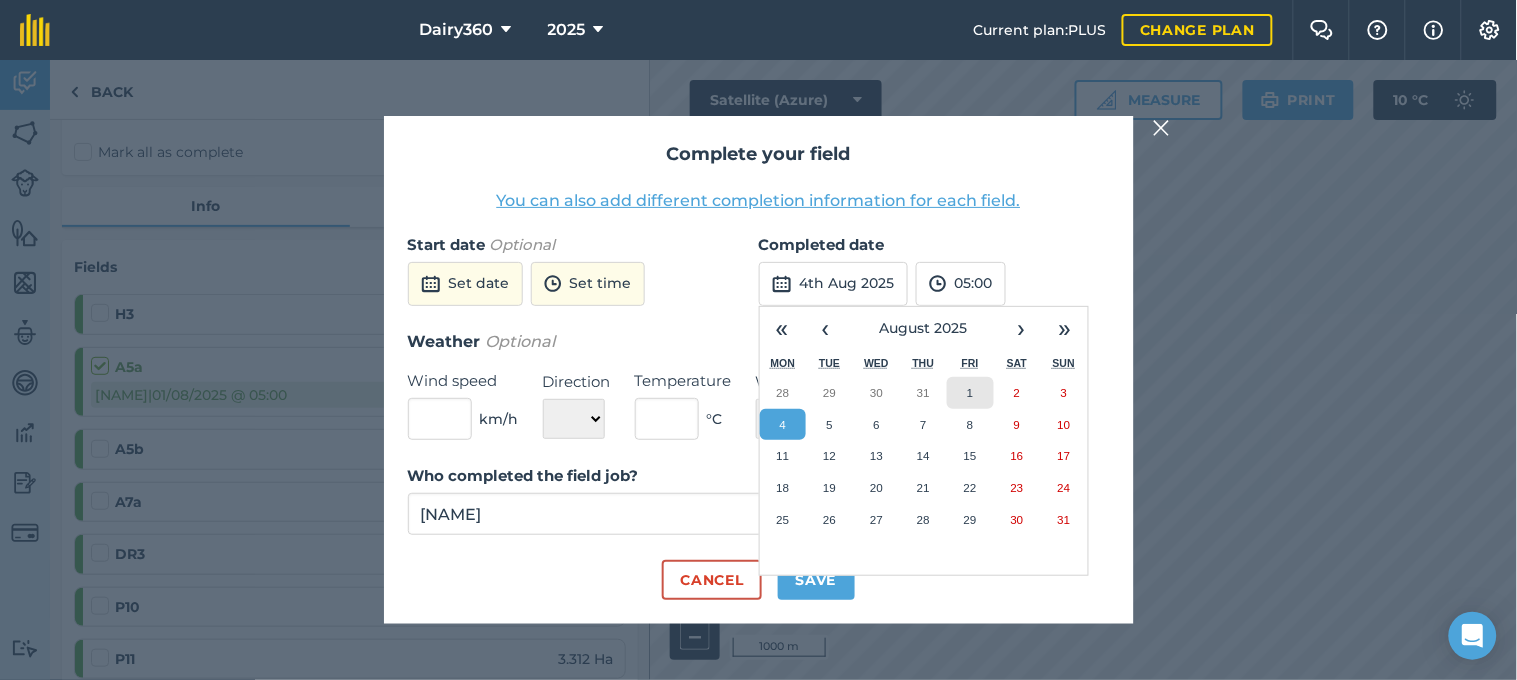 click on "1" at bounding box center (970, 392) 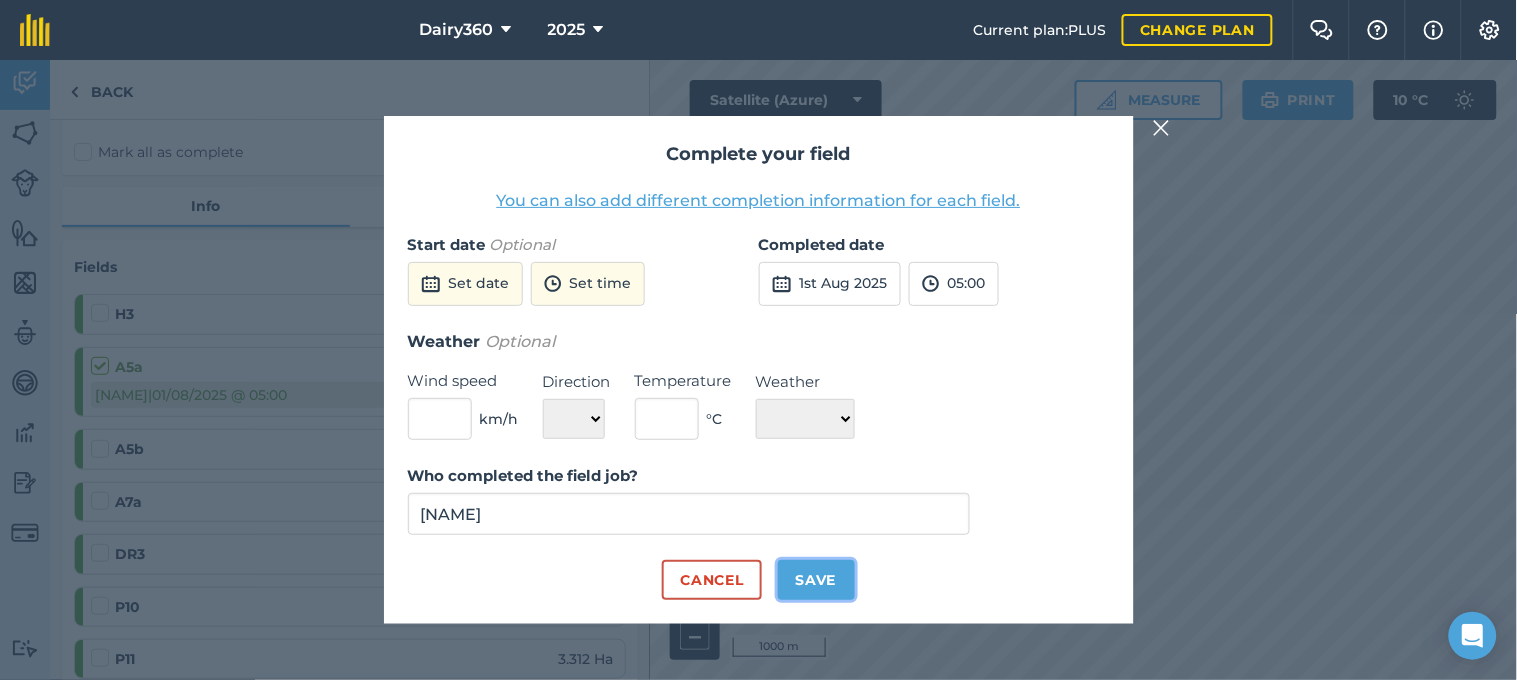 click on "Save" at bounding box center [816, 580] 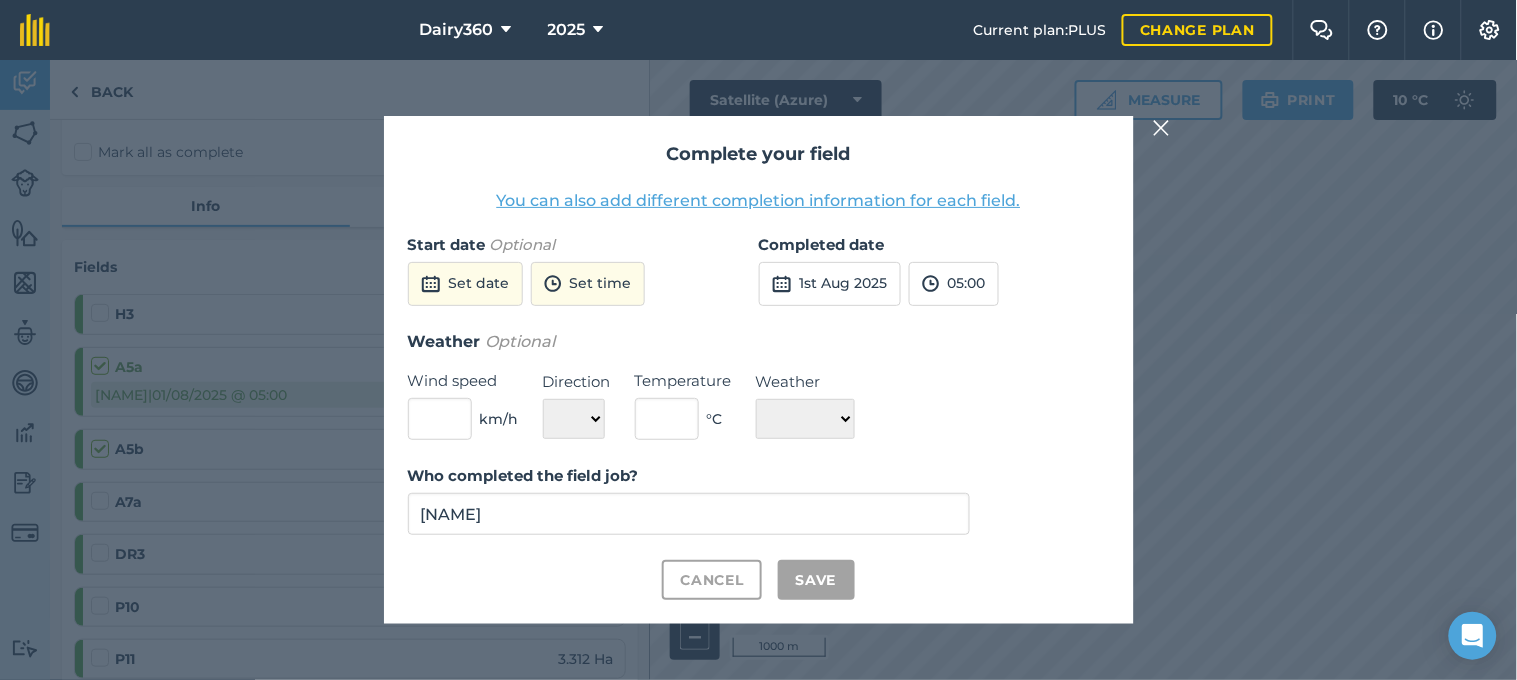 checkbox on "true" 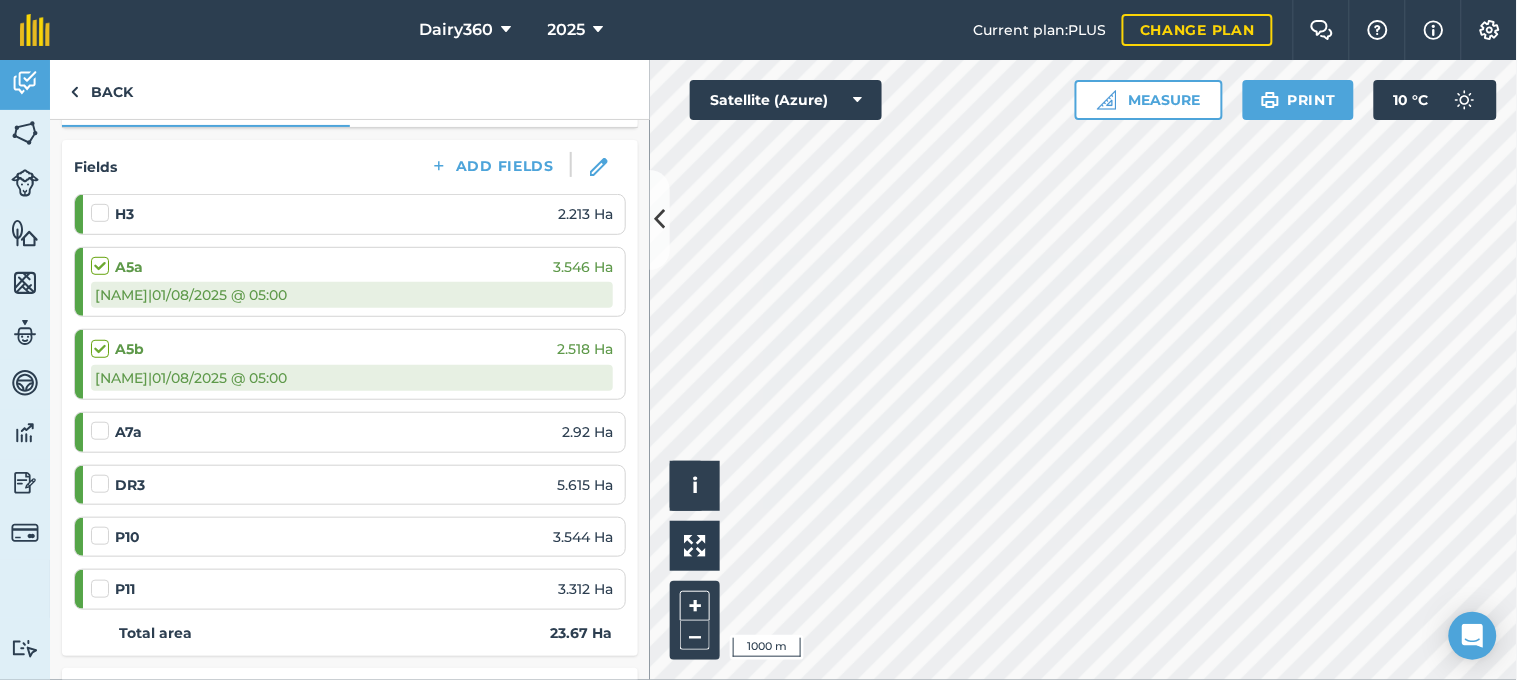 scroll, scrollTop: 296, scrollLeft: 0, axis: vertical 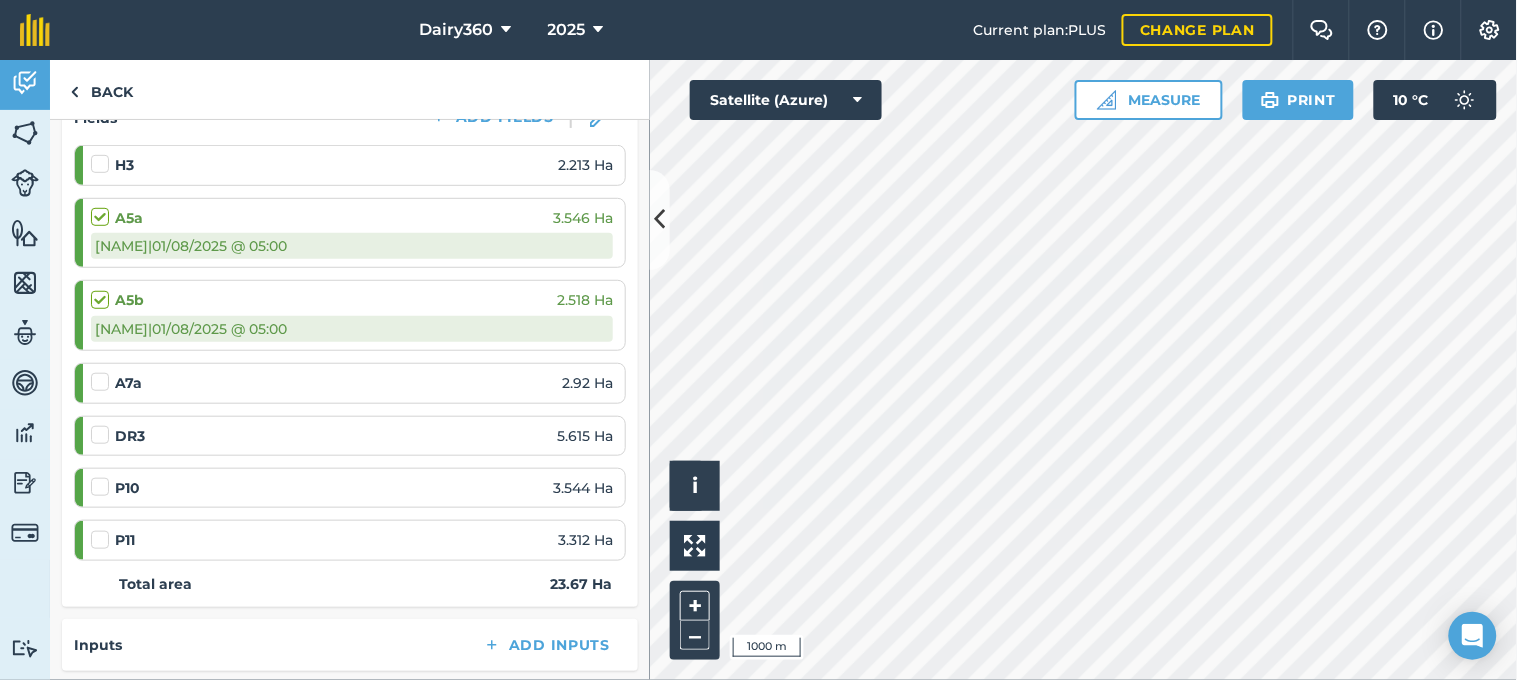 click at bounding box center (103, 372) 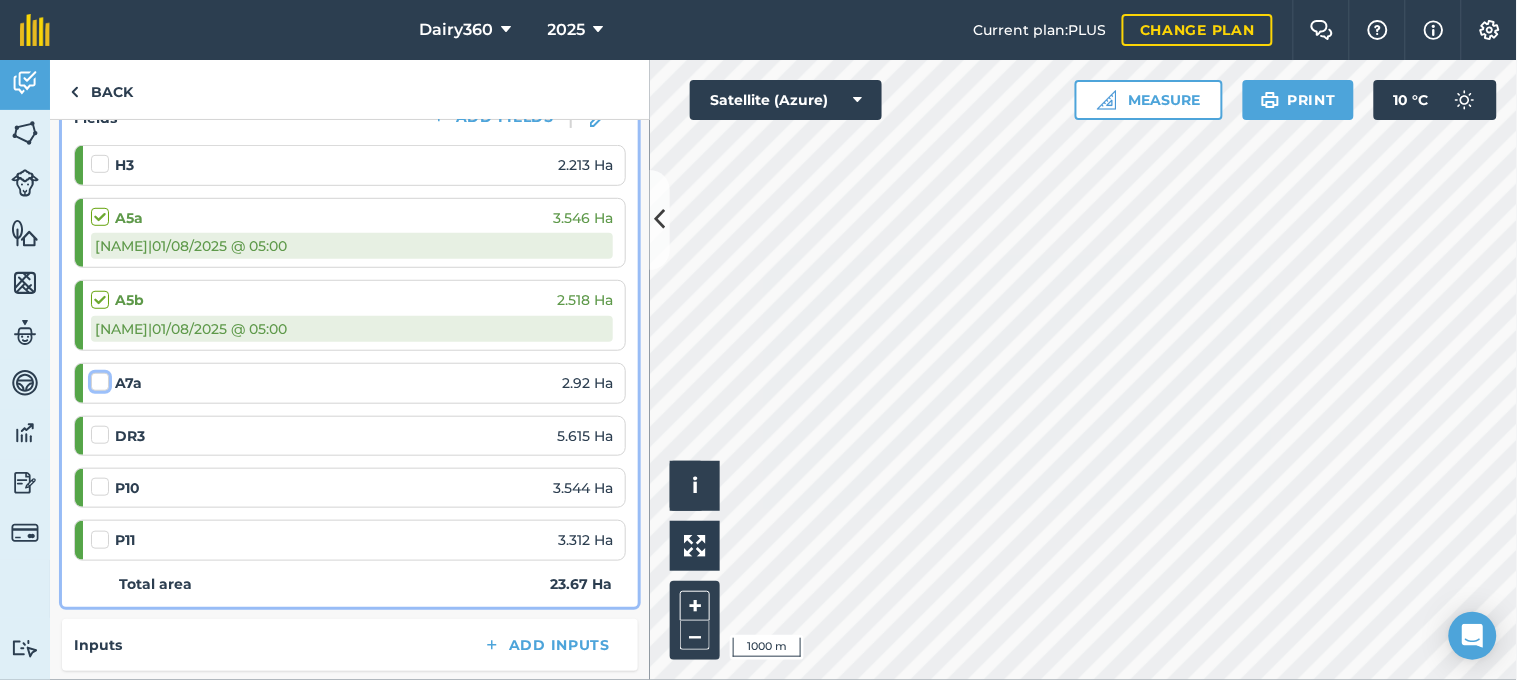 click at bounding box center [97, 378] 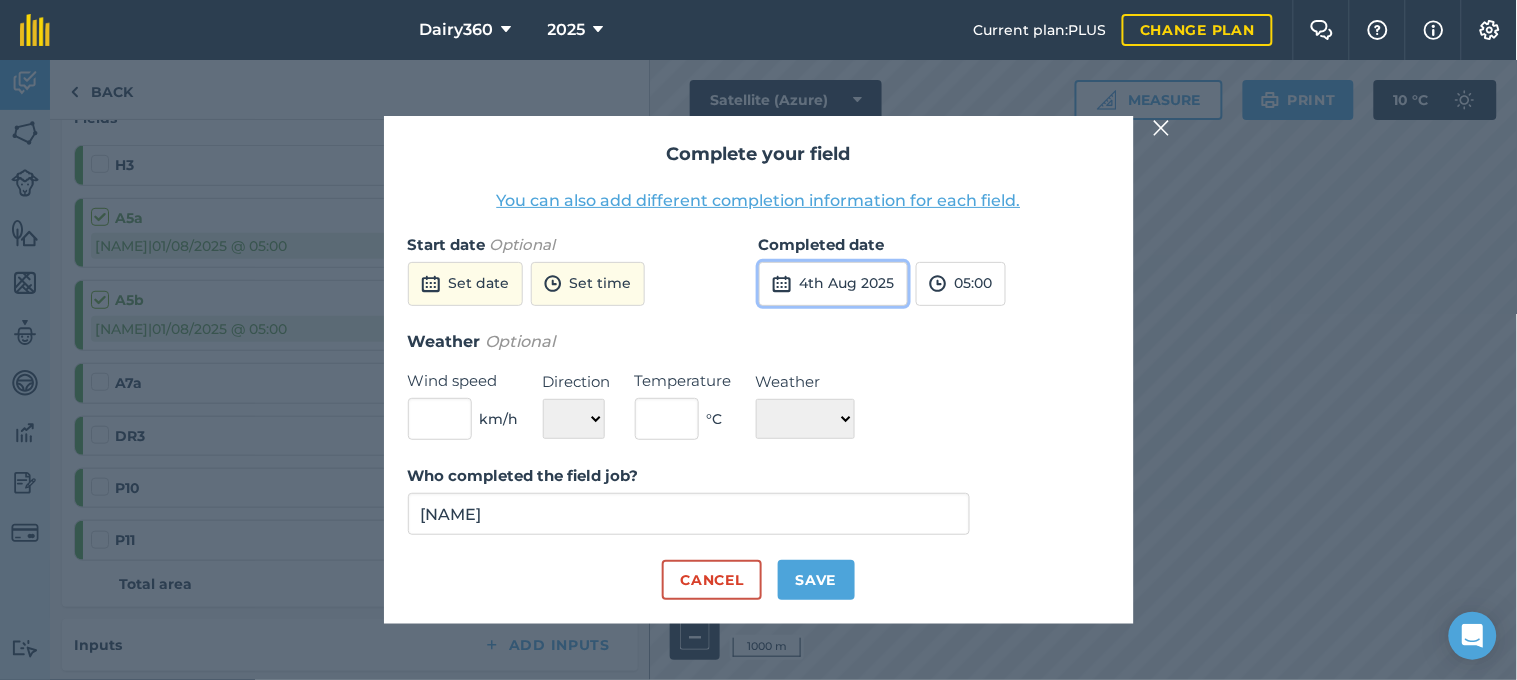 click on "4th Aug 2025" at bounding box center (833, 284) 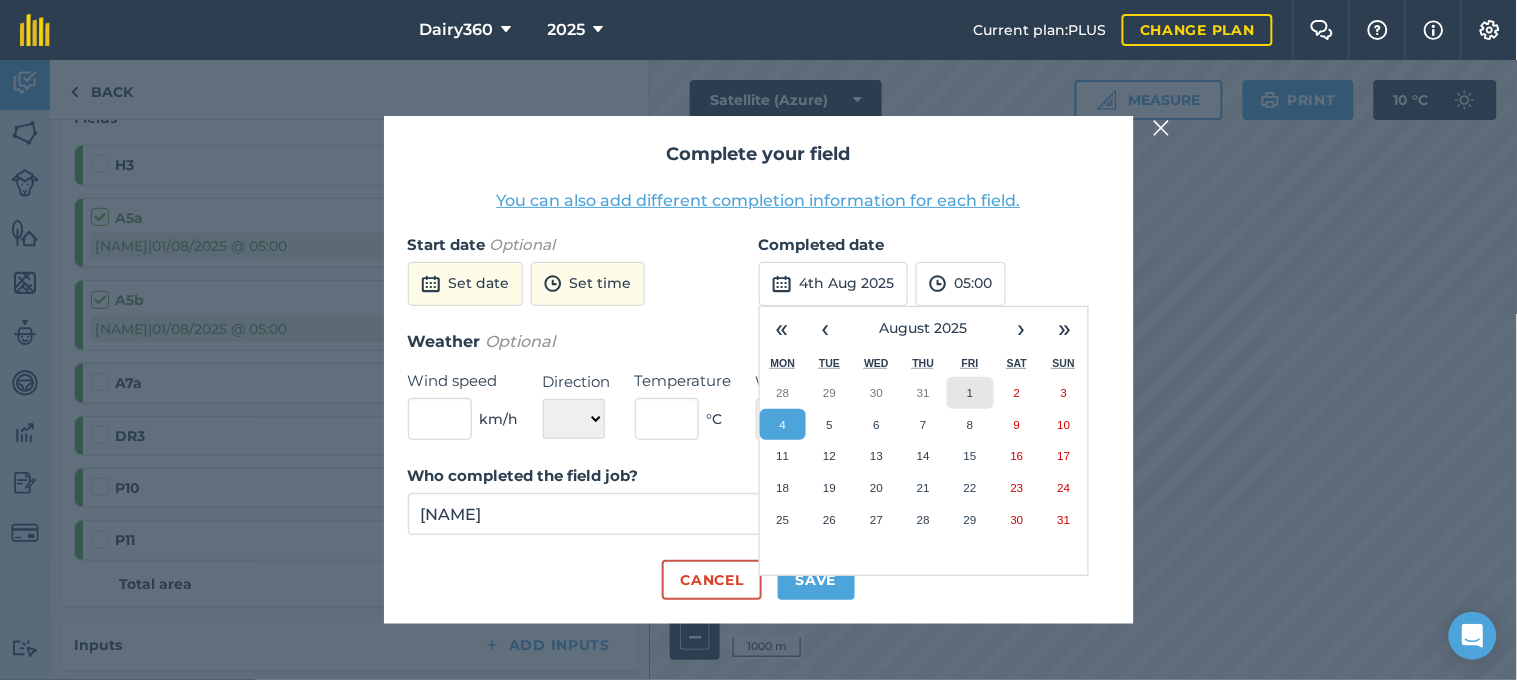 click on "1" at bounding box center (970, 393) 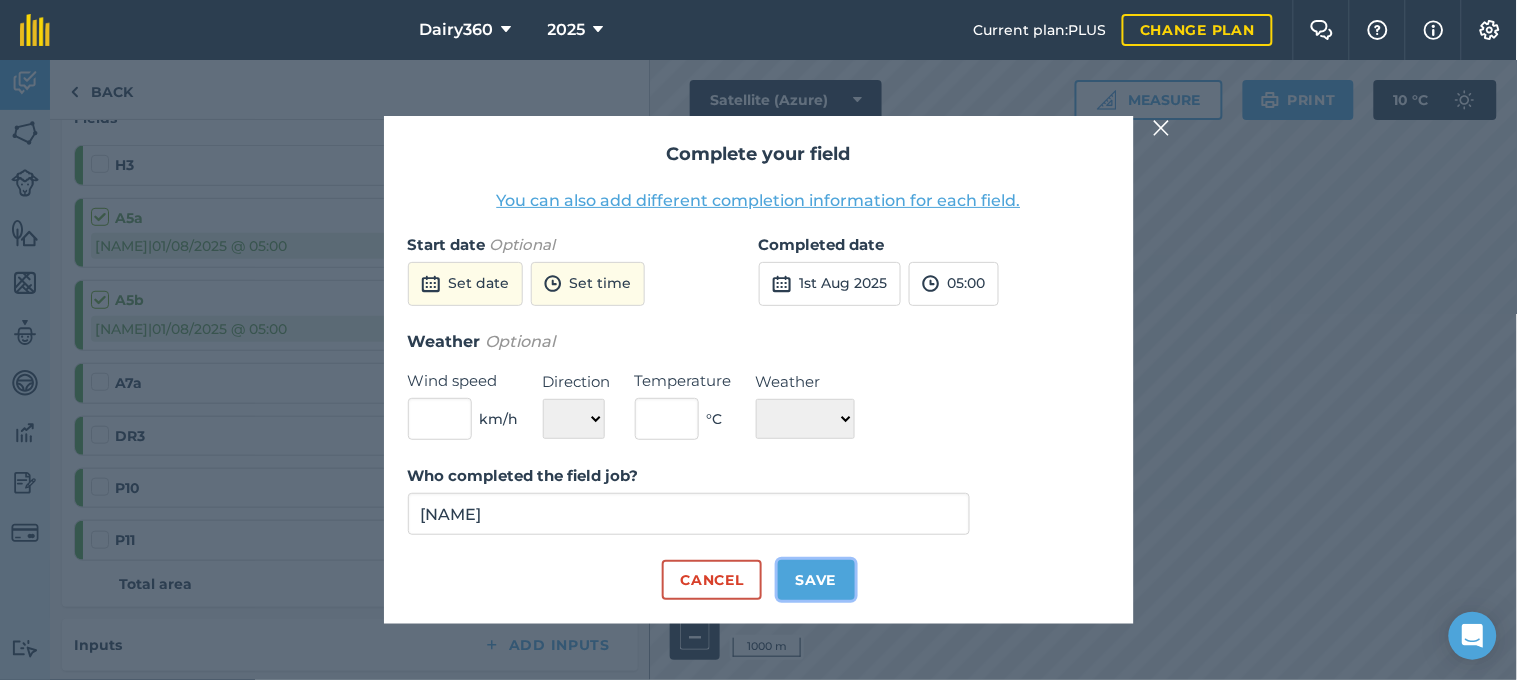 click on "Save" at bounding box center (816, 580) 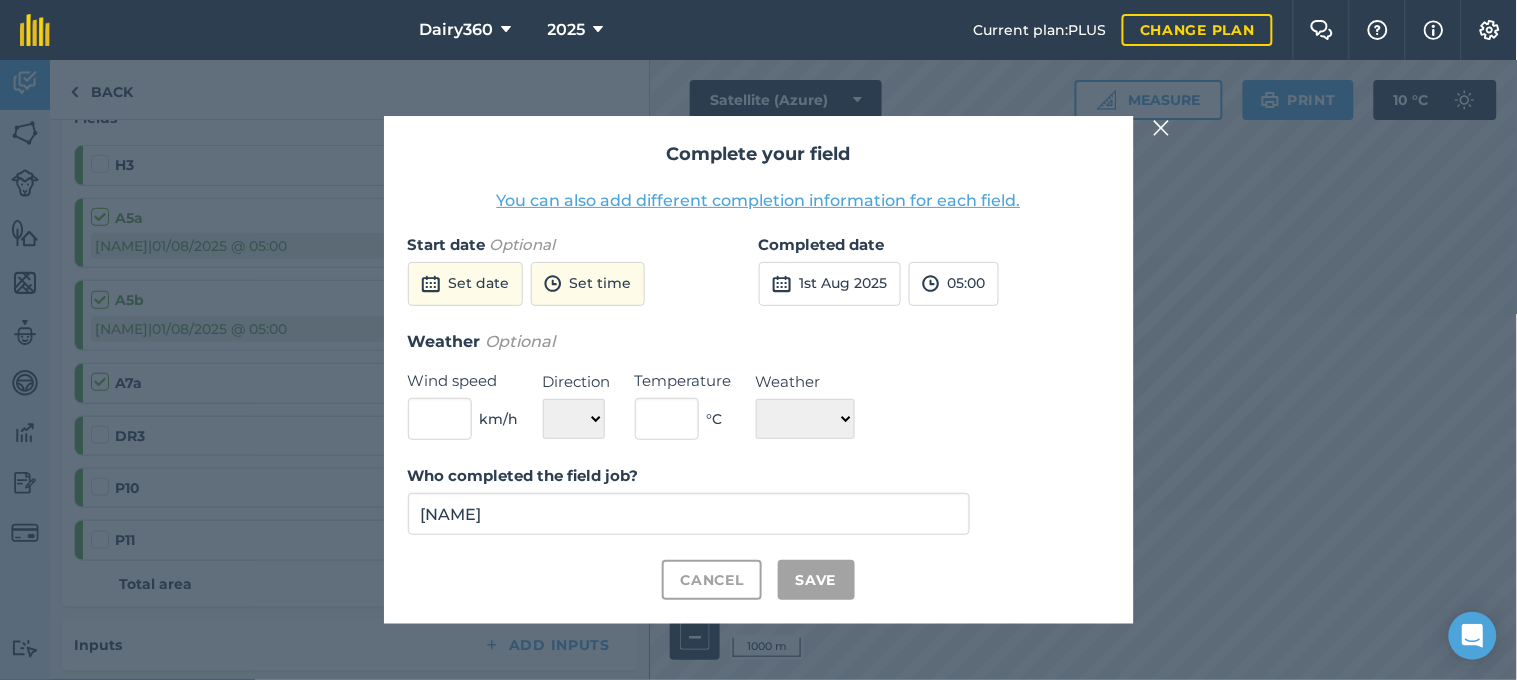 checkbox on "true" 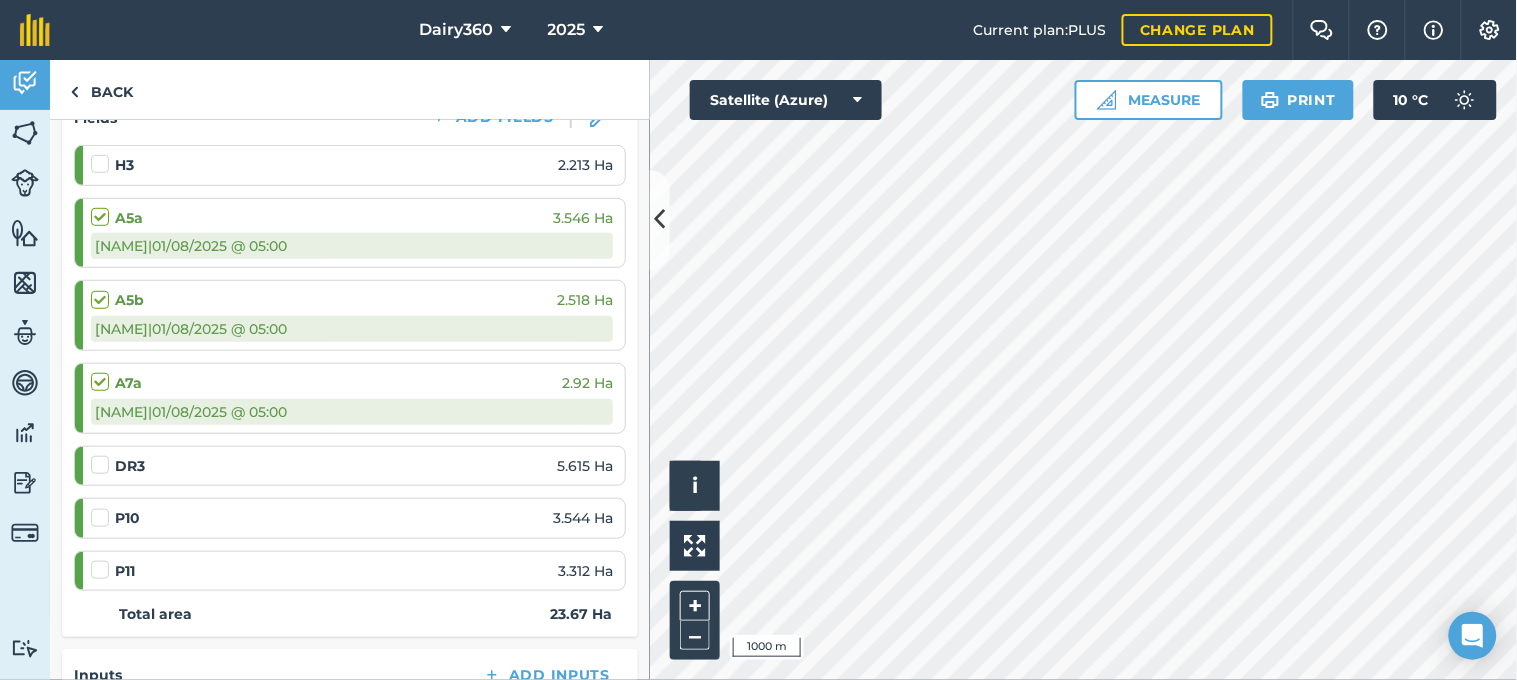 click at bounding box center [103, 508] 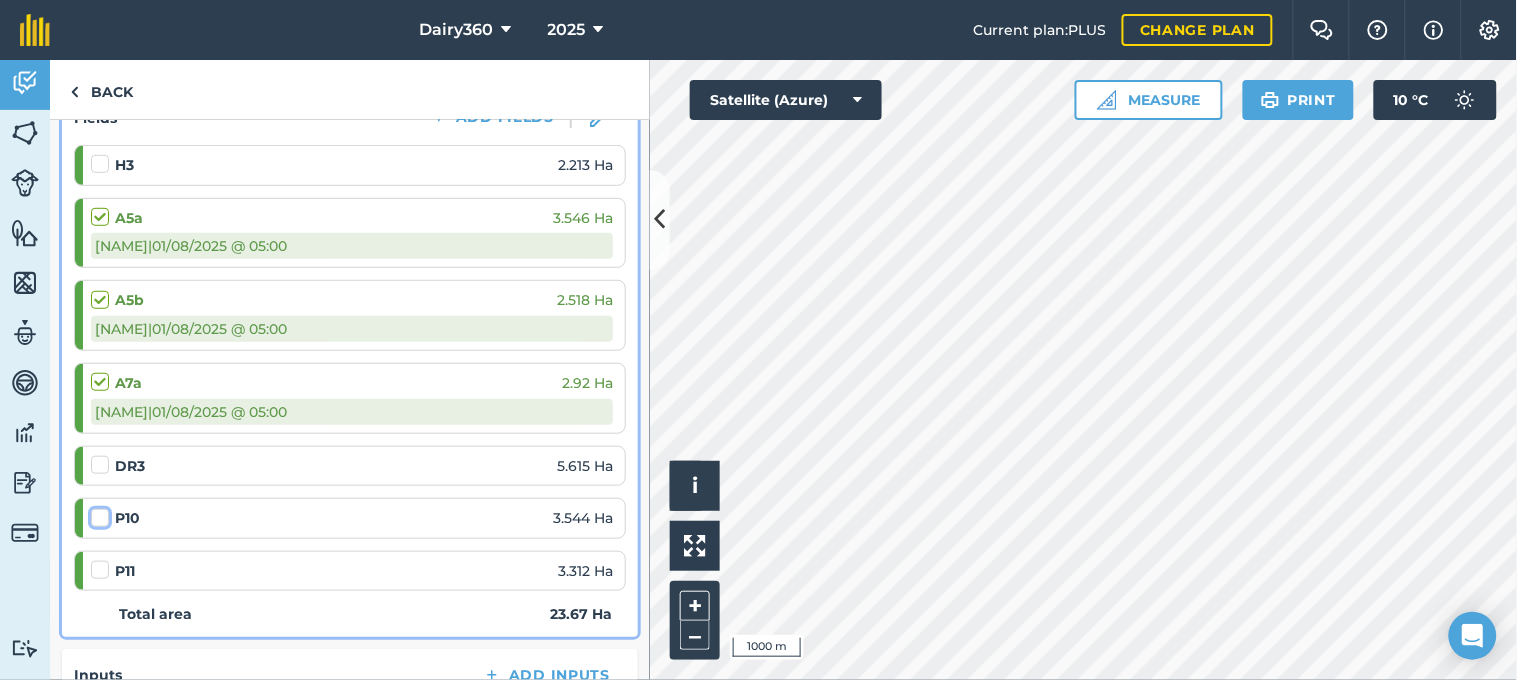 click at bounding box center [97, 514] 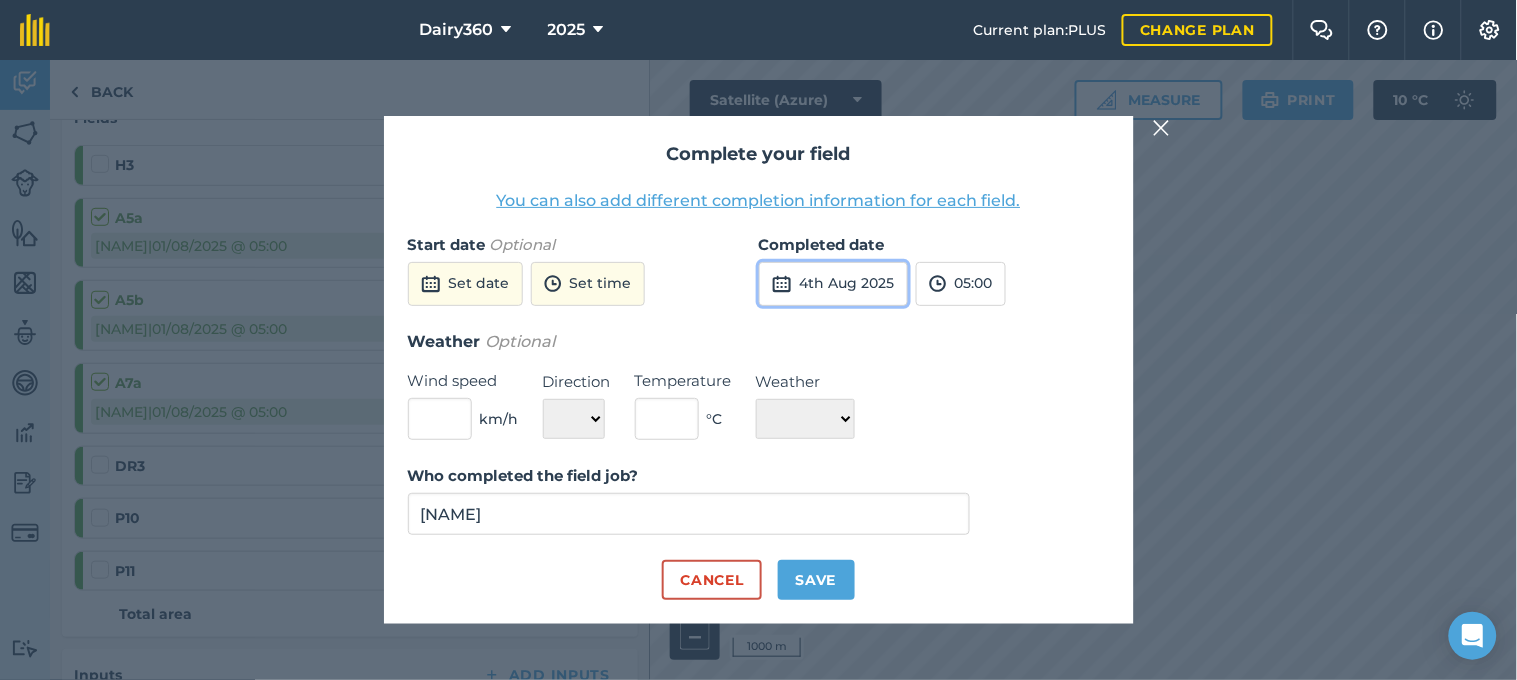 click on "4th Aug 2025" at bounding box center (833, 284) 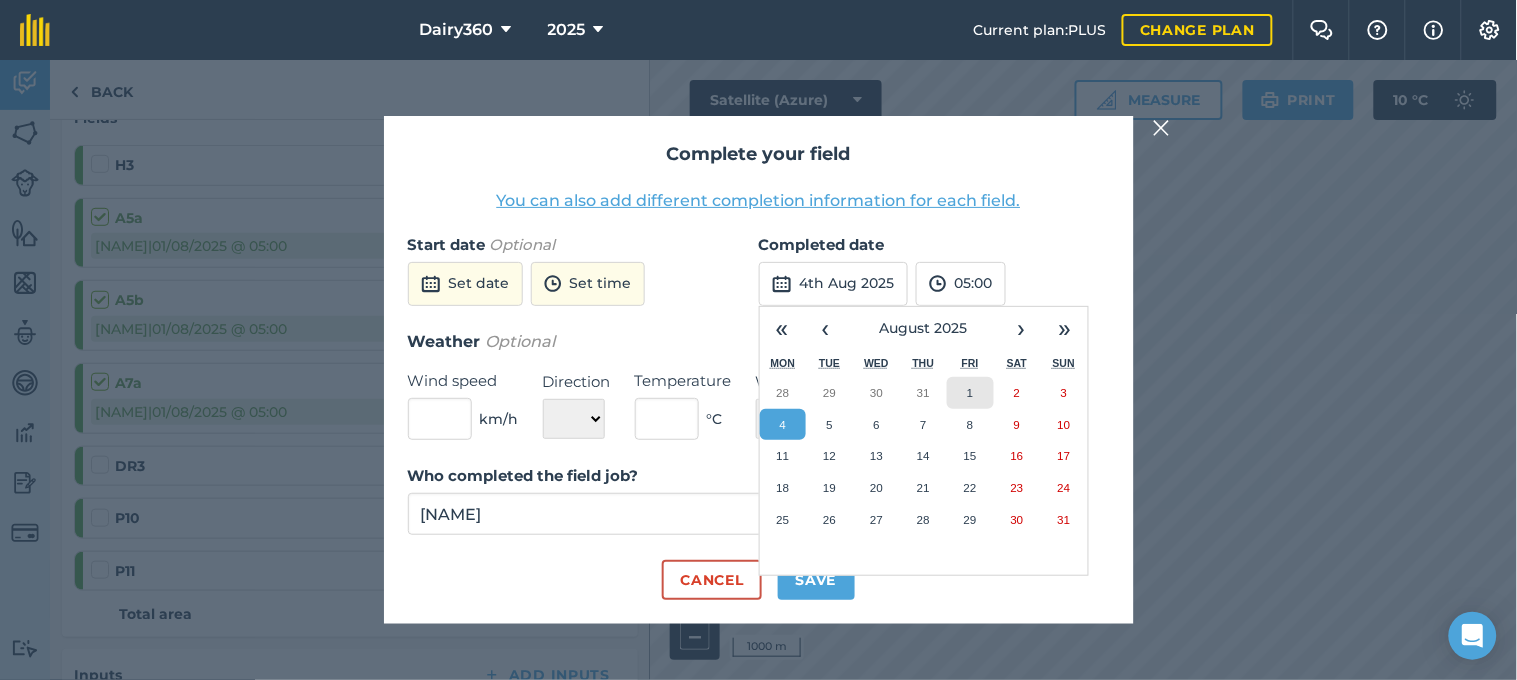 click on "1" at bounding box center (970, 393) 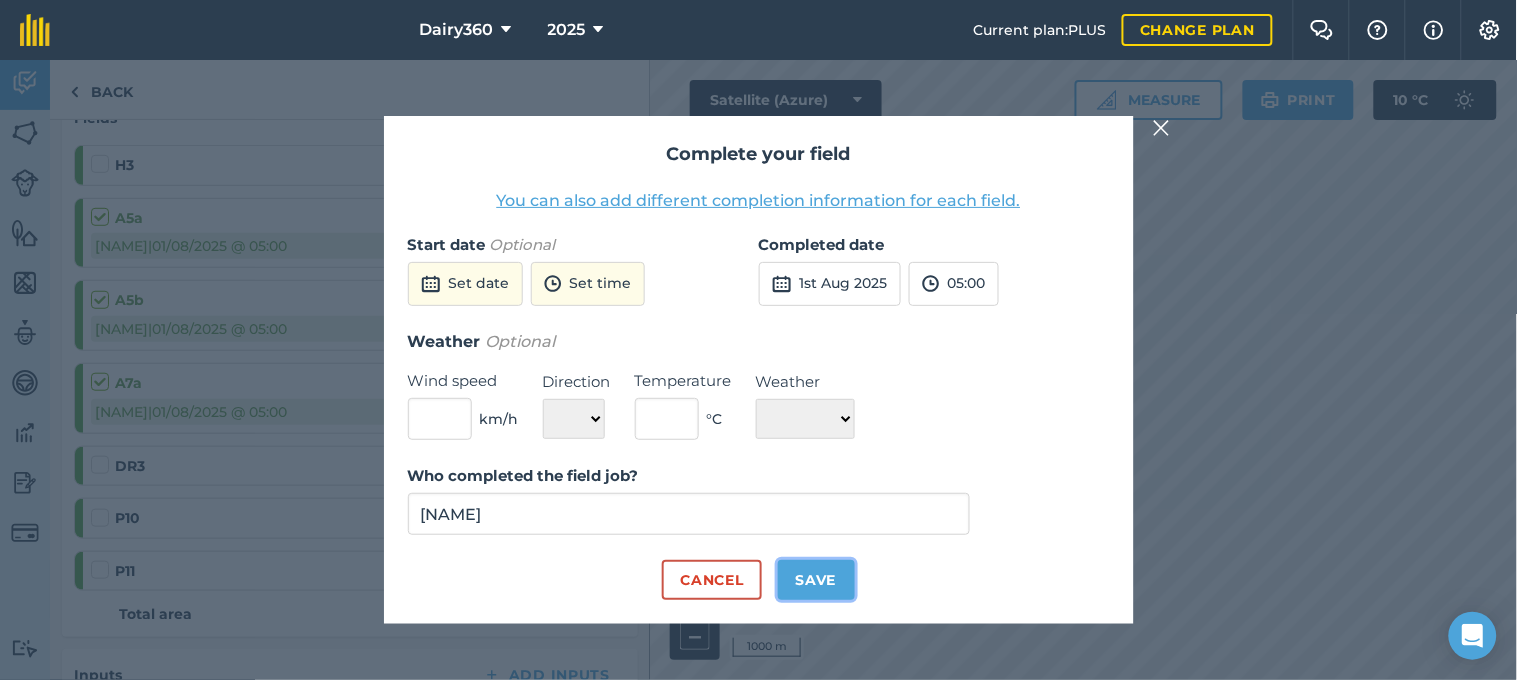click on "Save" at bounding box center [816, 580] 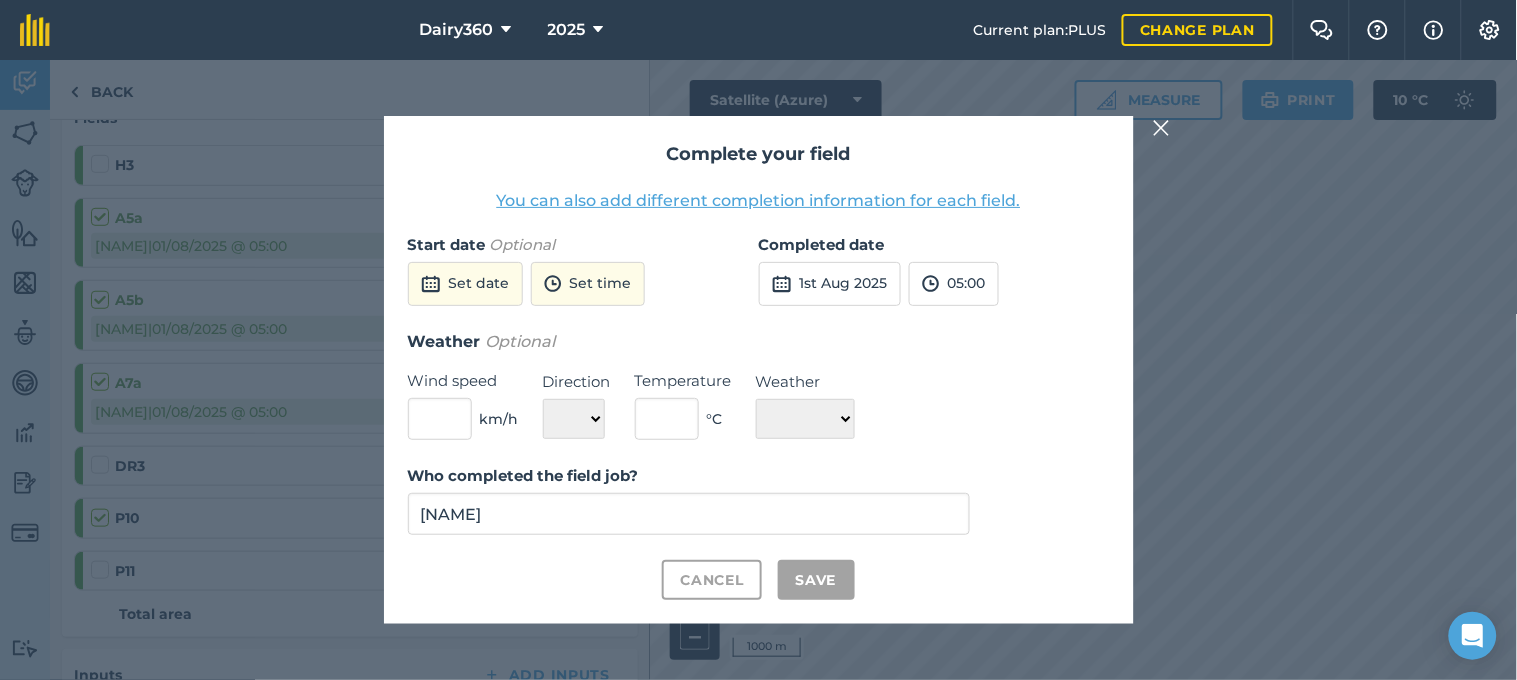 checkbox on "true" 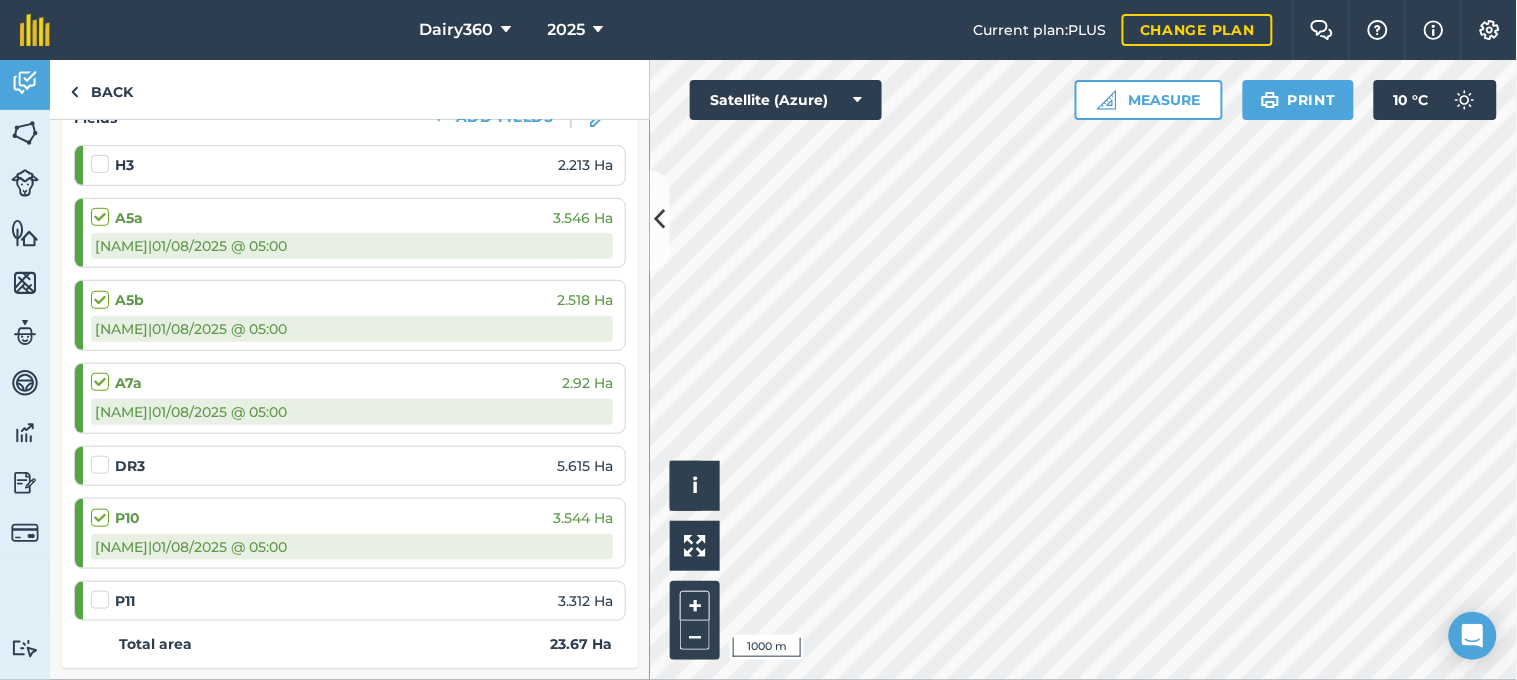 click at bounding box center (103, 590) 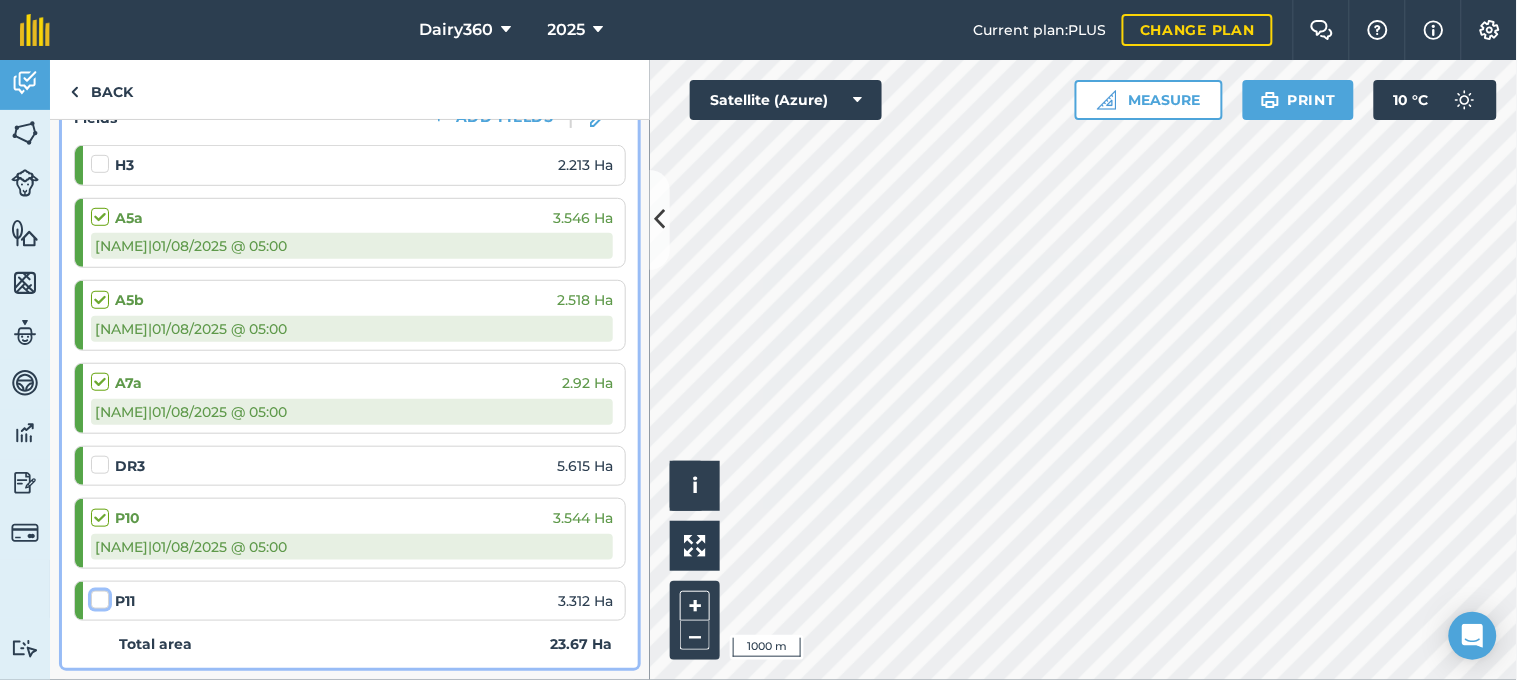 click at bounding box center (97, 596) 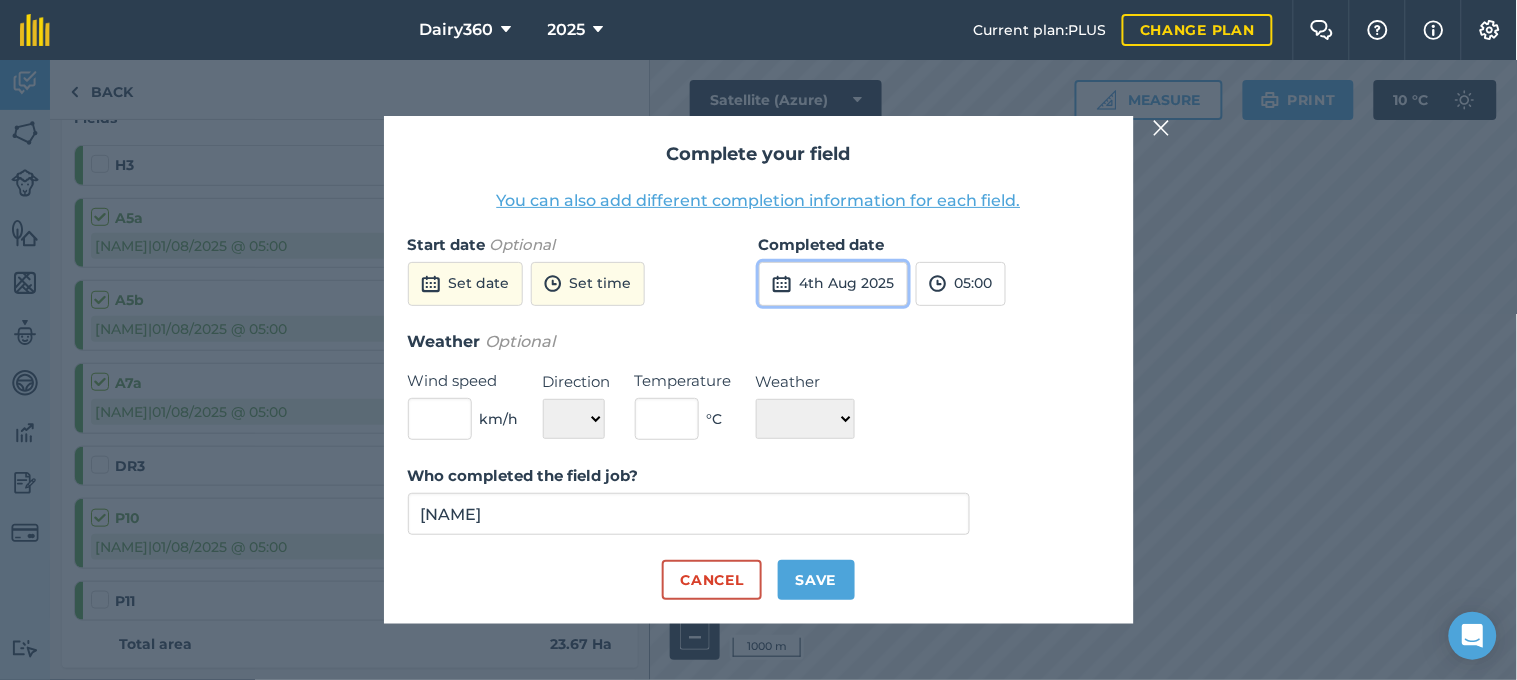 click on "4th Aug 2025" at bounding box center [833, 284] 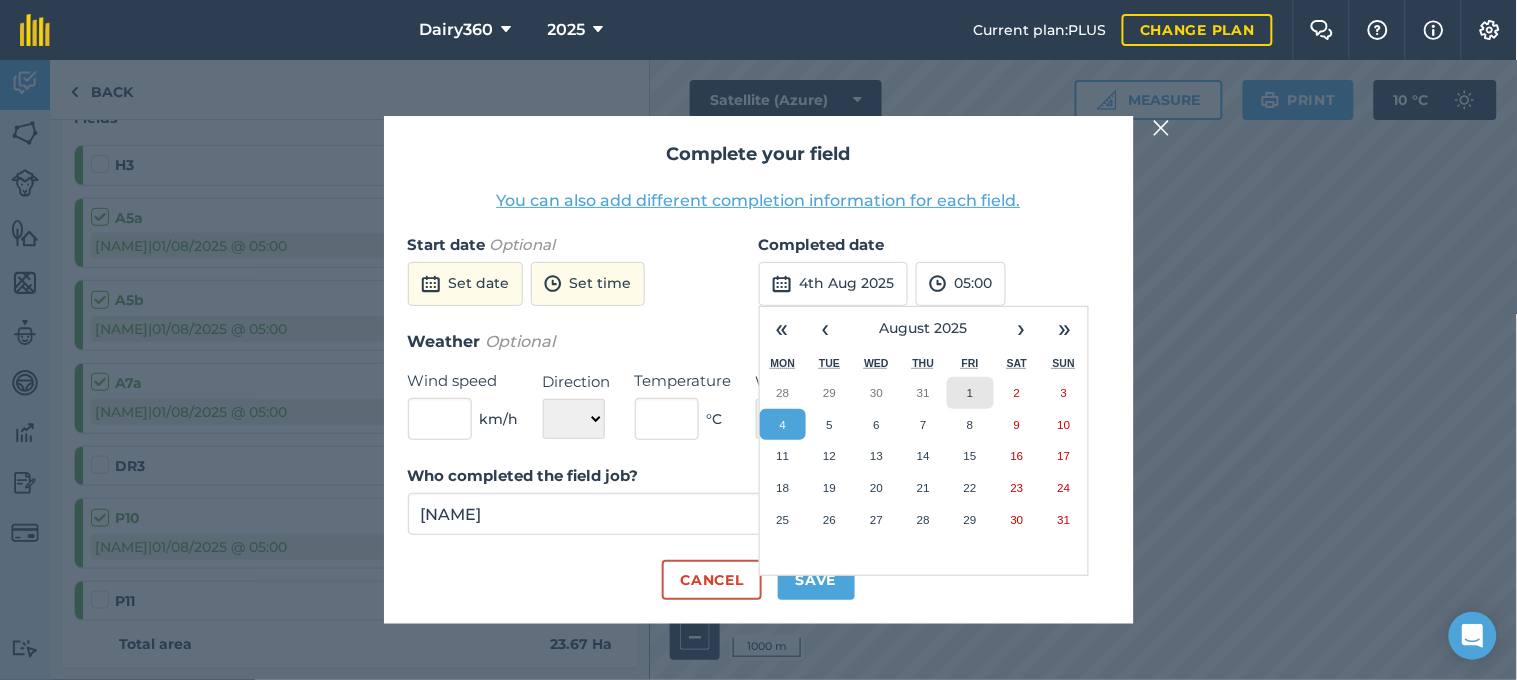 click on "1" at bounding box center (970, 393) 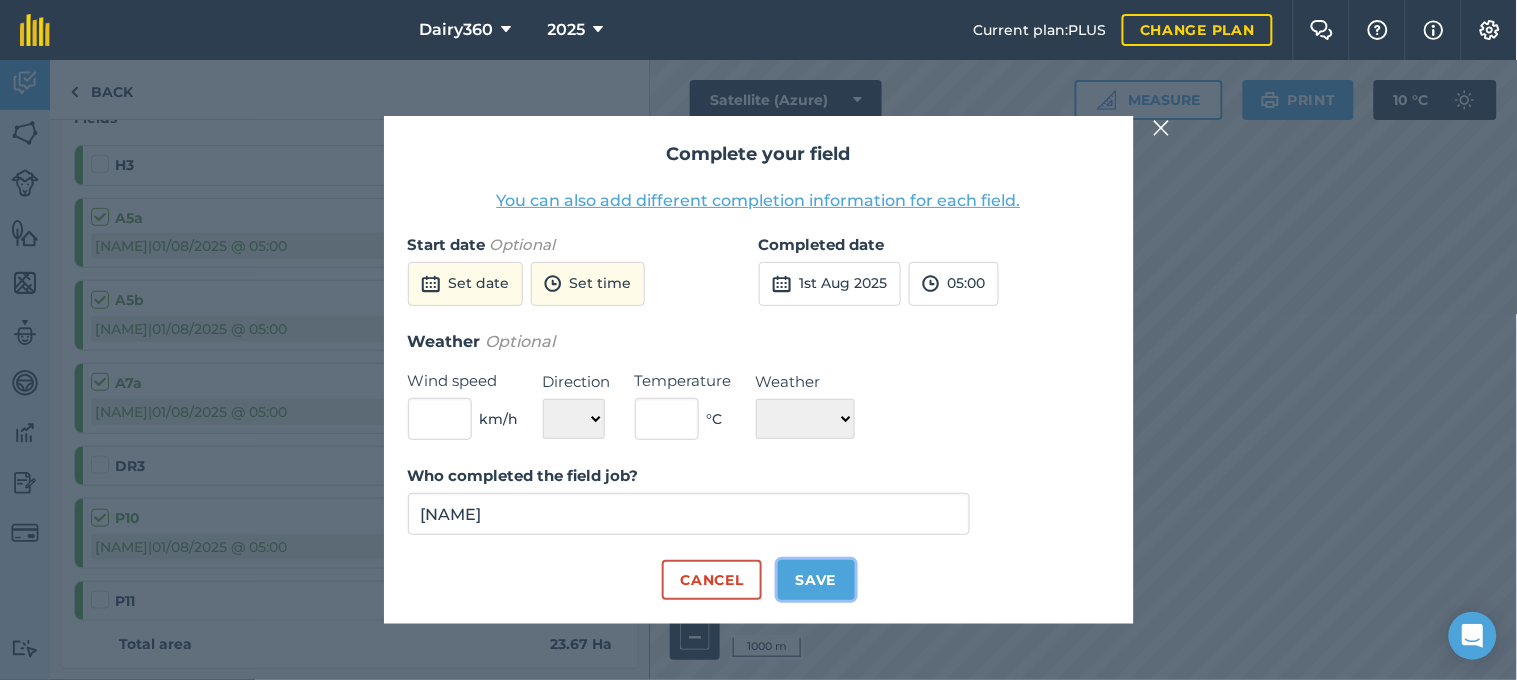 click on "Save" at bounding box center [816, 580] 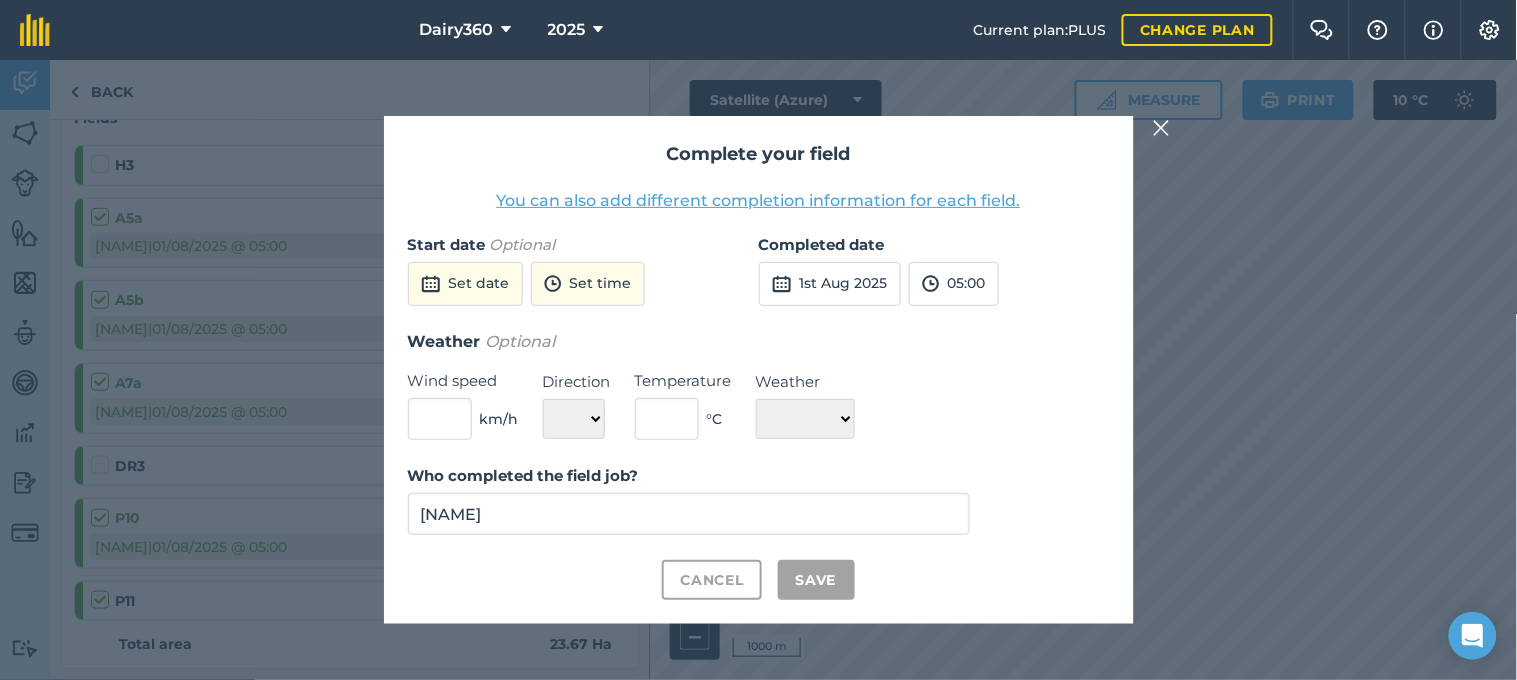 checkbox on "true" 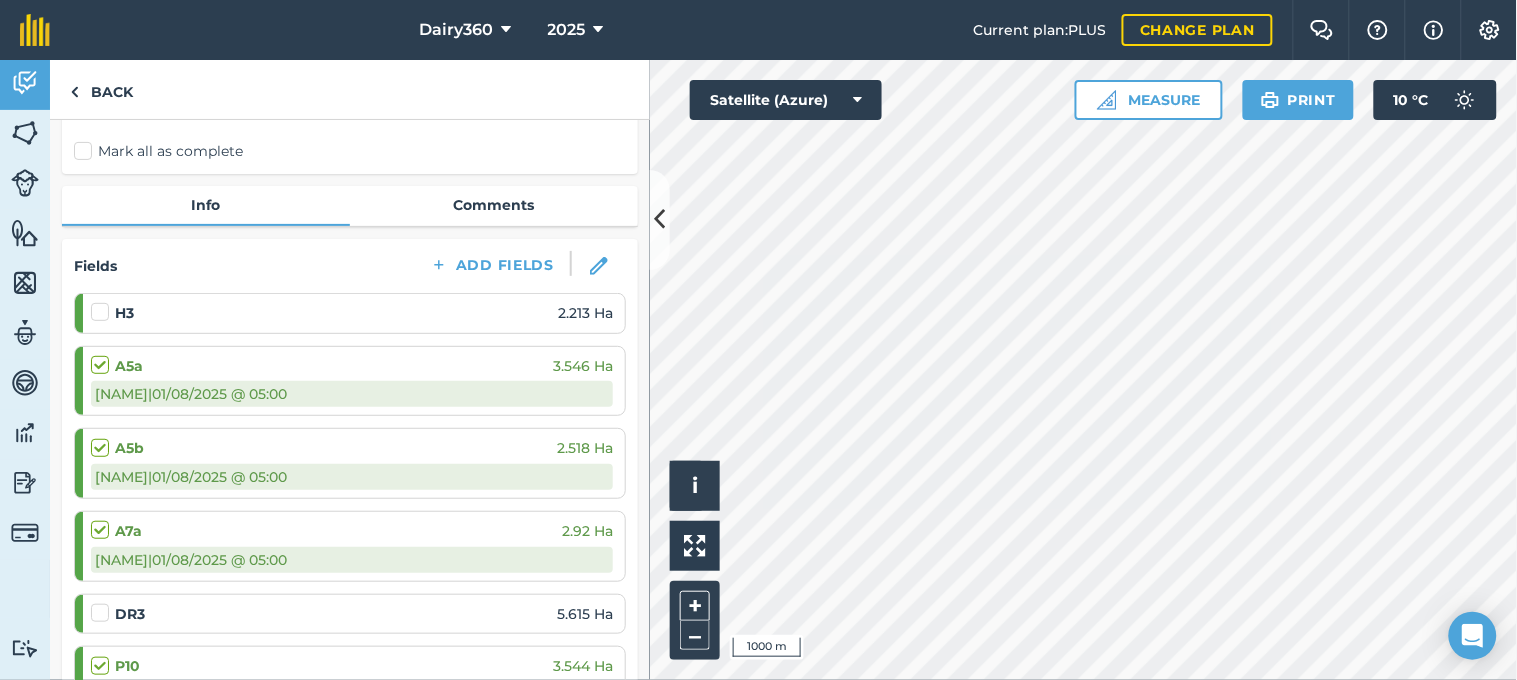 scroll, scrollTop: 147, scrollLeft: 0, axis: vertical 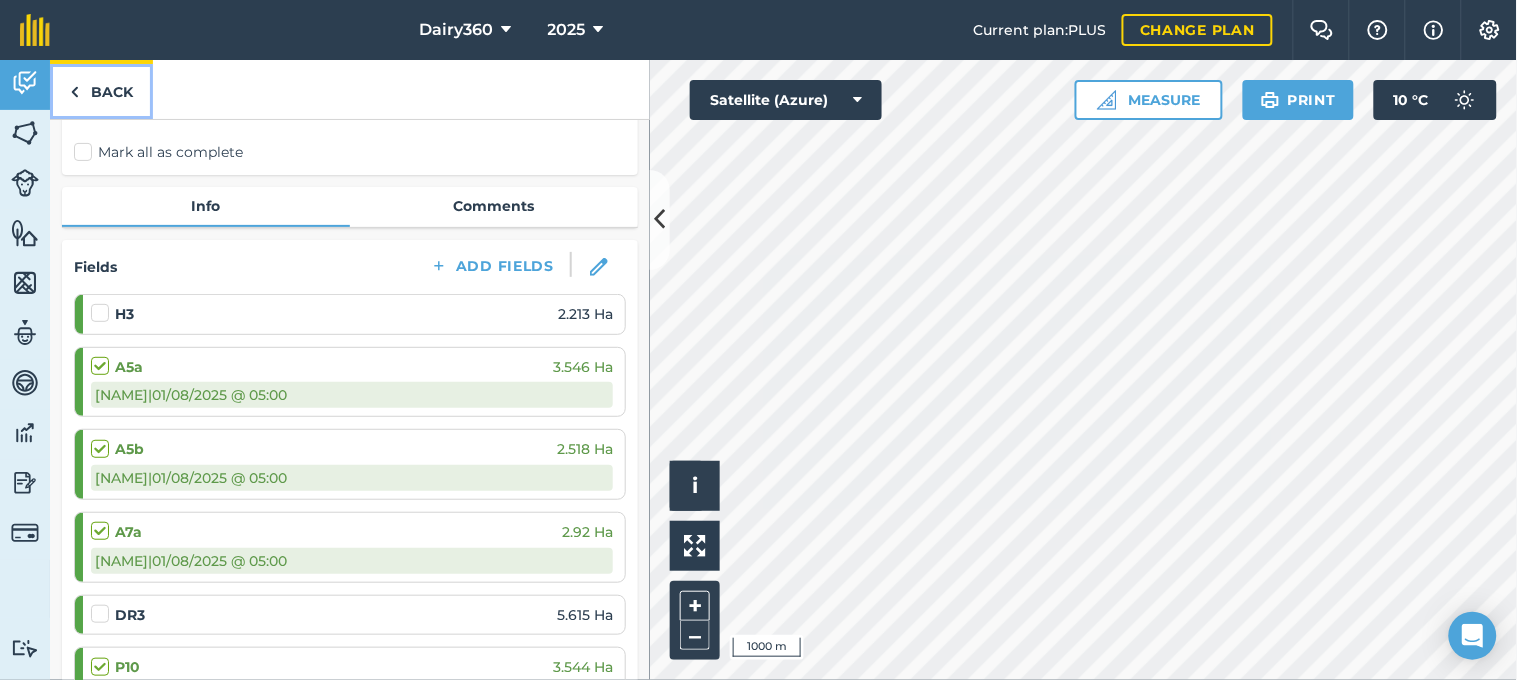 click at bounding box center (74, 92) 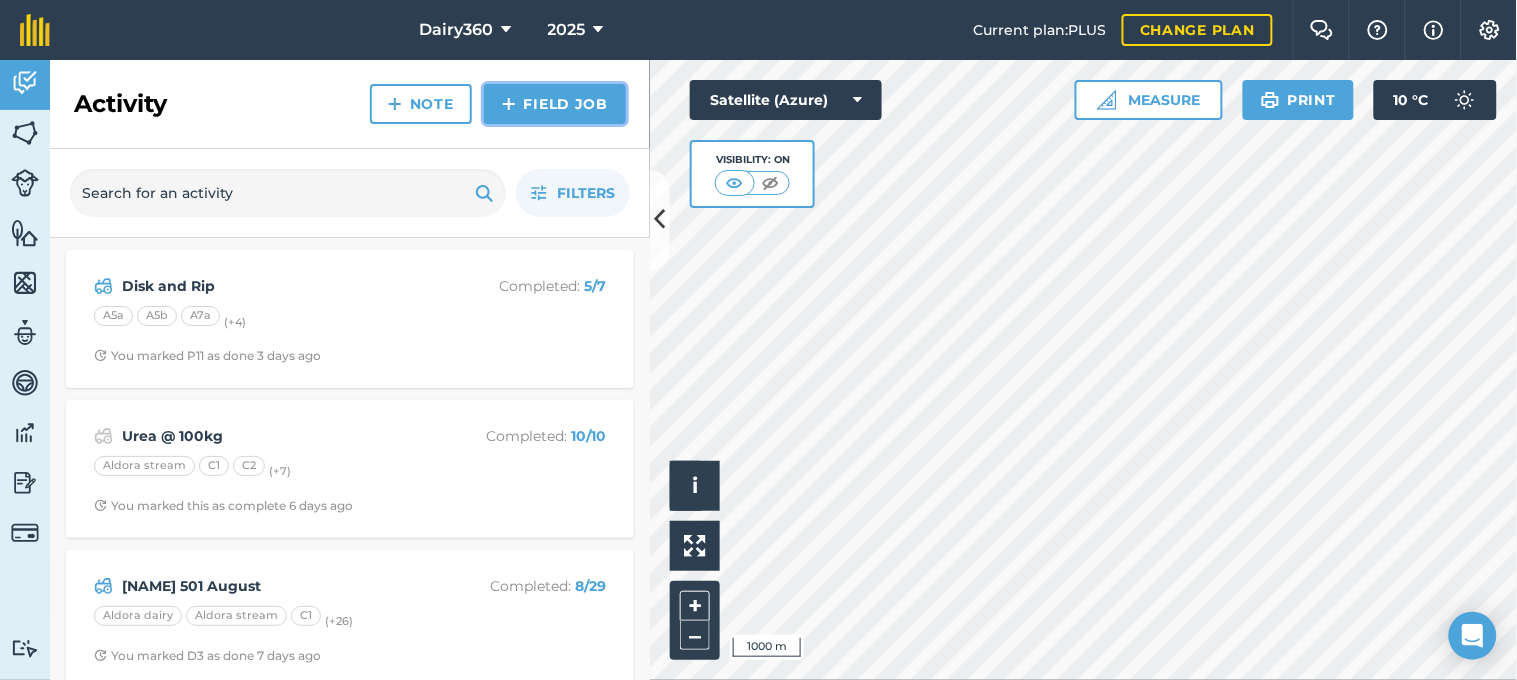 click on "Field Job" at bounding box center (555, 104) 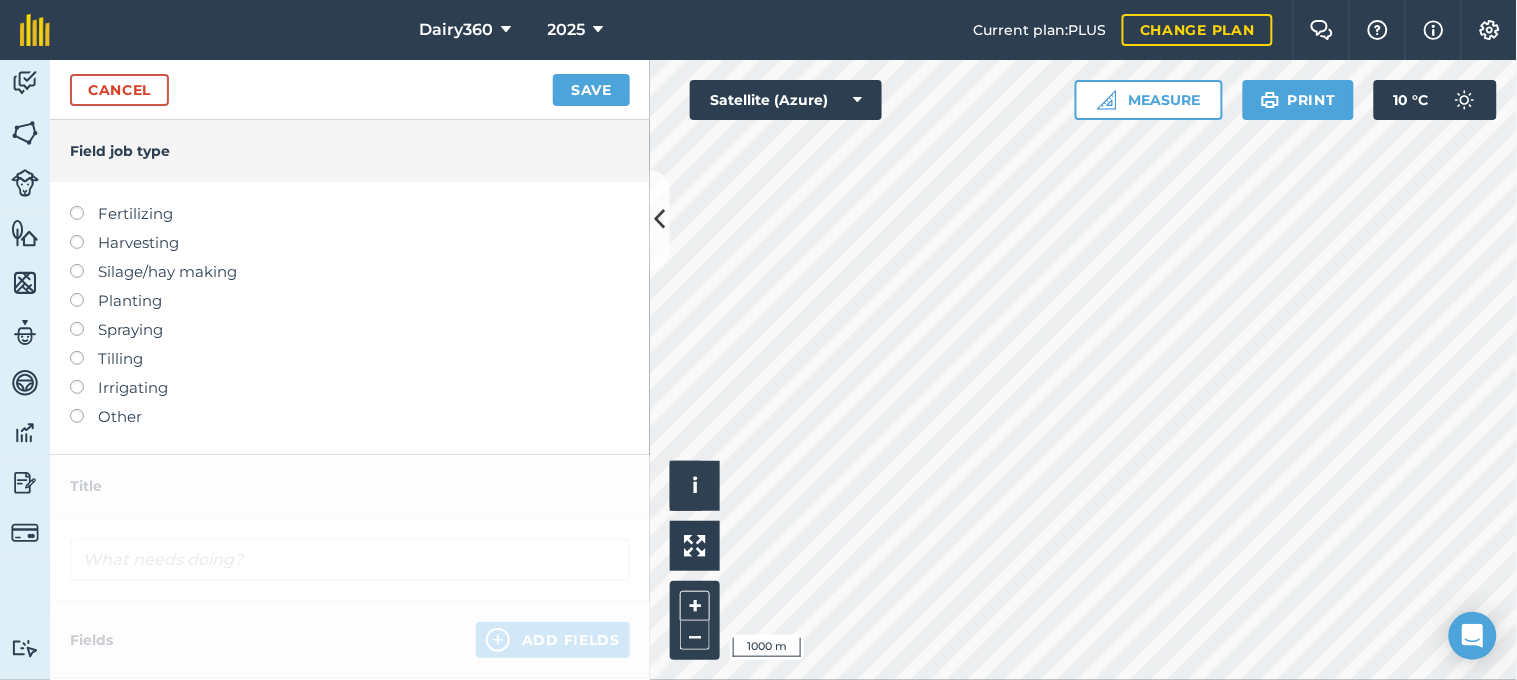 click at bounding box center (84, 293) 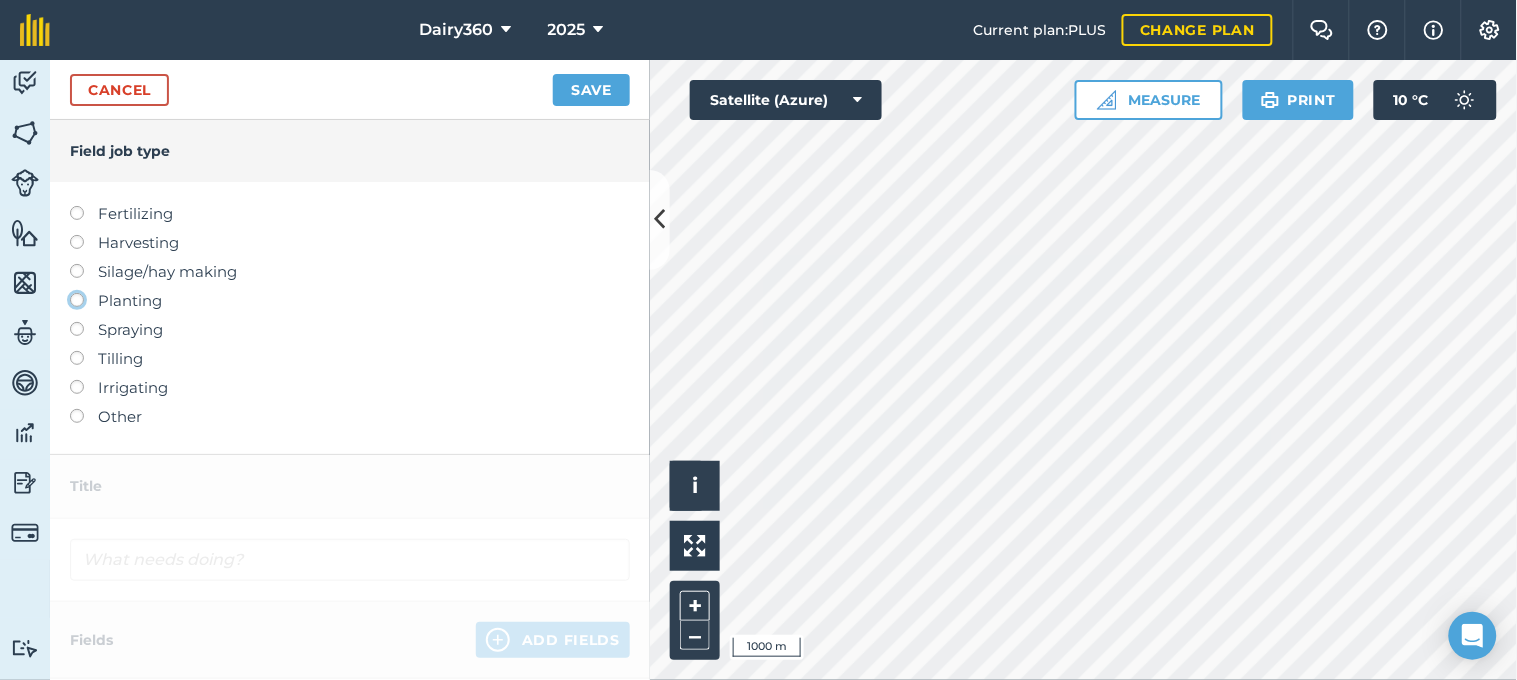 click on "Planting" at bounding box center [-9943, 299] 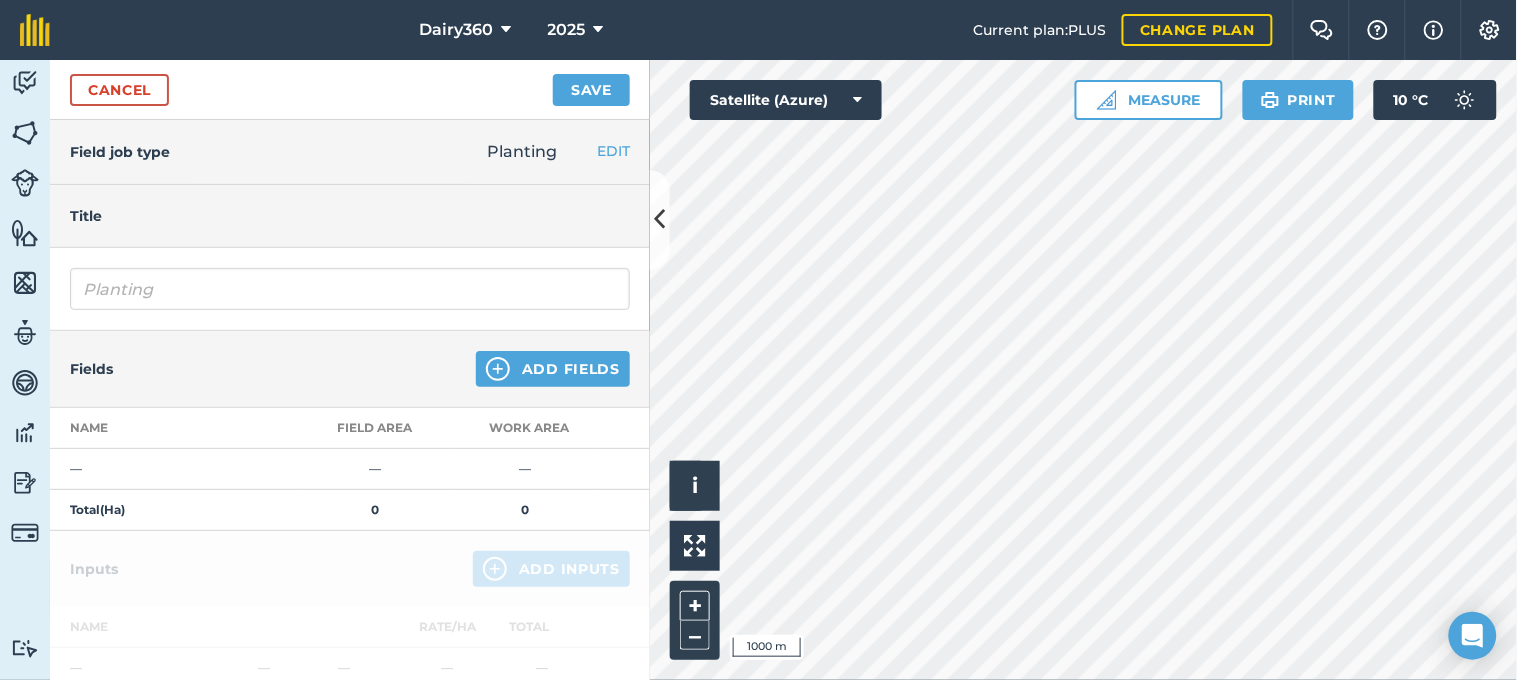click on "Title" at bounding box center [350, 216] 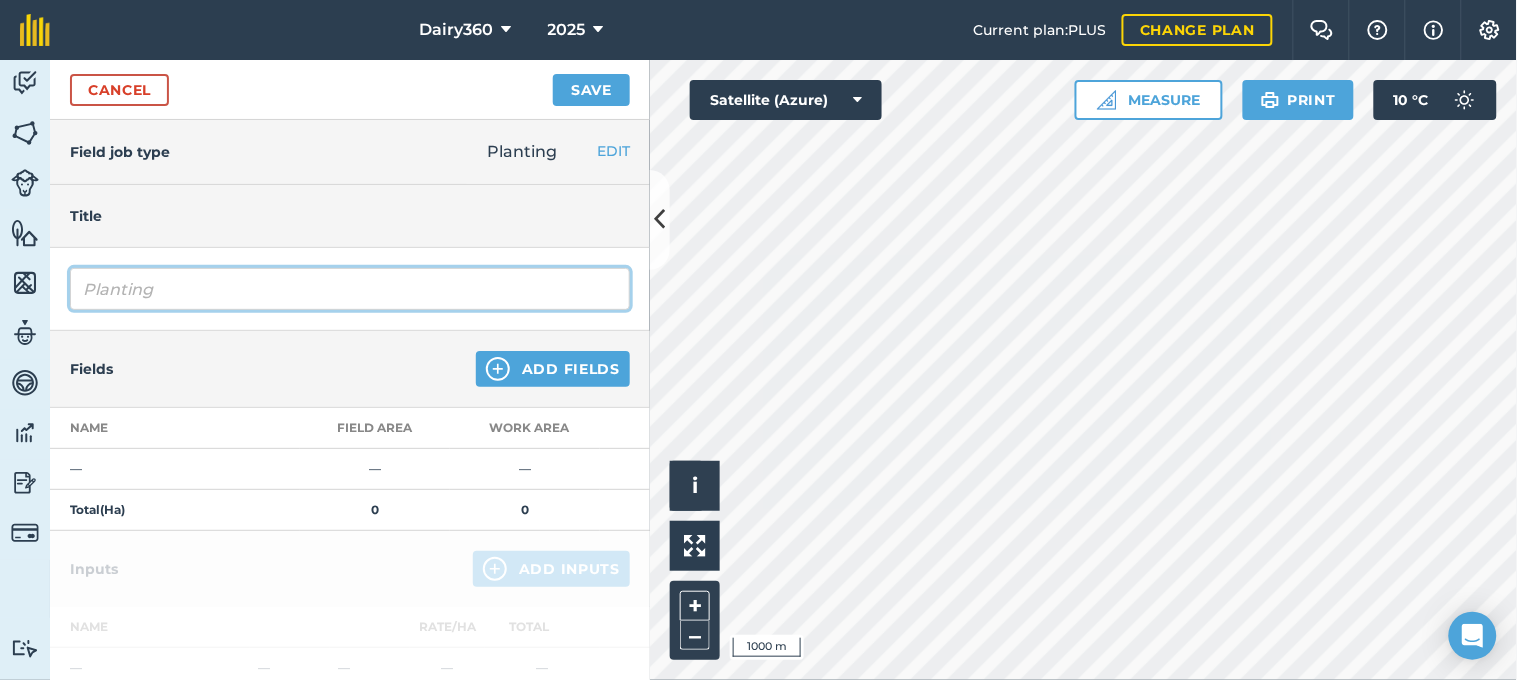 click on "Planting" at bounding box center [350, 289] 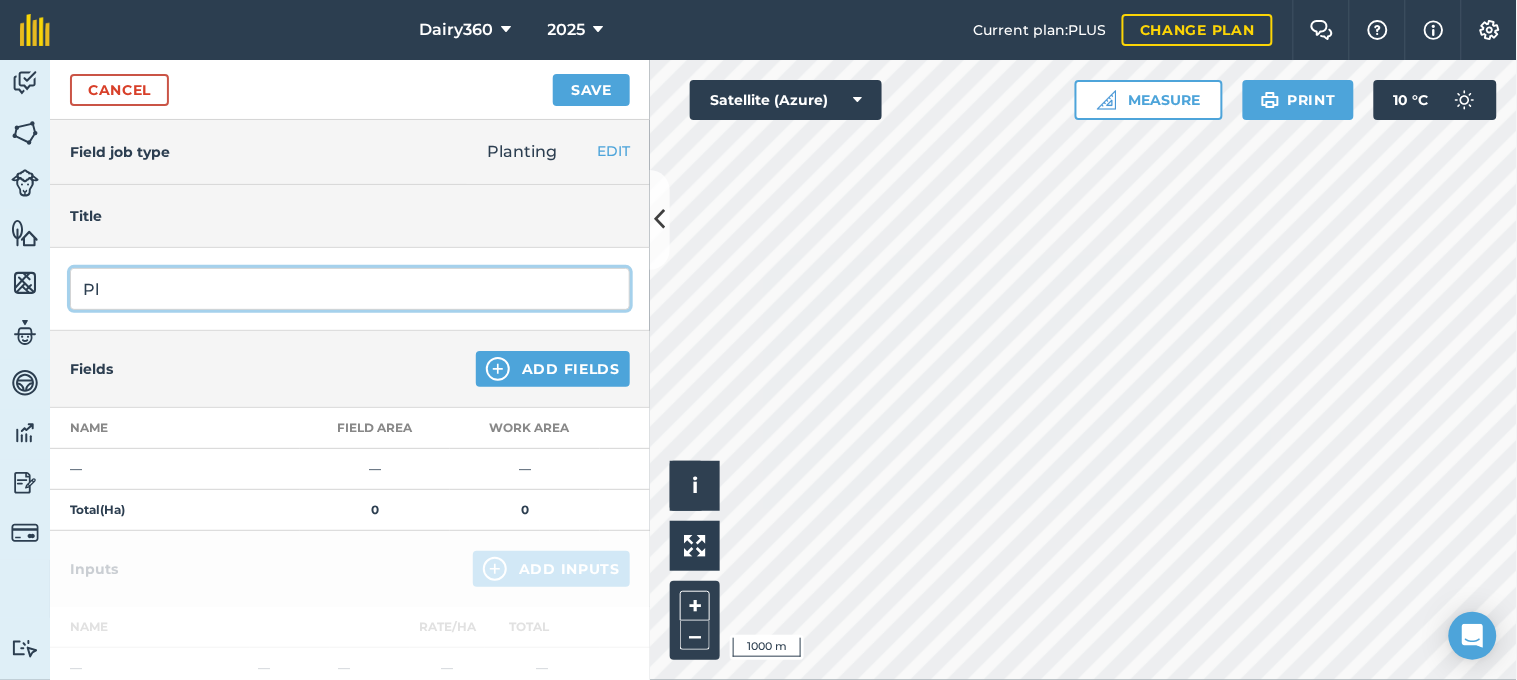 type on "P" 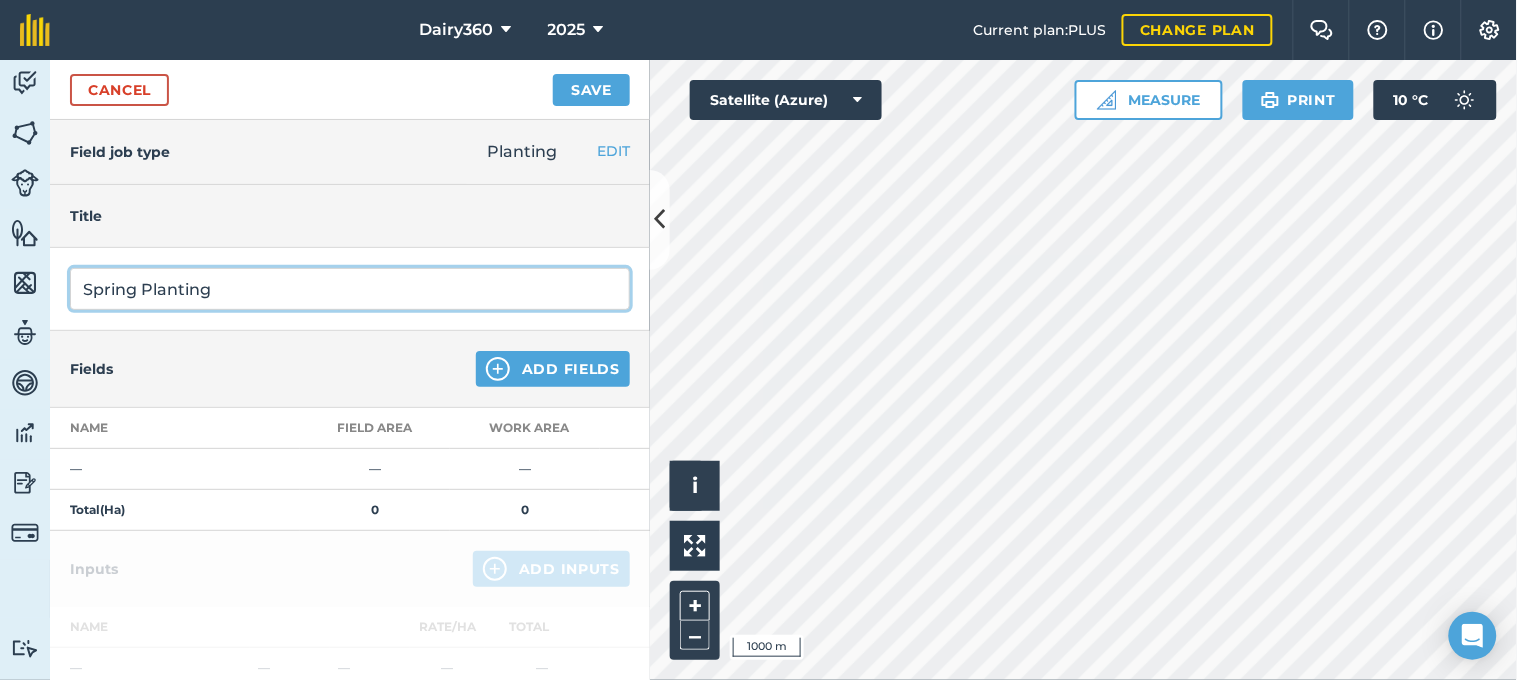 type on "Spring Planting" 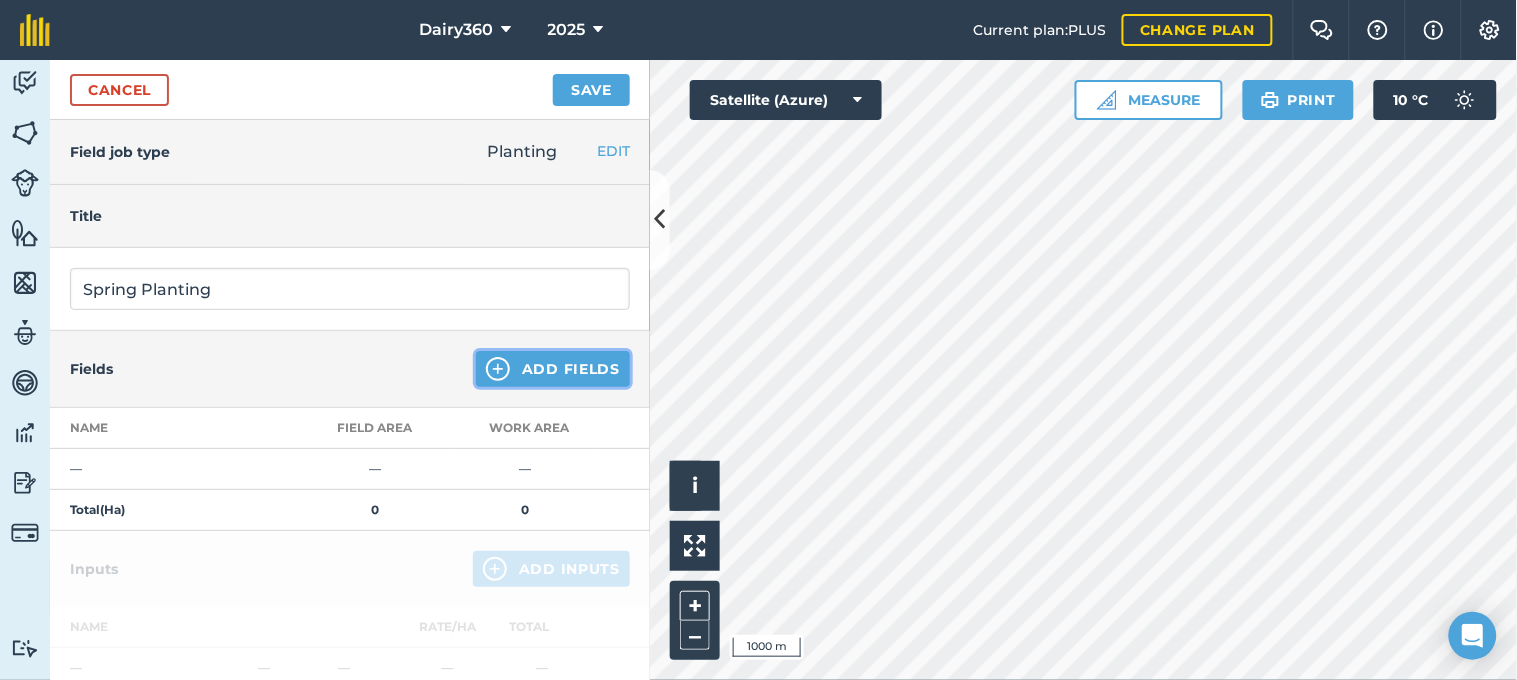 click on "Add Fields" at bounding box center [553, 369] 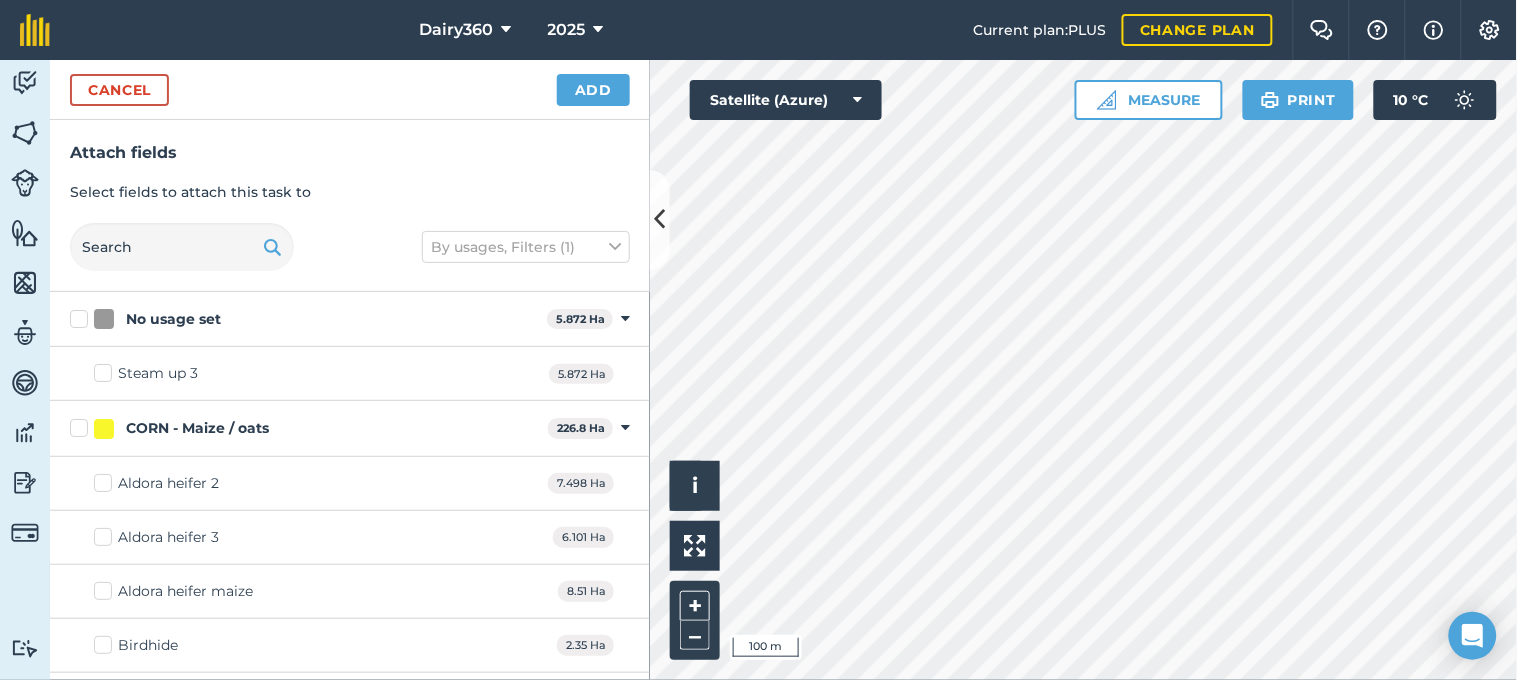 checkbox on "true" 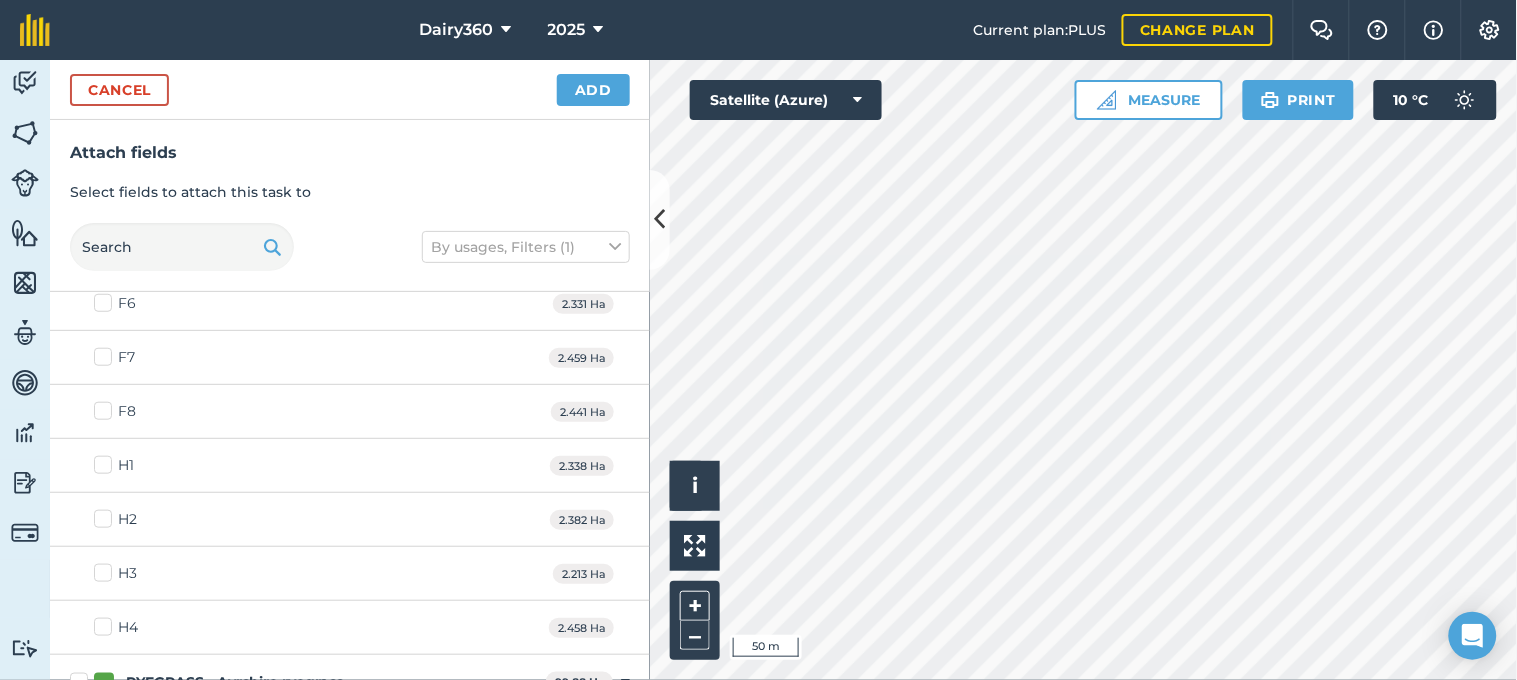 scroll, scrollTop: 4444, scrollLeft: 0, axis: vertical 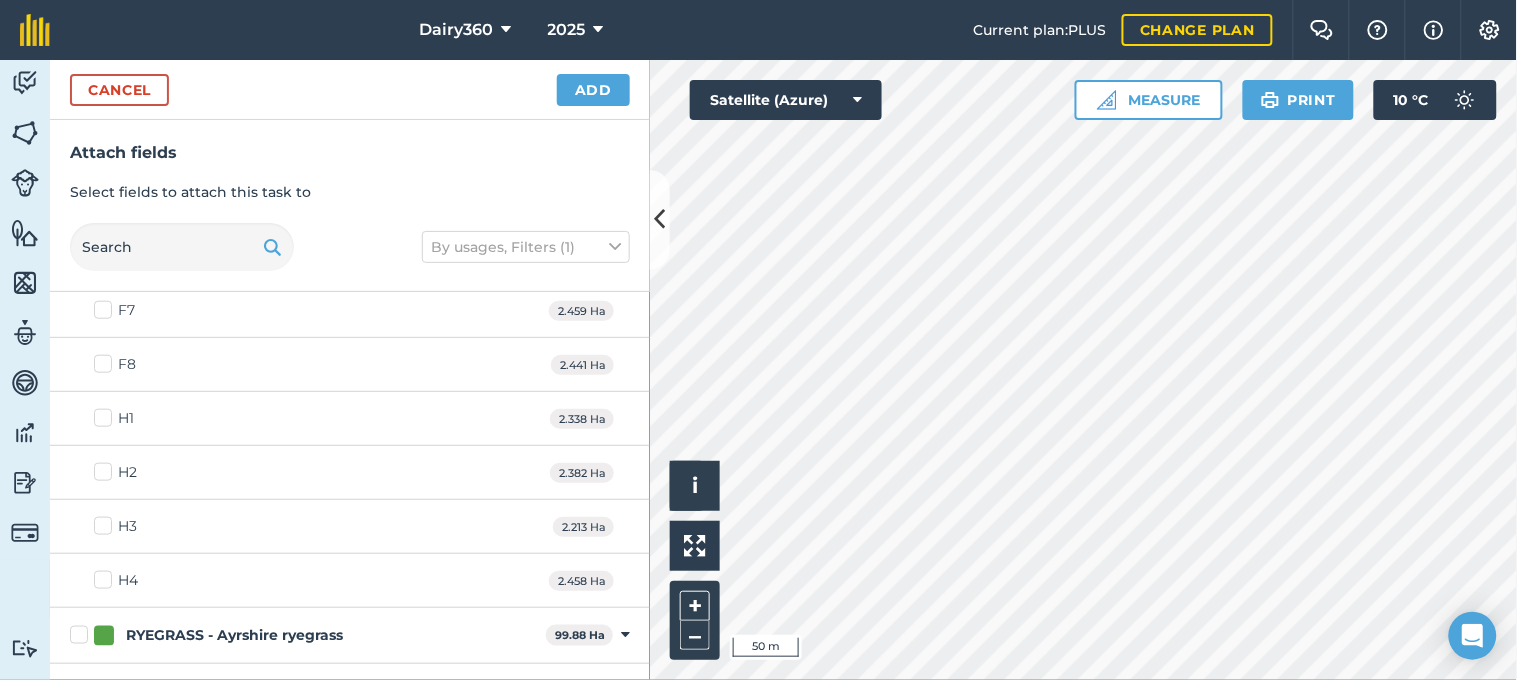 click on "H3" at bounding box center (115, 526) 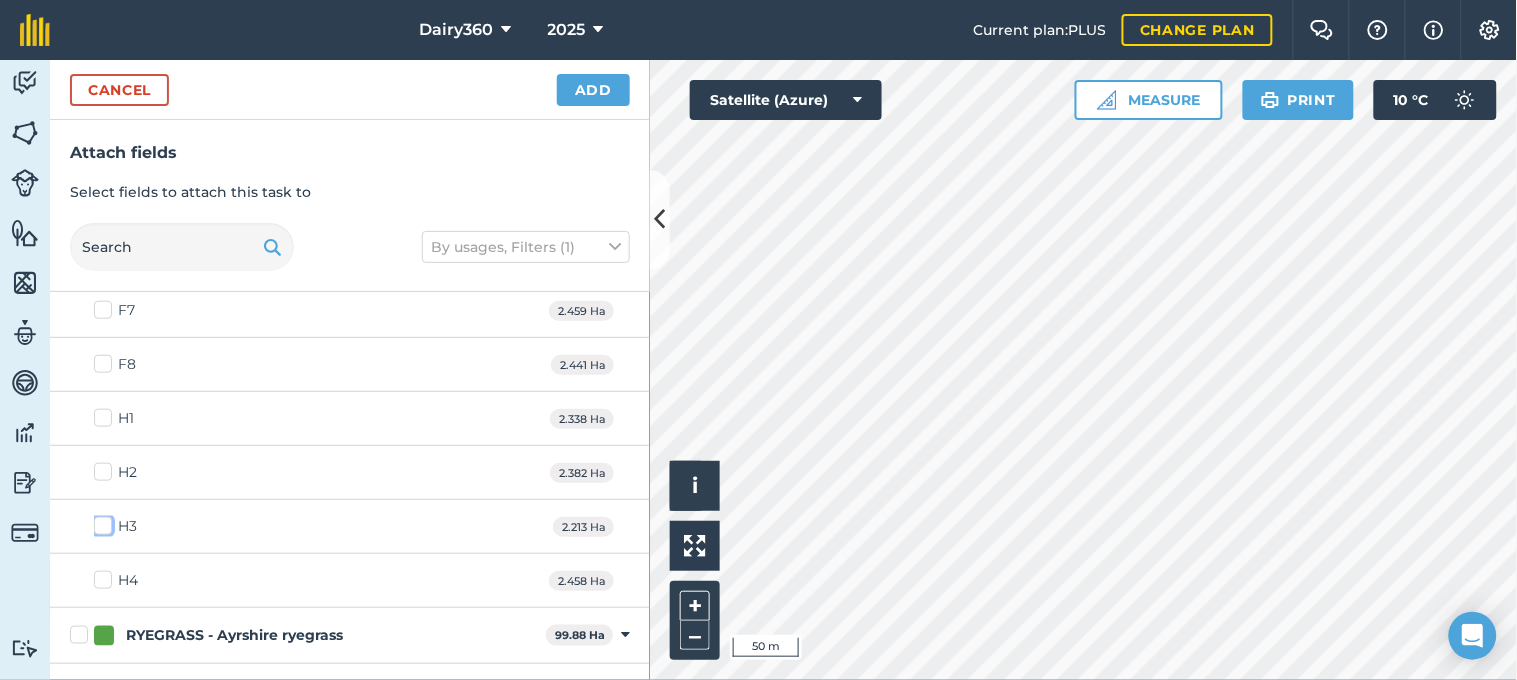 click on "H3" at bounding box center [100, 522] 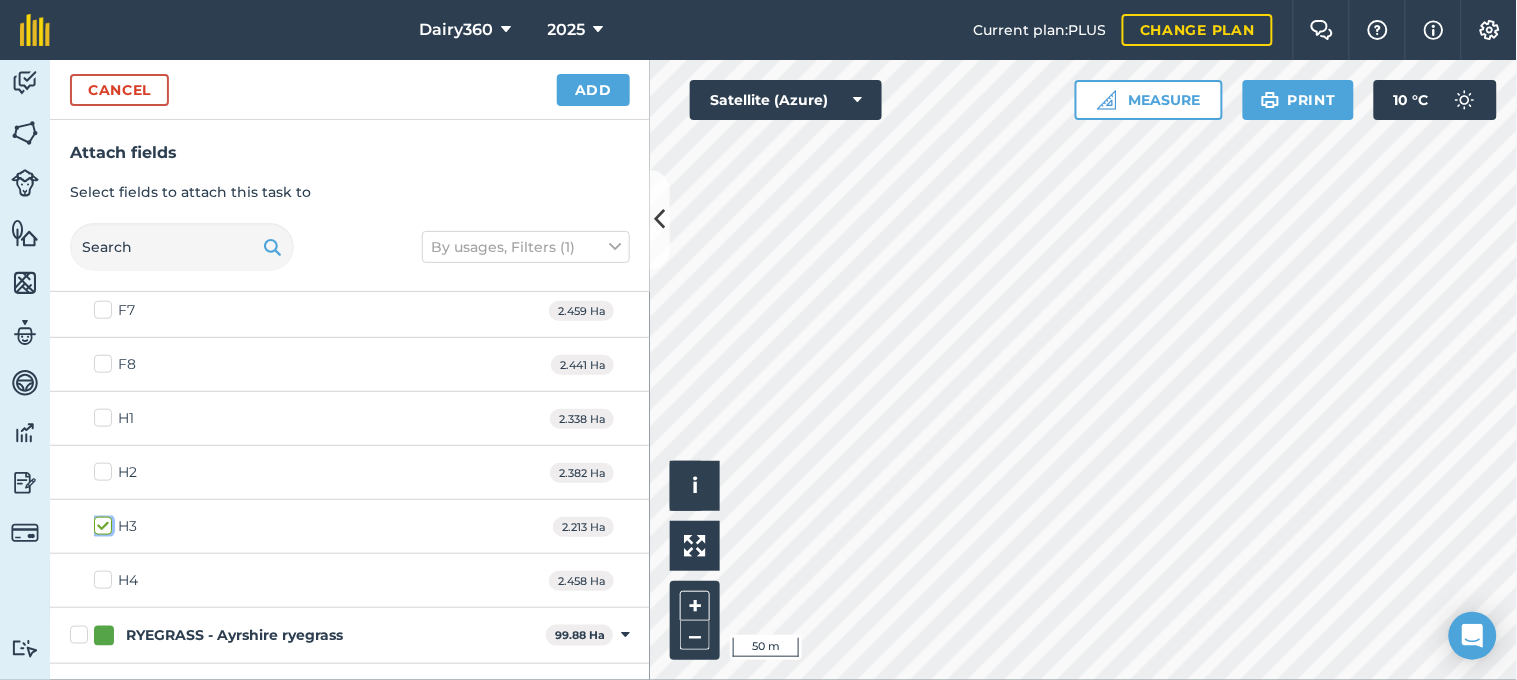 checkbox on "true" 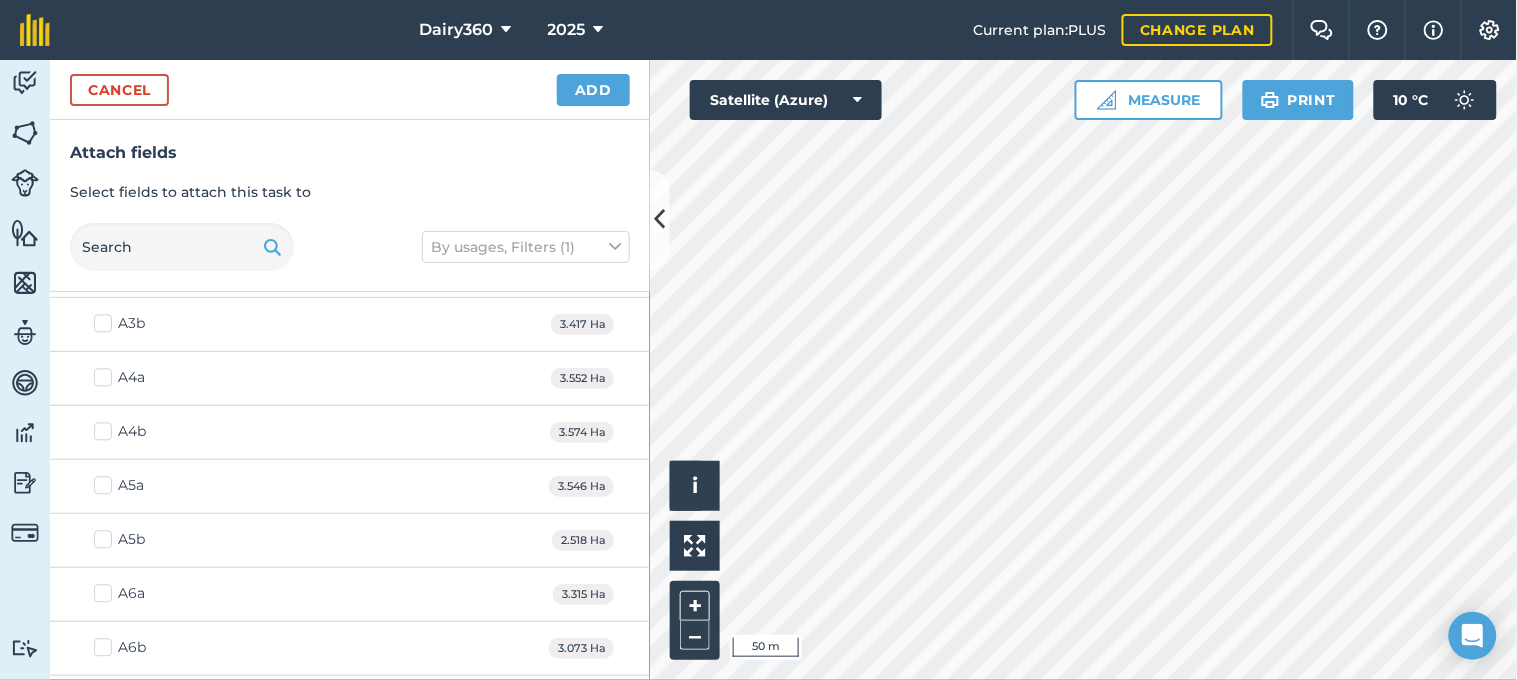 scroll, scrollTop: 5185, scrollLeft: 0, axis: vertical 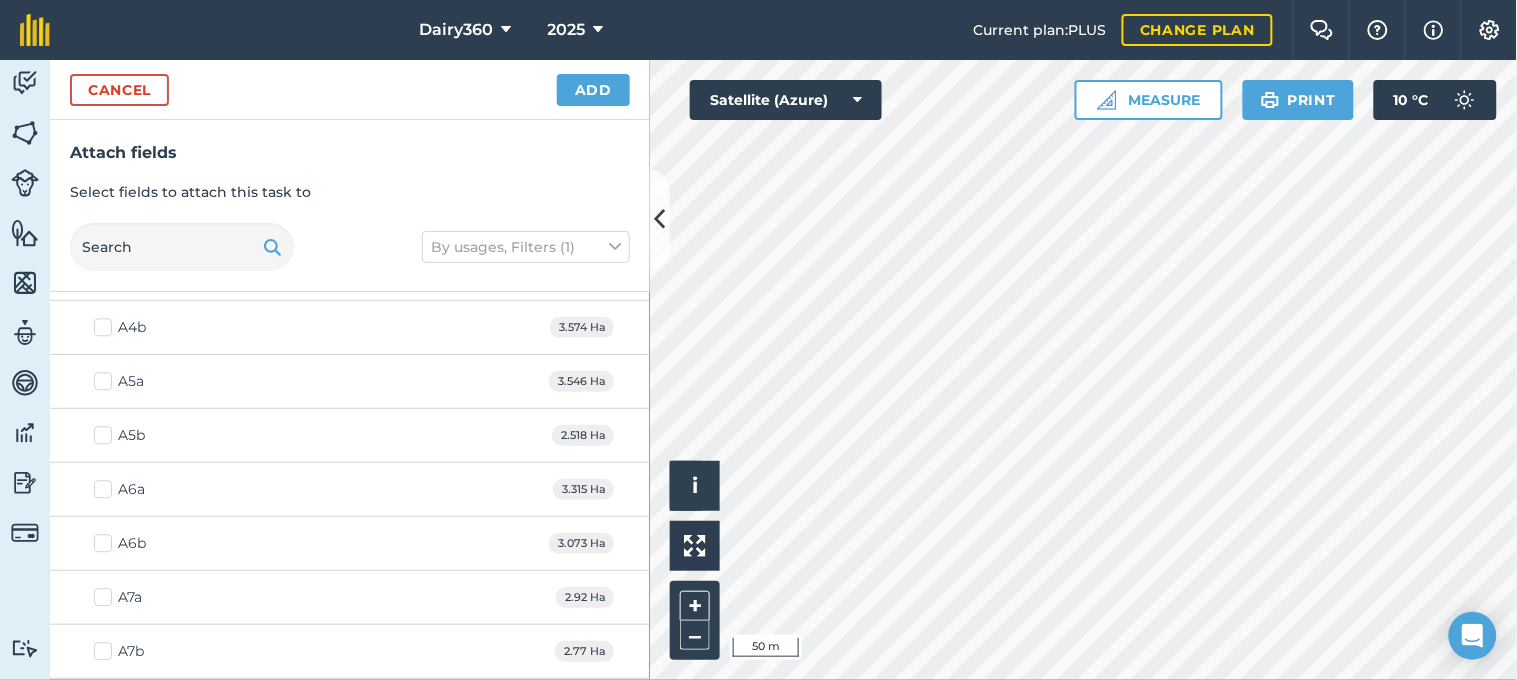 click on "A5a" at bounding box center [119, 381] 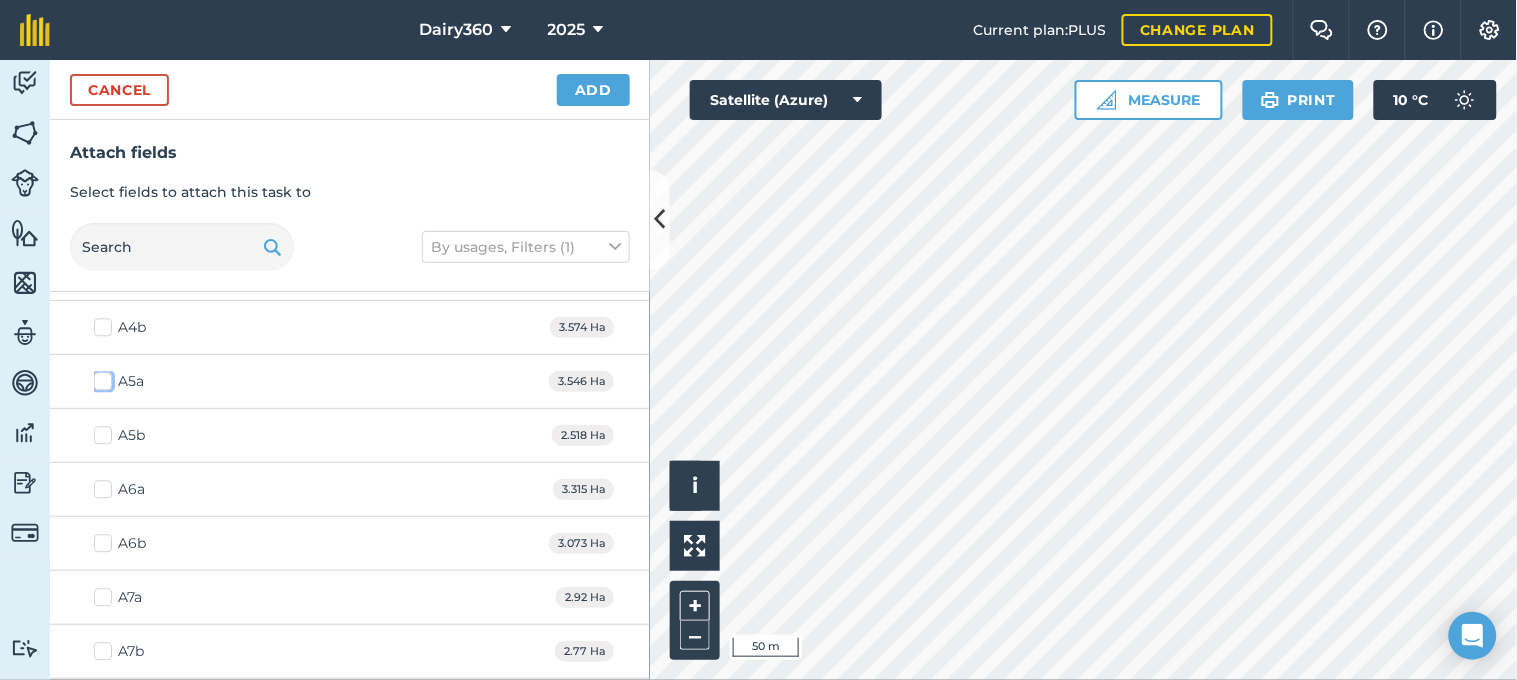 click on "A5a" at bounding box center (100, 377) 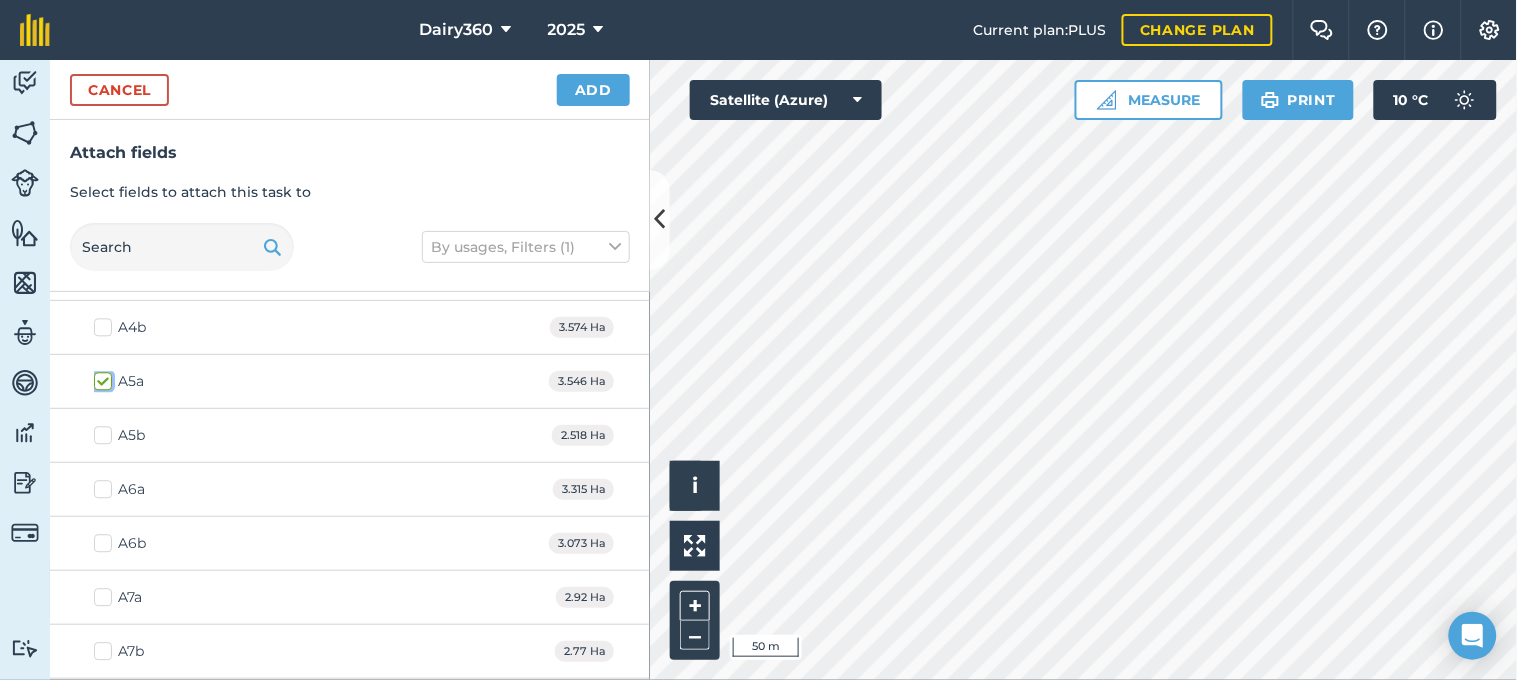 checkbox on "true" 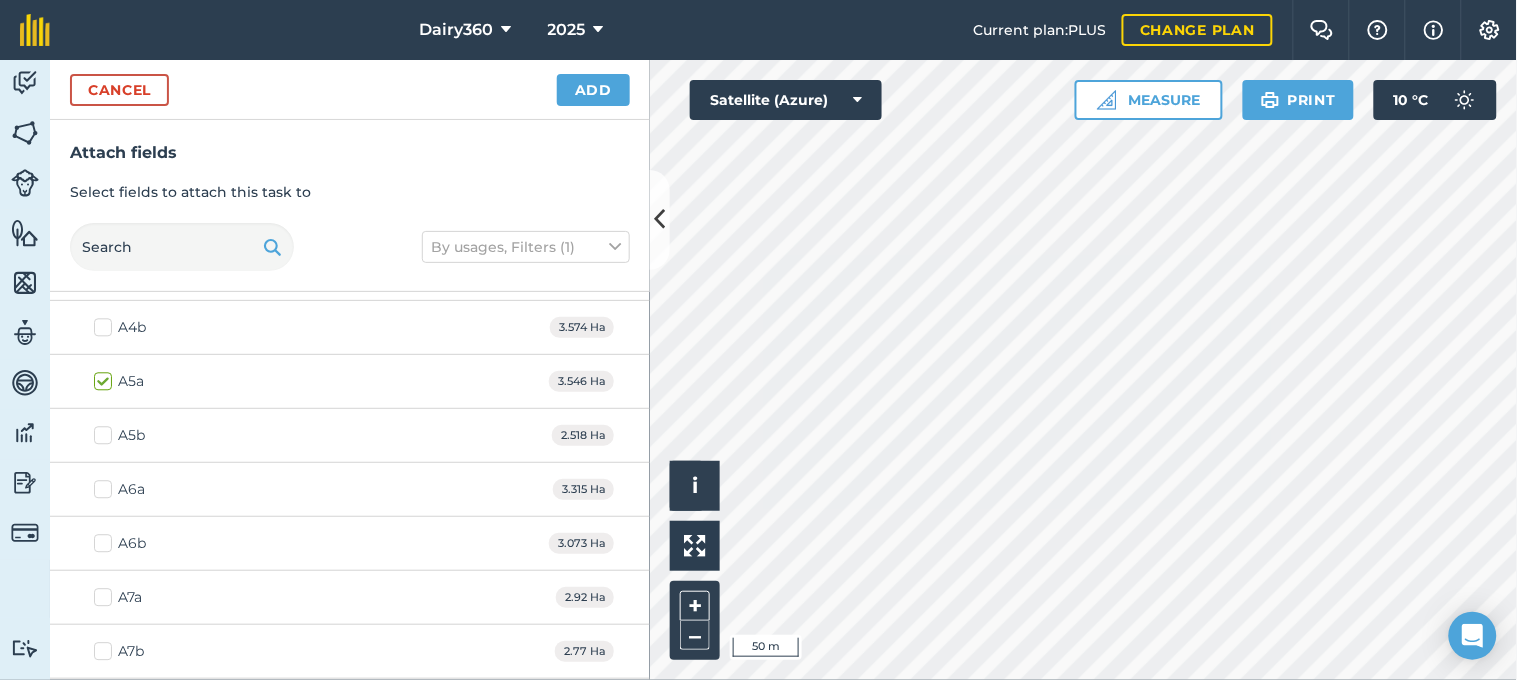 click on "A5b" at bounding box center [119, 435] 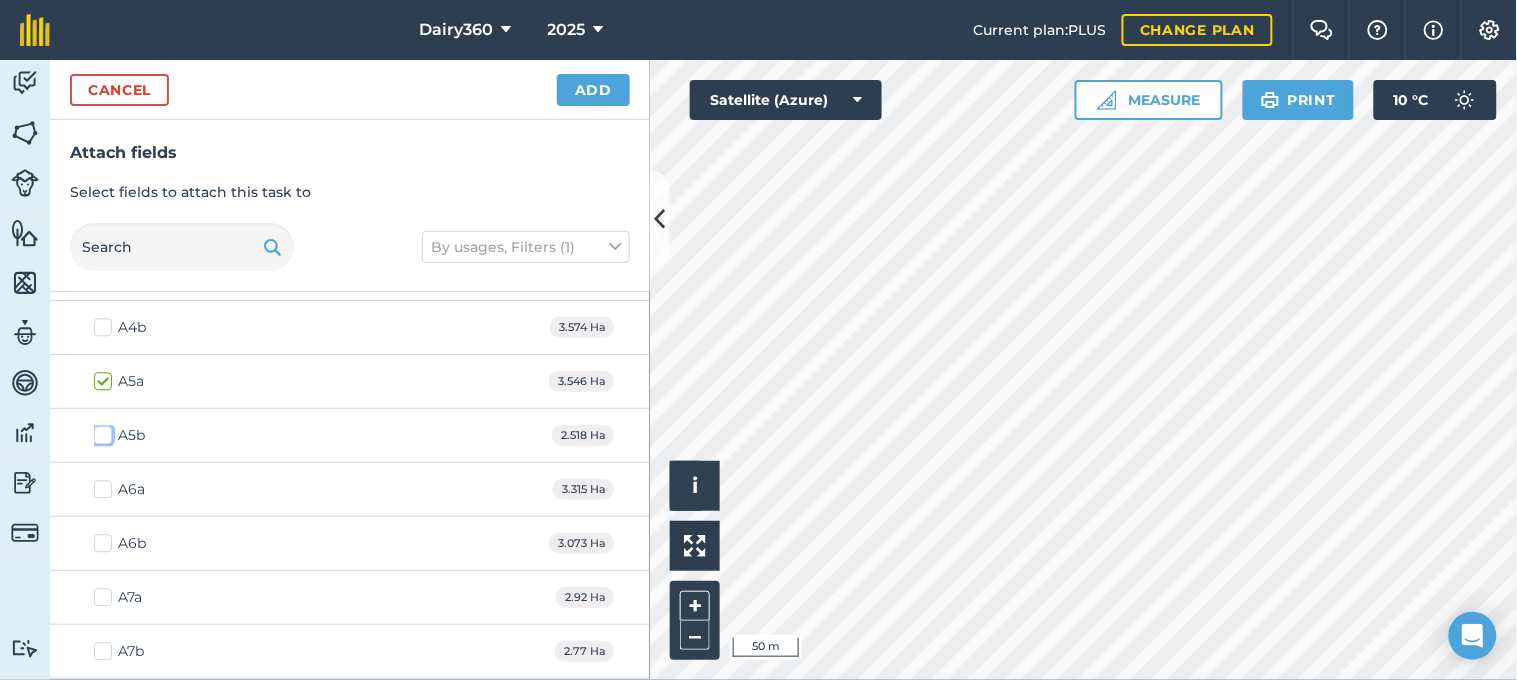 click on "A5b" at bounding box center [100, 431] 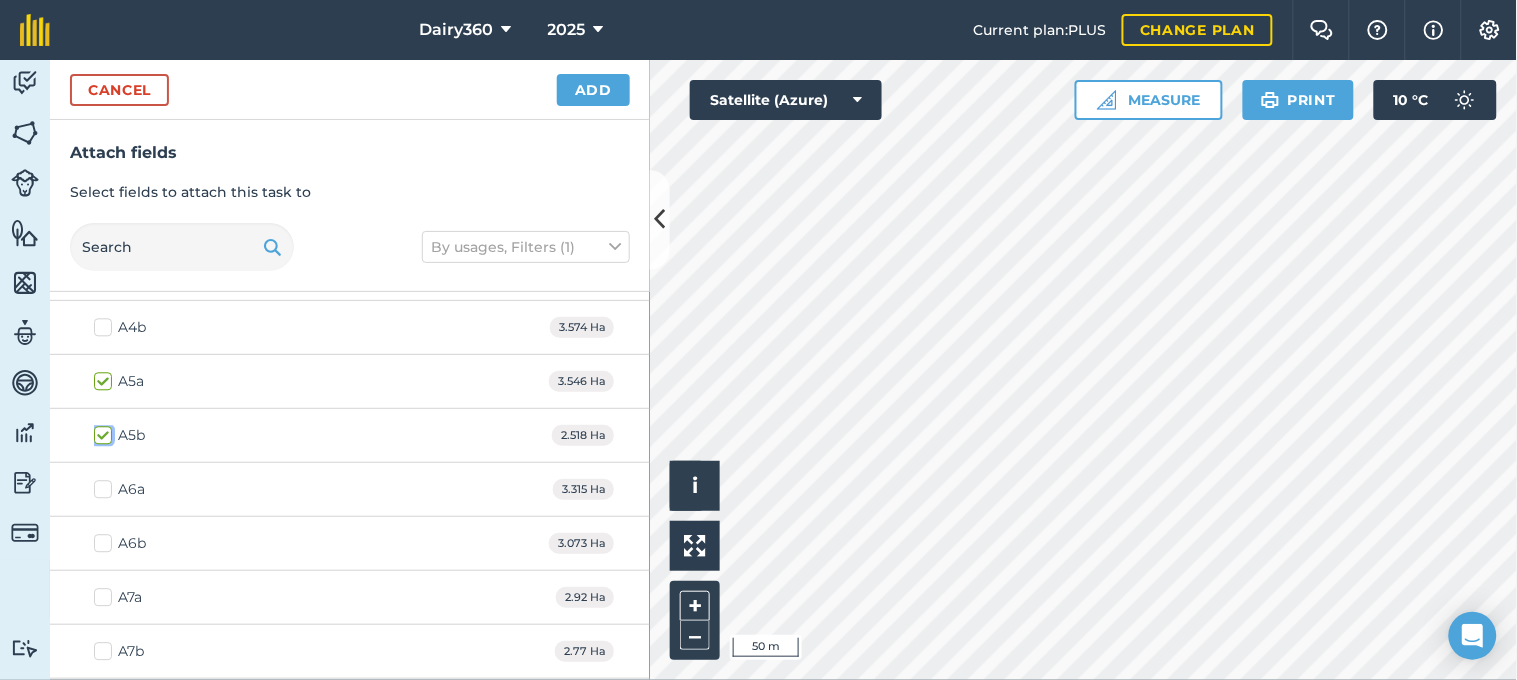 checkbox on "true" 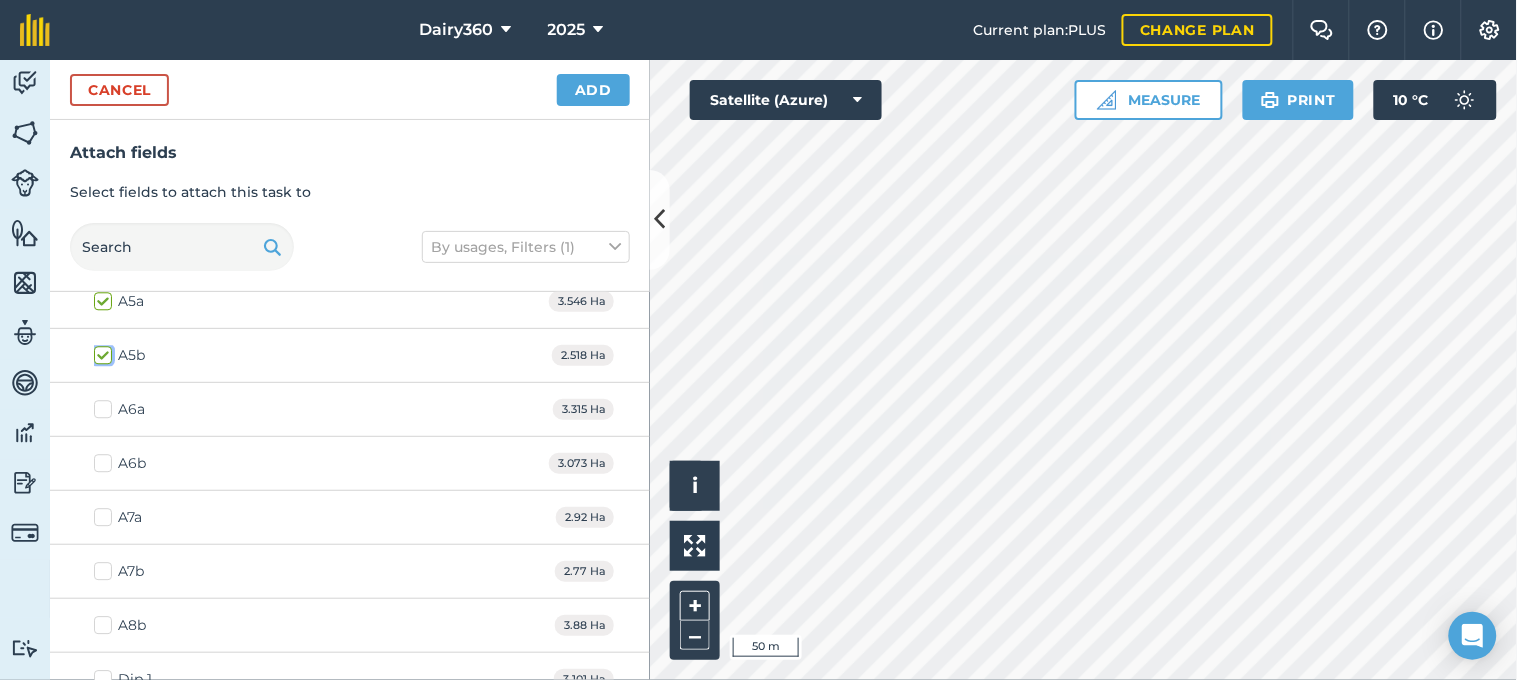scroll, scrollTop: 5333, scrollLeft: 0, axis: vertical 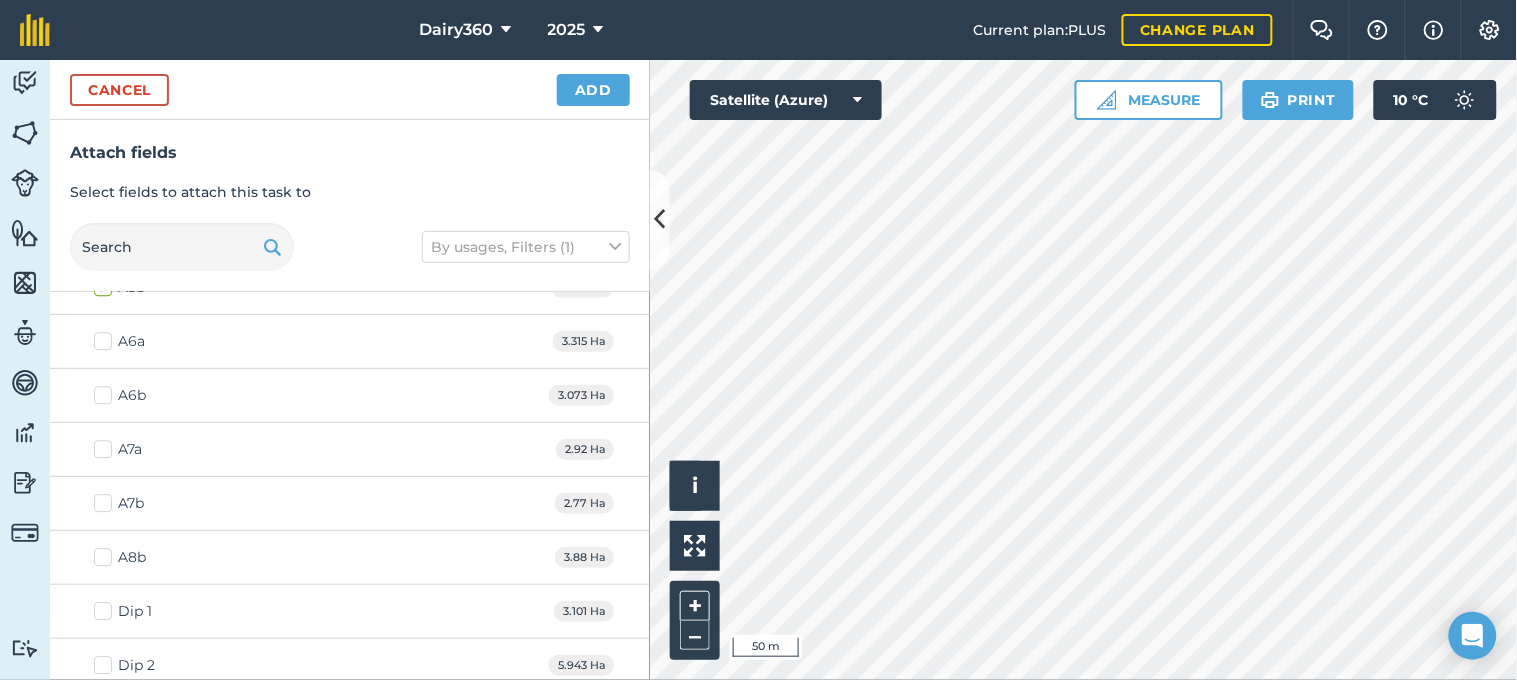 click on "A7a" at bounding box center [118, 449] 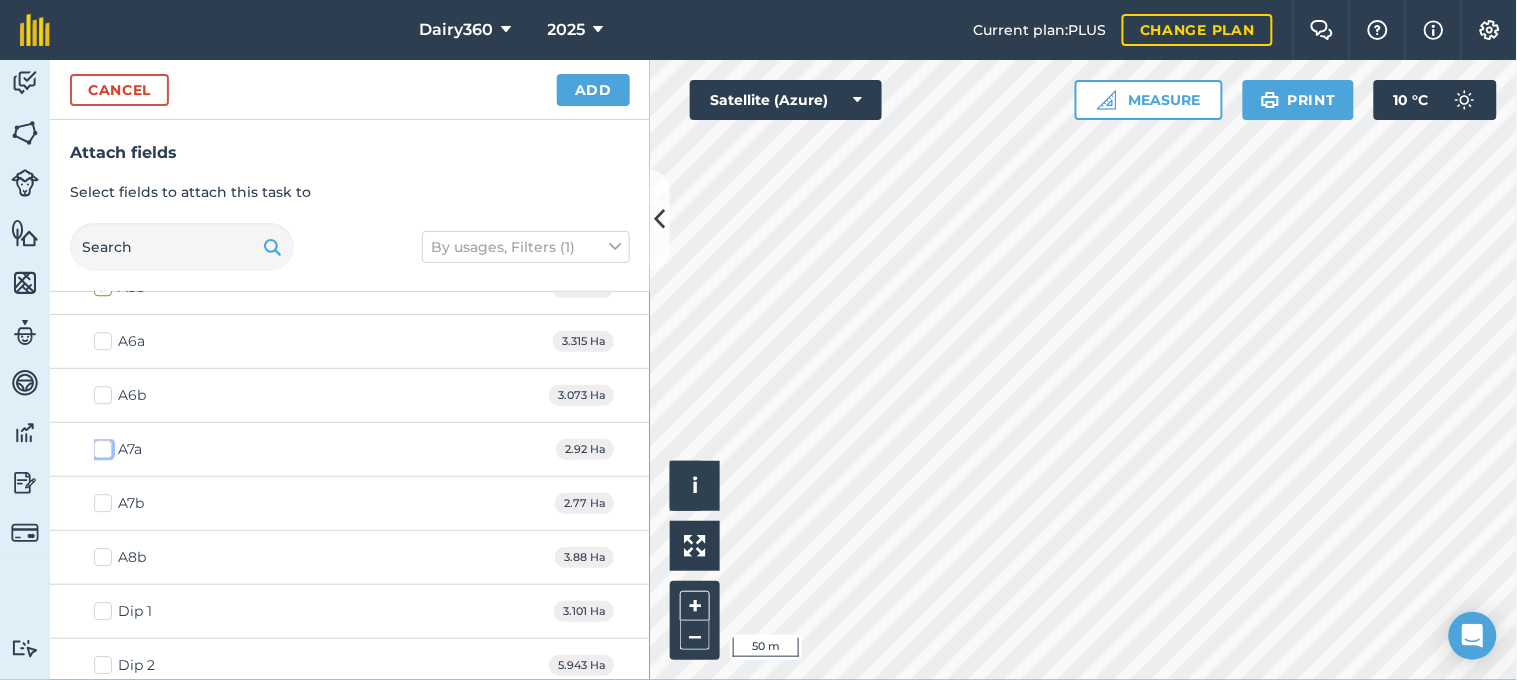 click on "A7a" at bounding box center (100, 445) 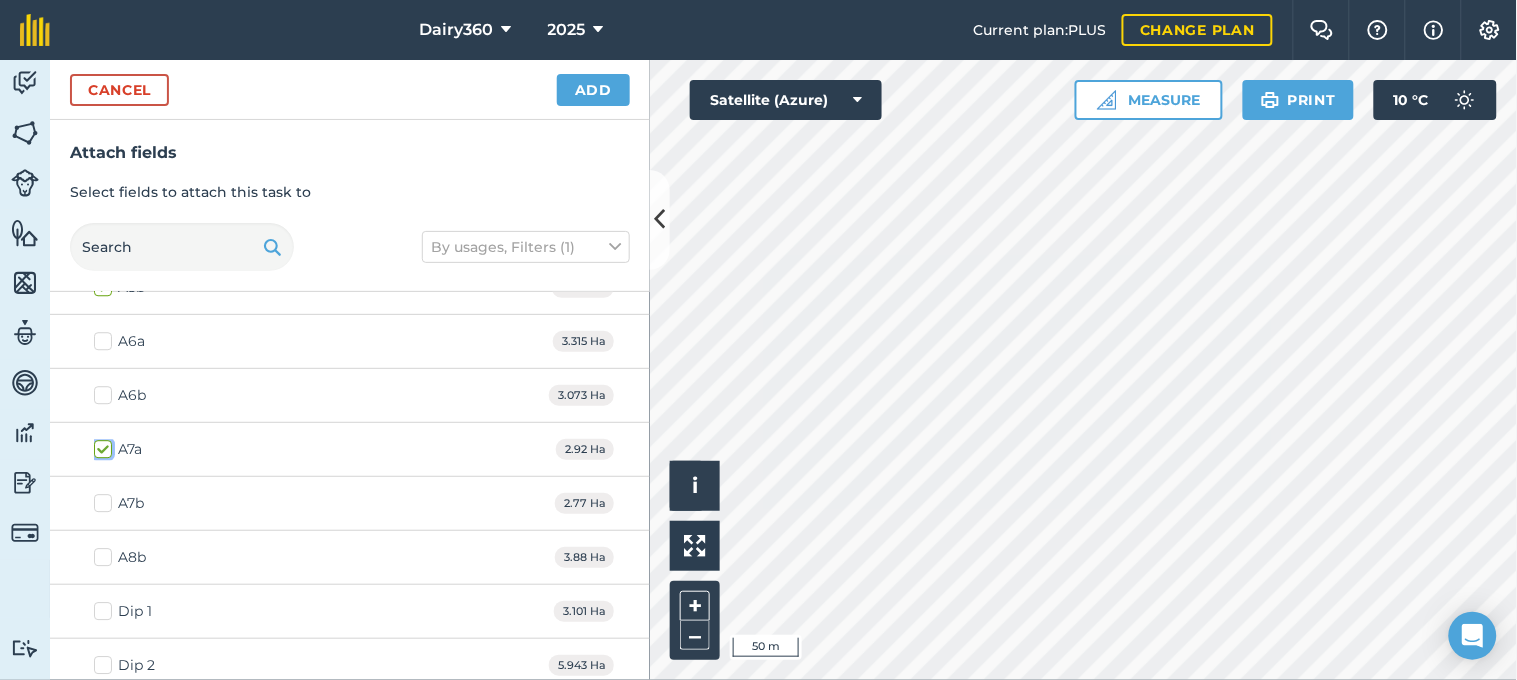 checkbox on "true" 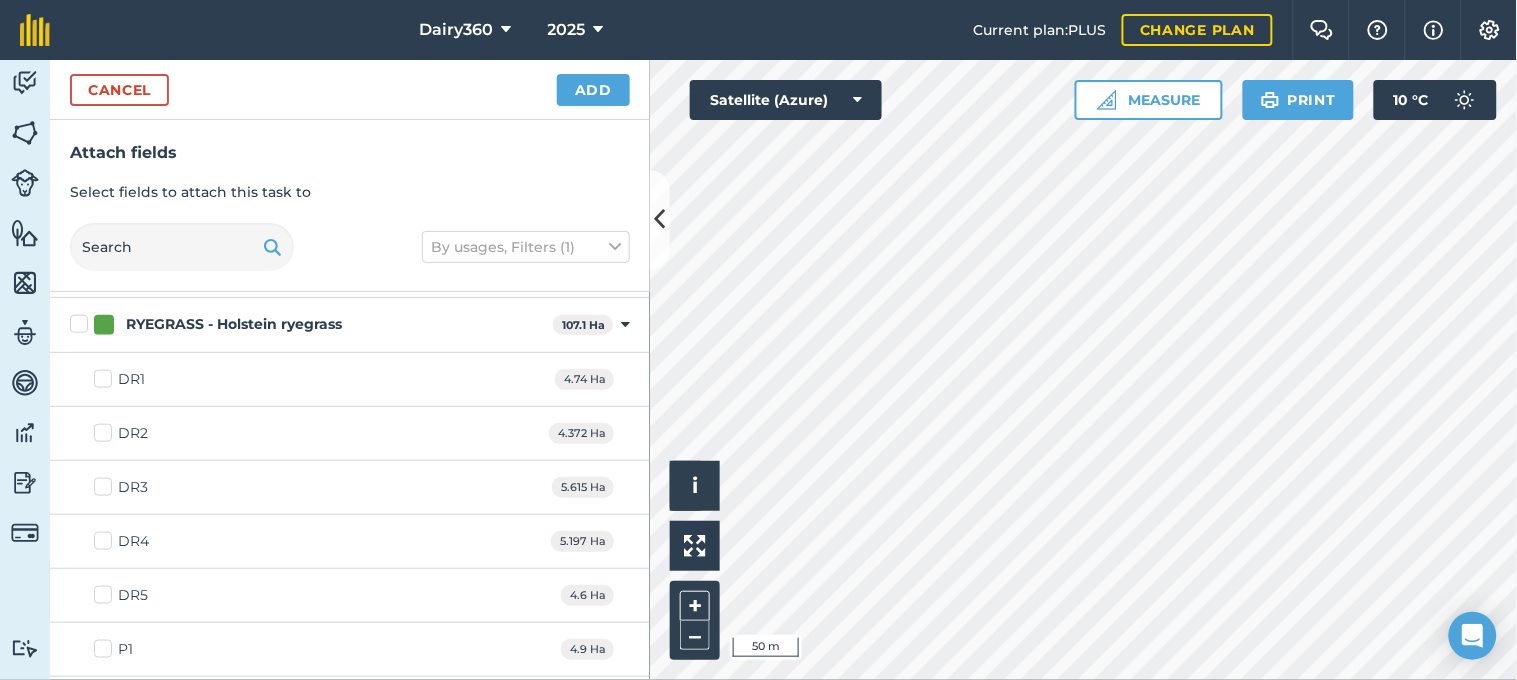 scroll, scrollTop: 6518, scrollLeft: 0, axis: vertical 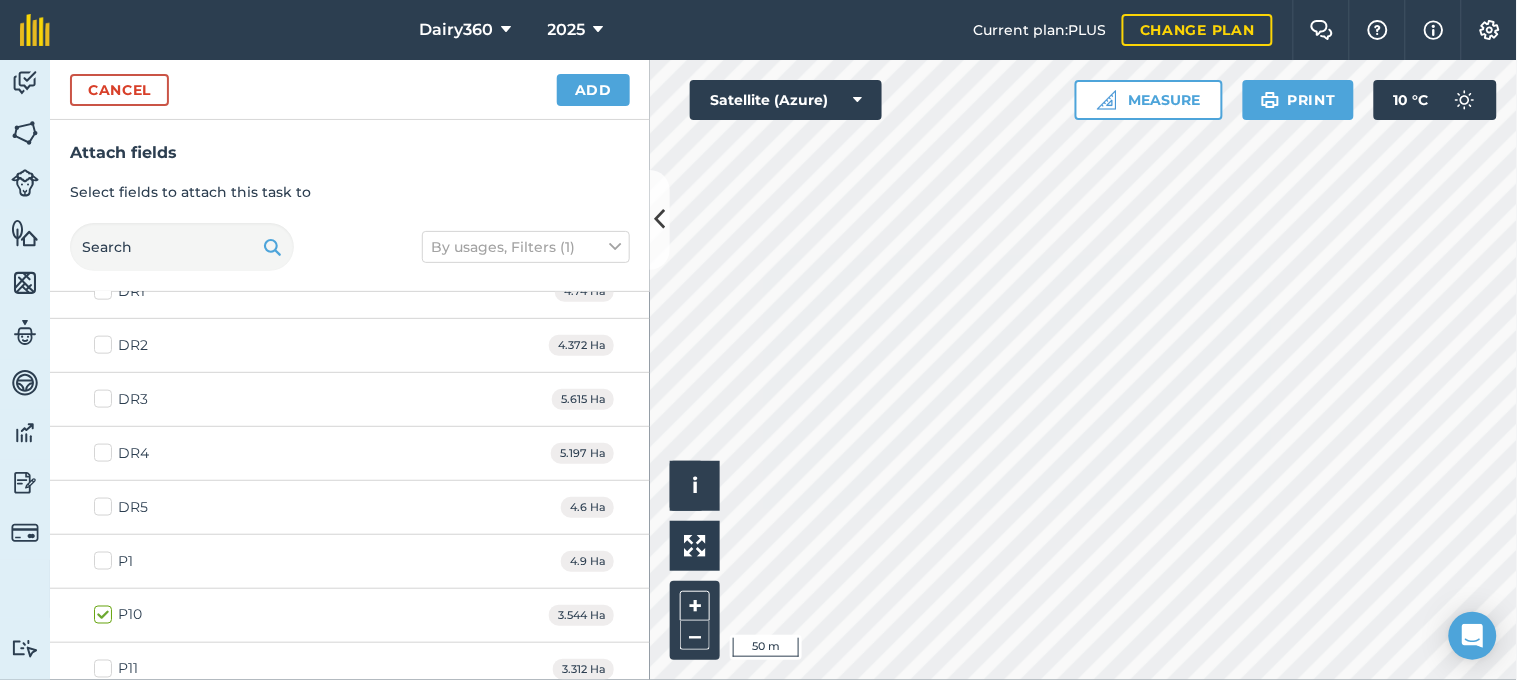 click on "DR3" at bounding box center (121, 399) 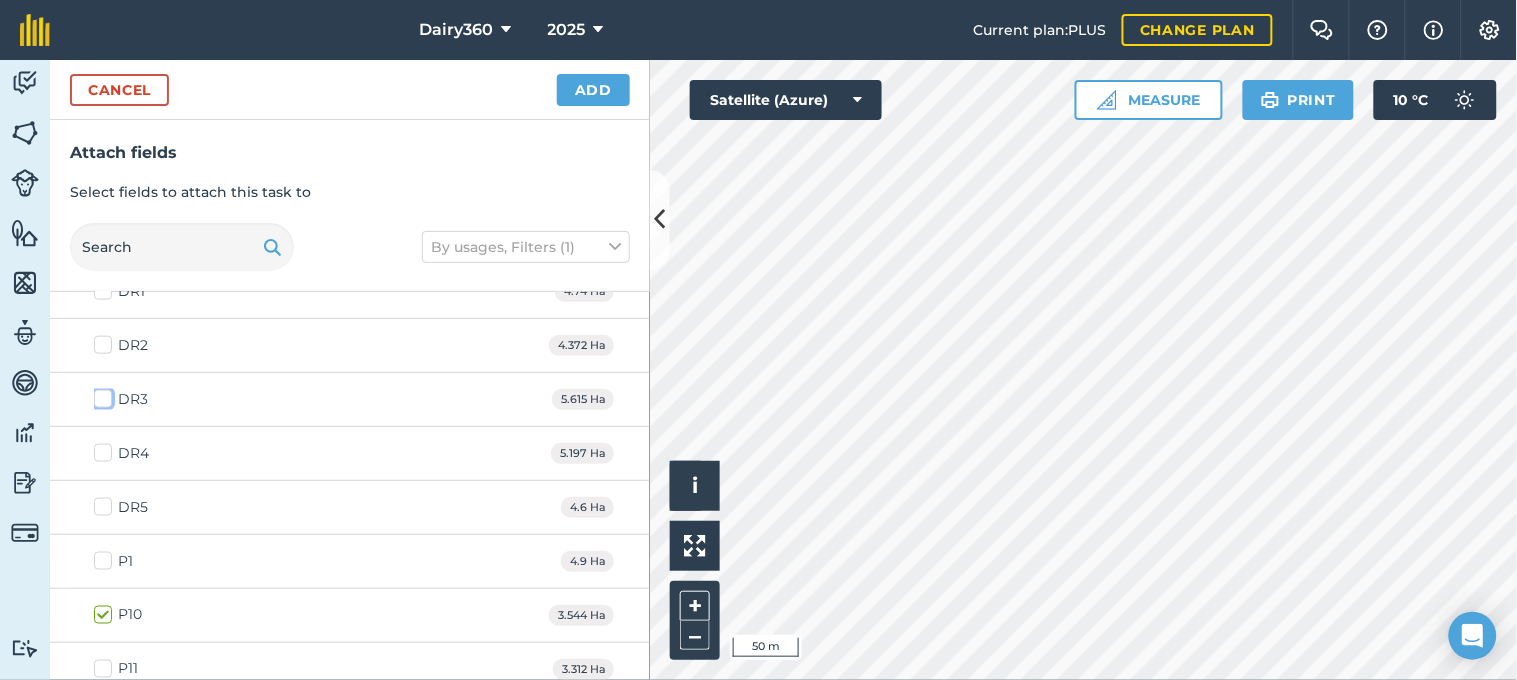 click on "DR3" at bounding box center [100, 395] 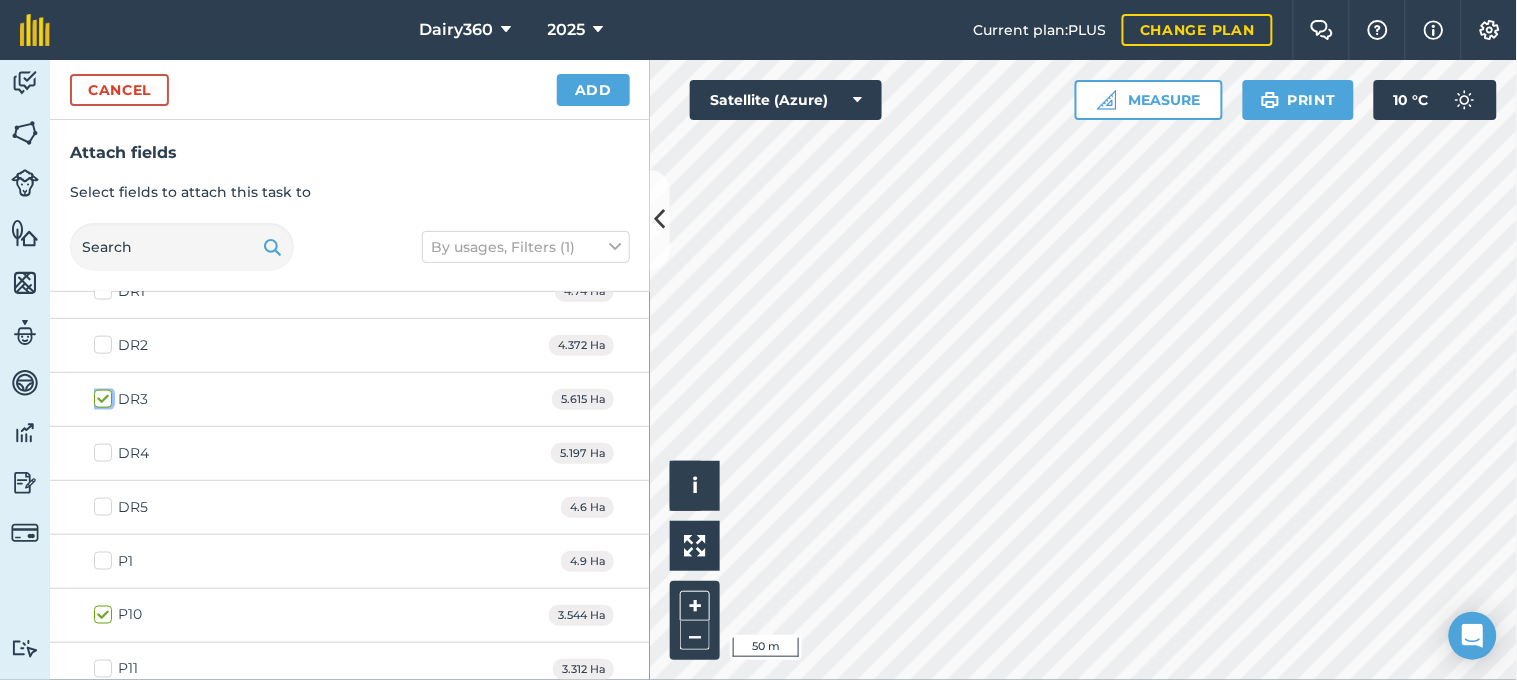 checkbox on "true" 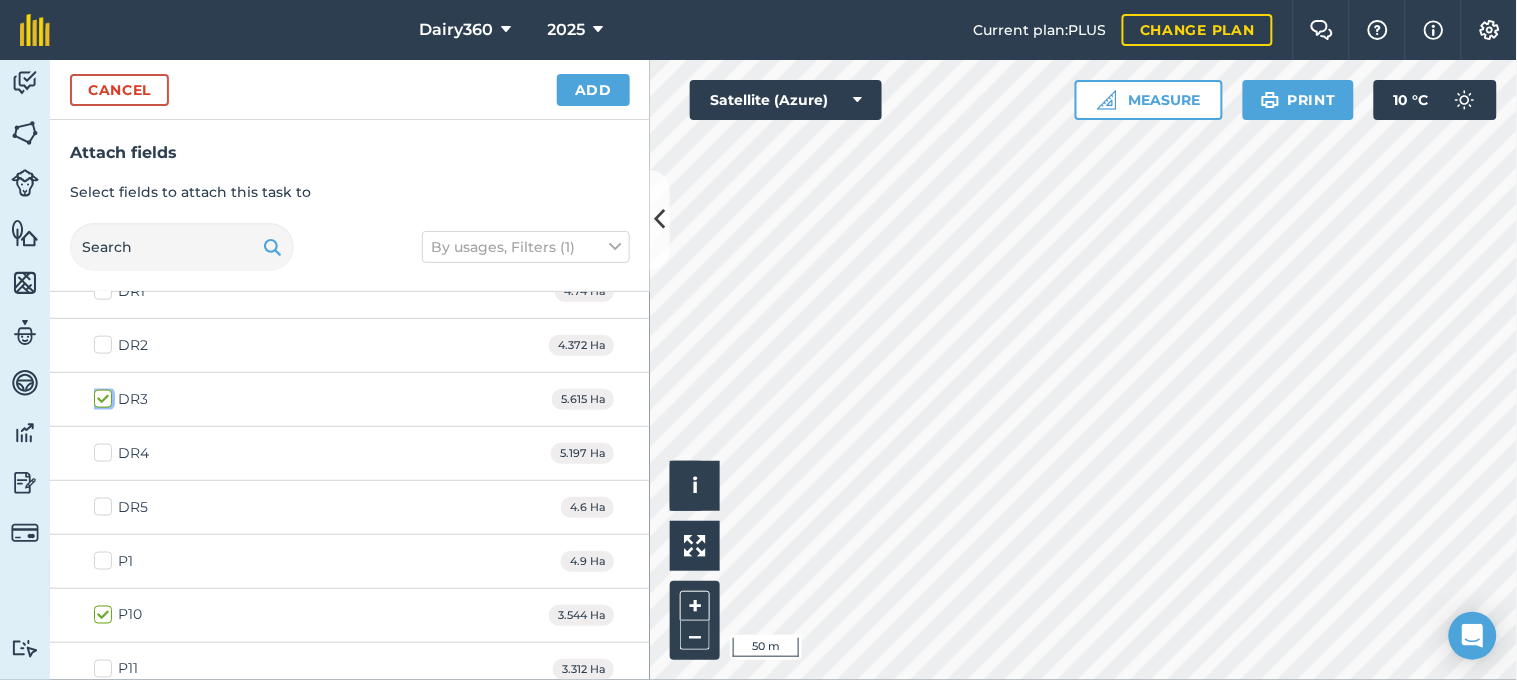 scroll, scrollTop: 6666, scrollLeft: 0, axis: vertical 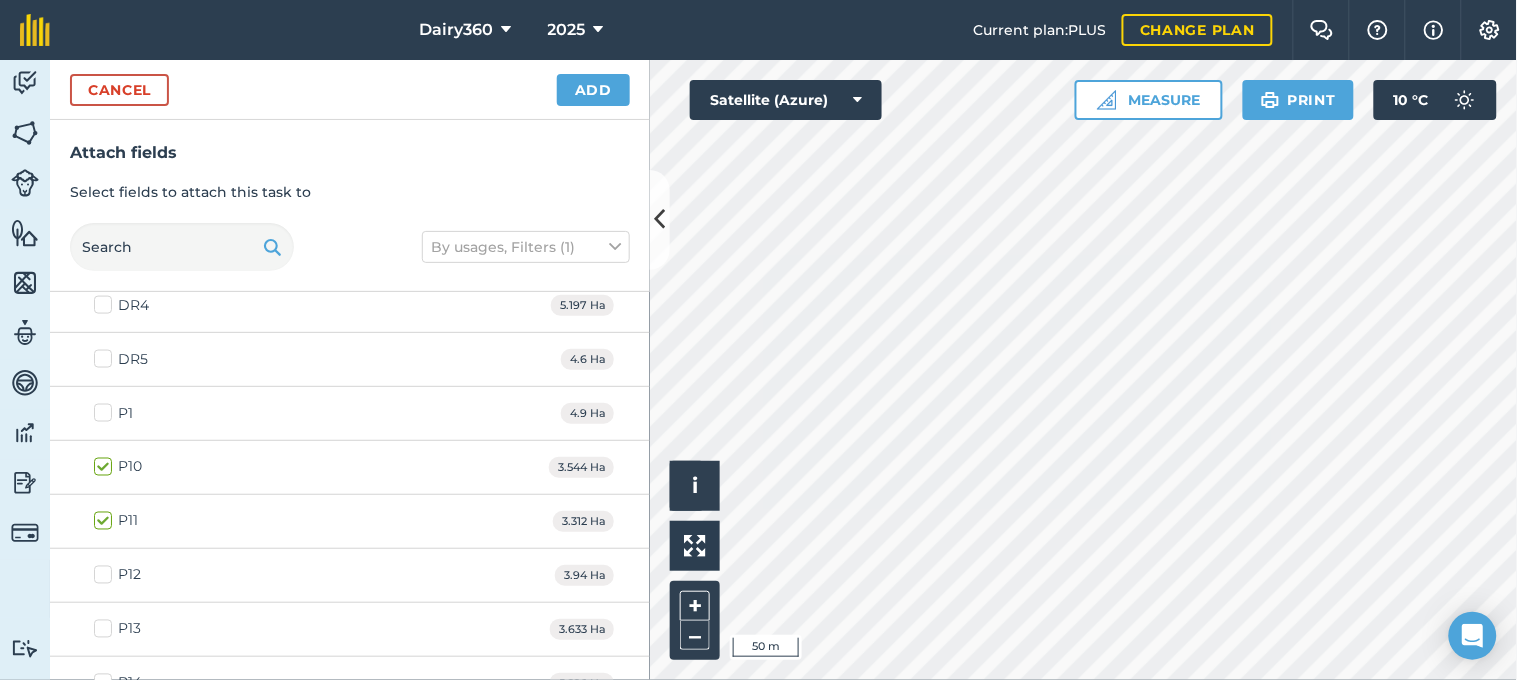 checkbox on "true" 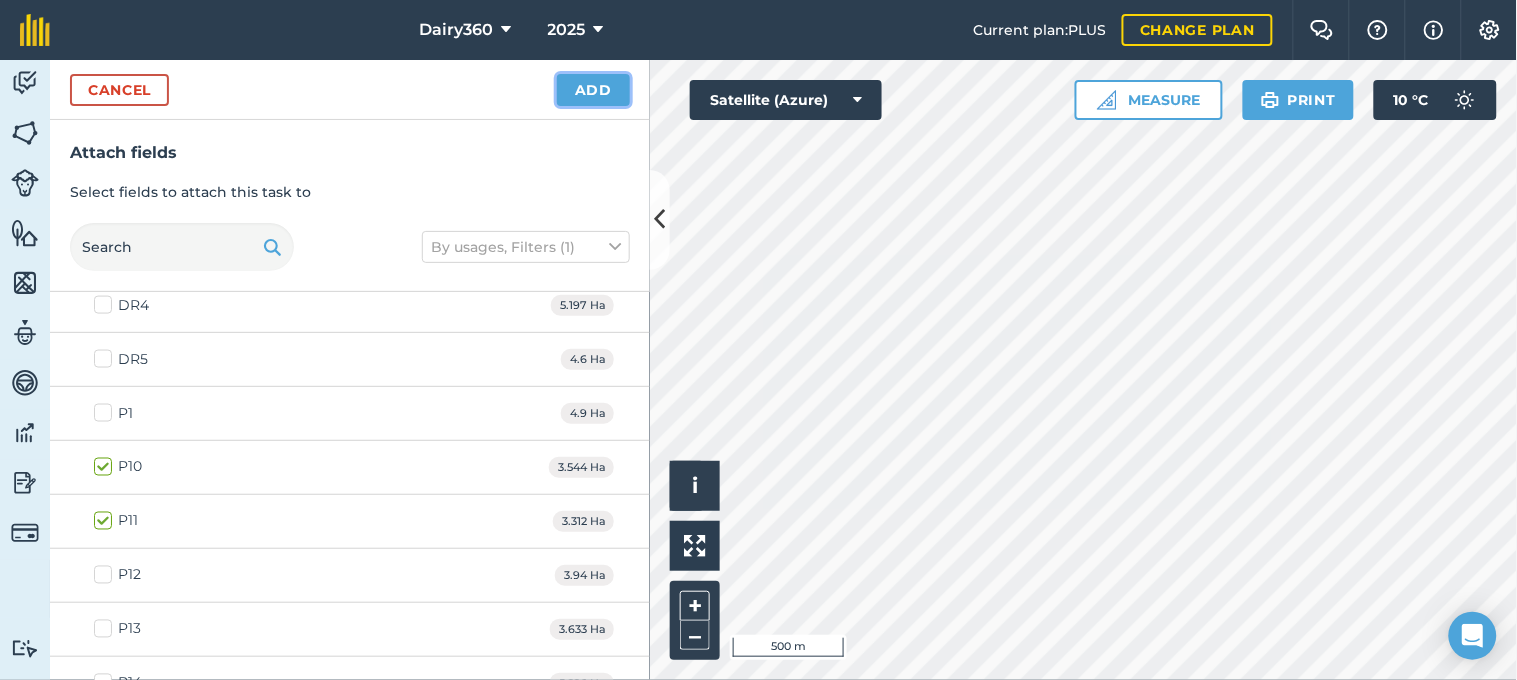 click on "Add" at bounding box center [593, 90] 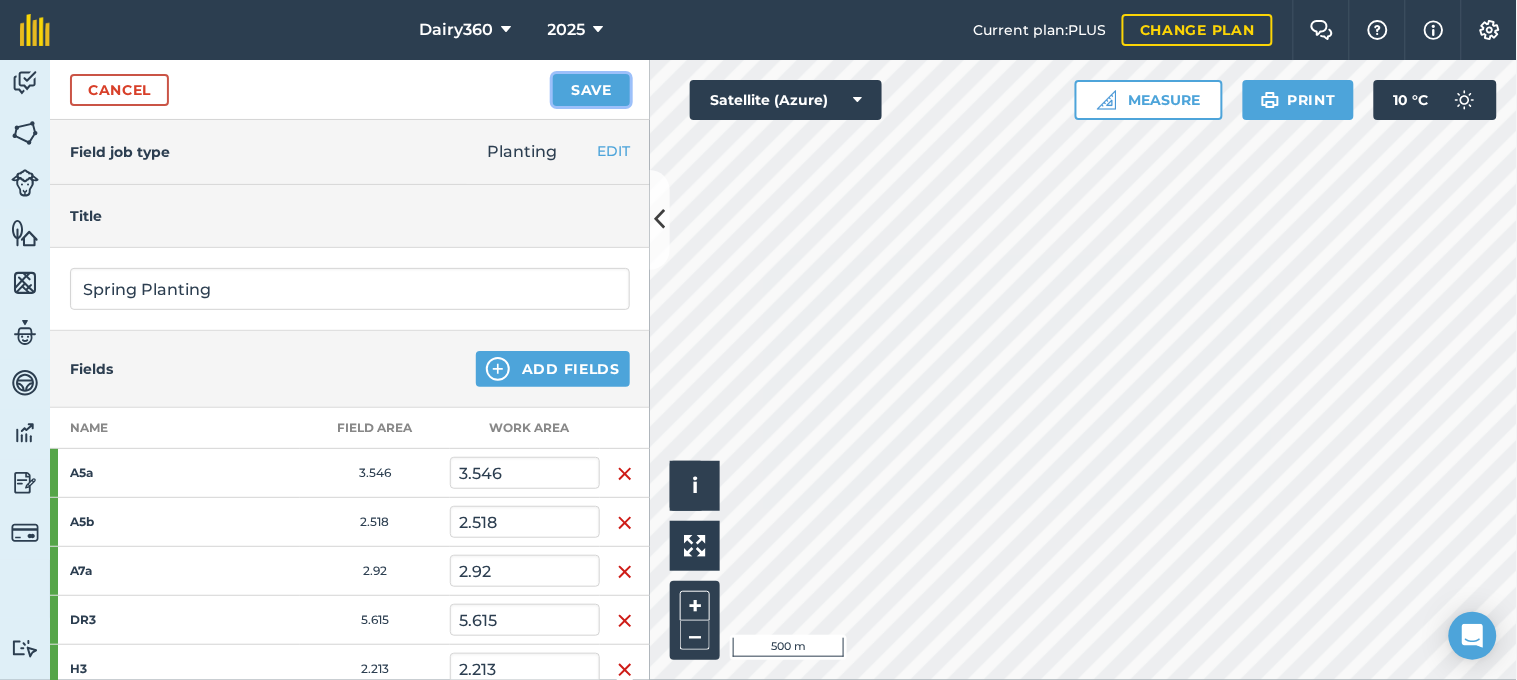click on "Save" at bounding box center (591, 90) 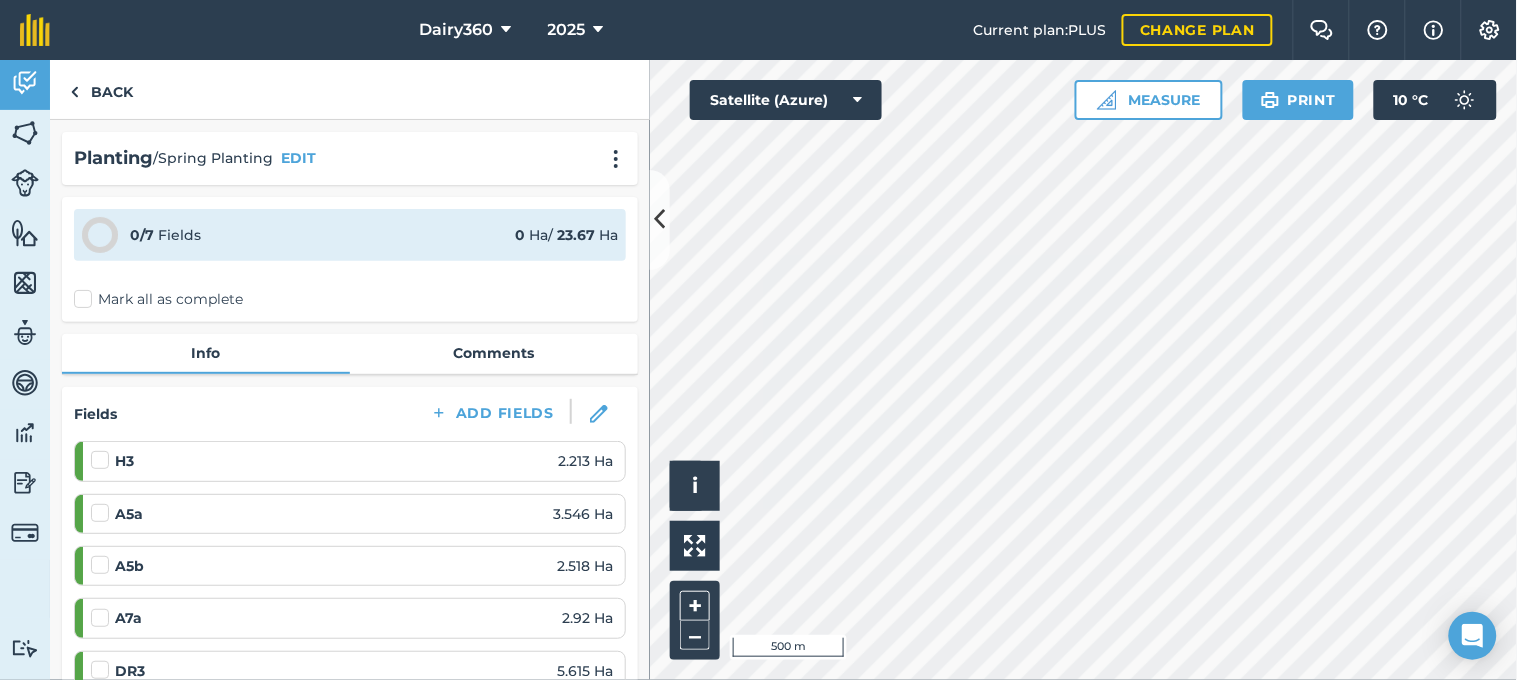 click at bounding box center (103, 503) 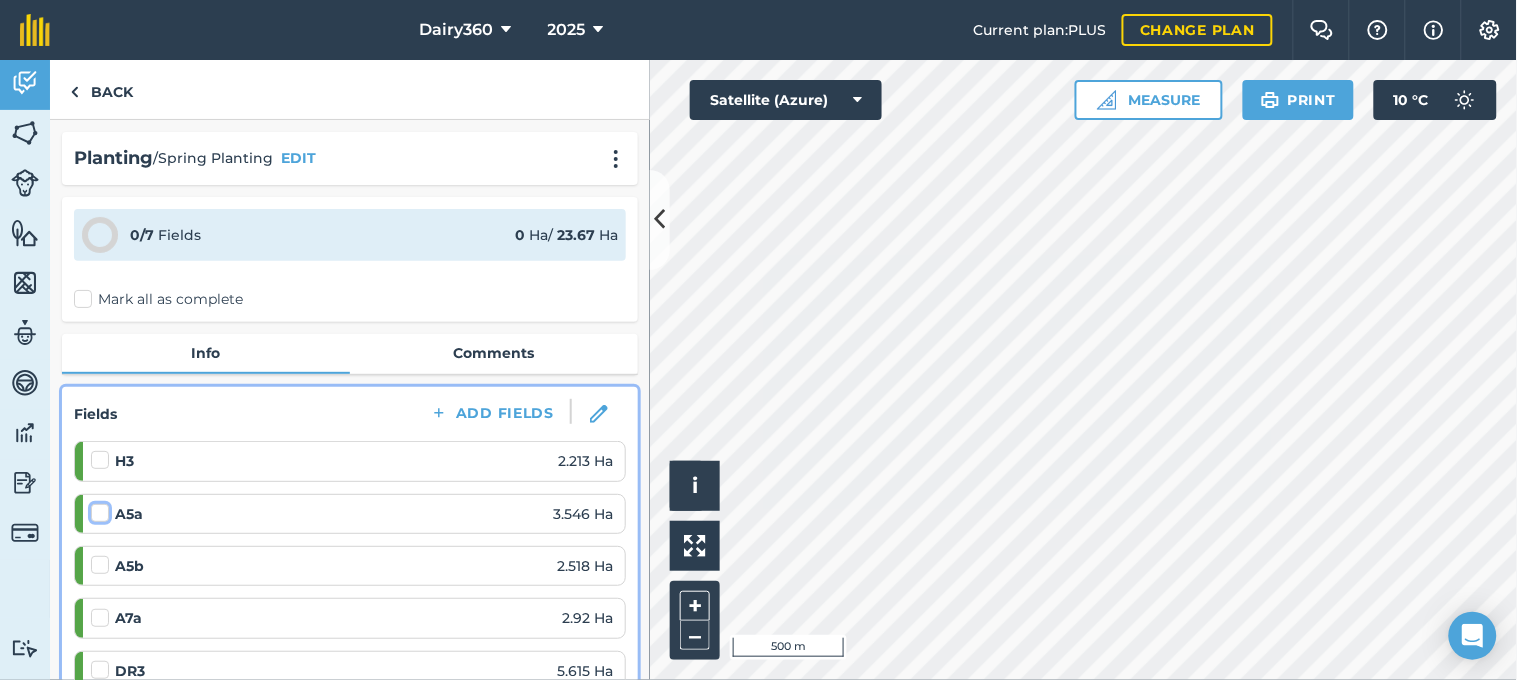 click at bounding box center [97, 509] 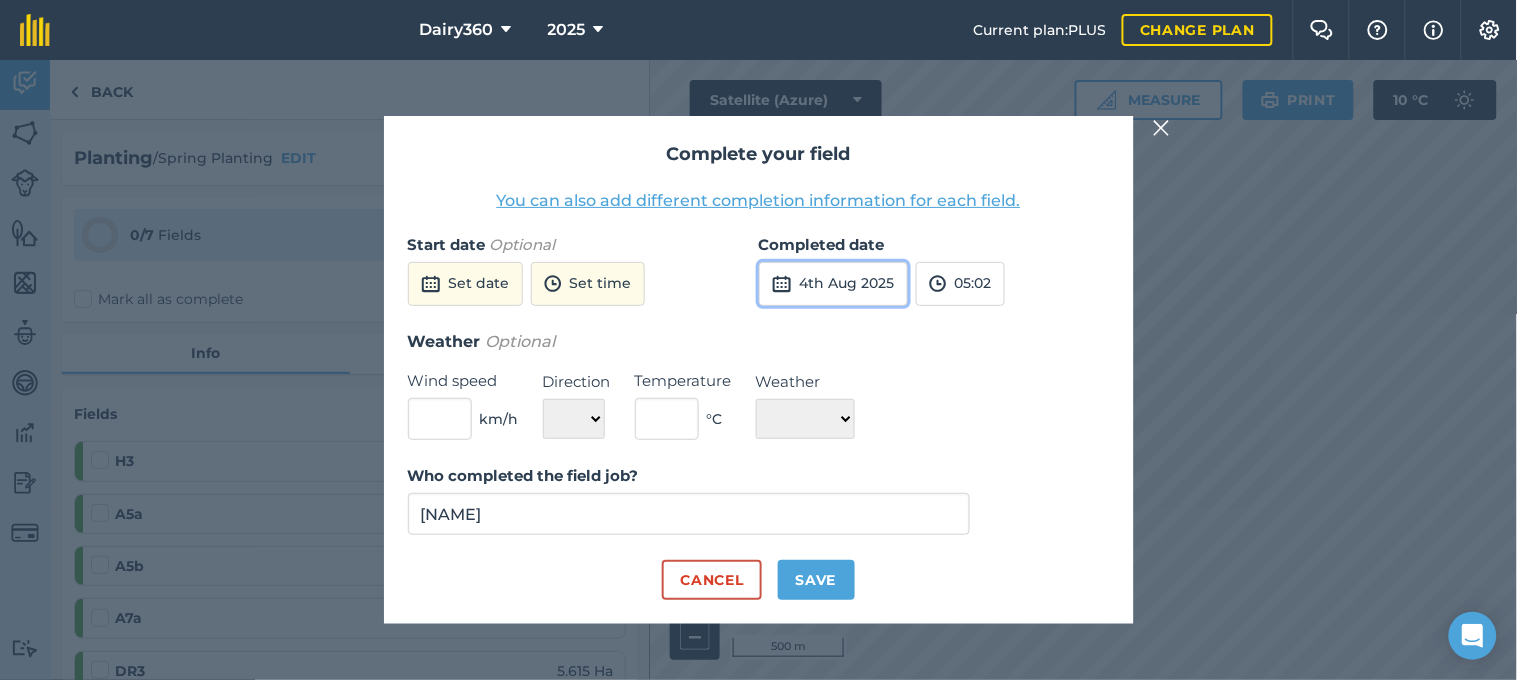 click on "4th Aug 2025" at bounding box center (833, 284) 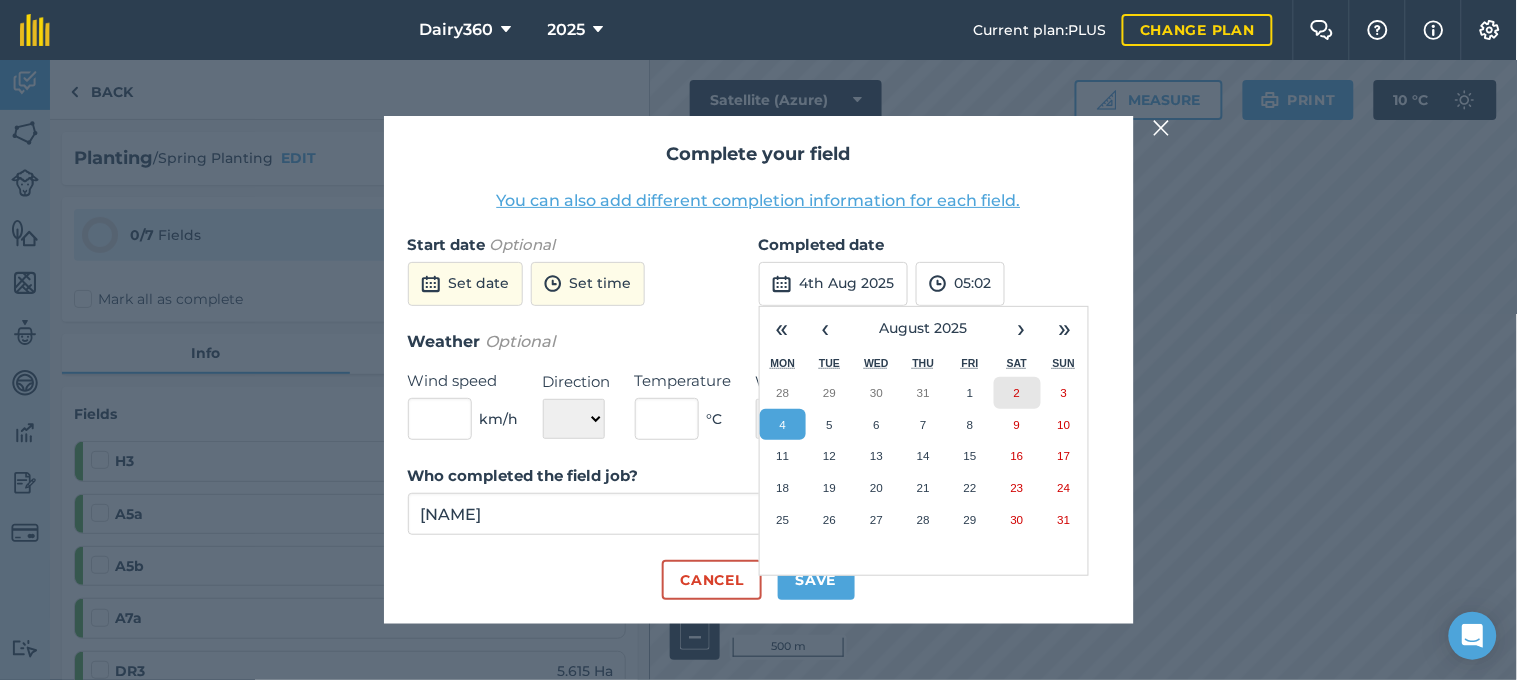 click on "2" at bounding box center (1017, 393) 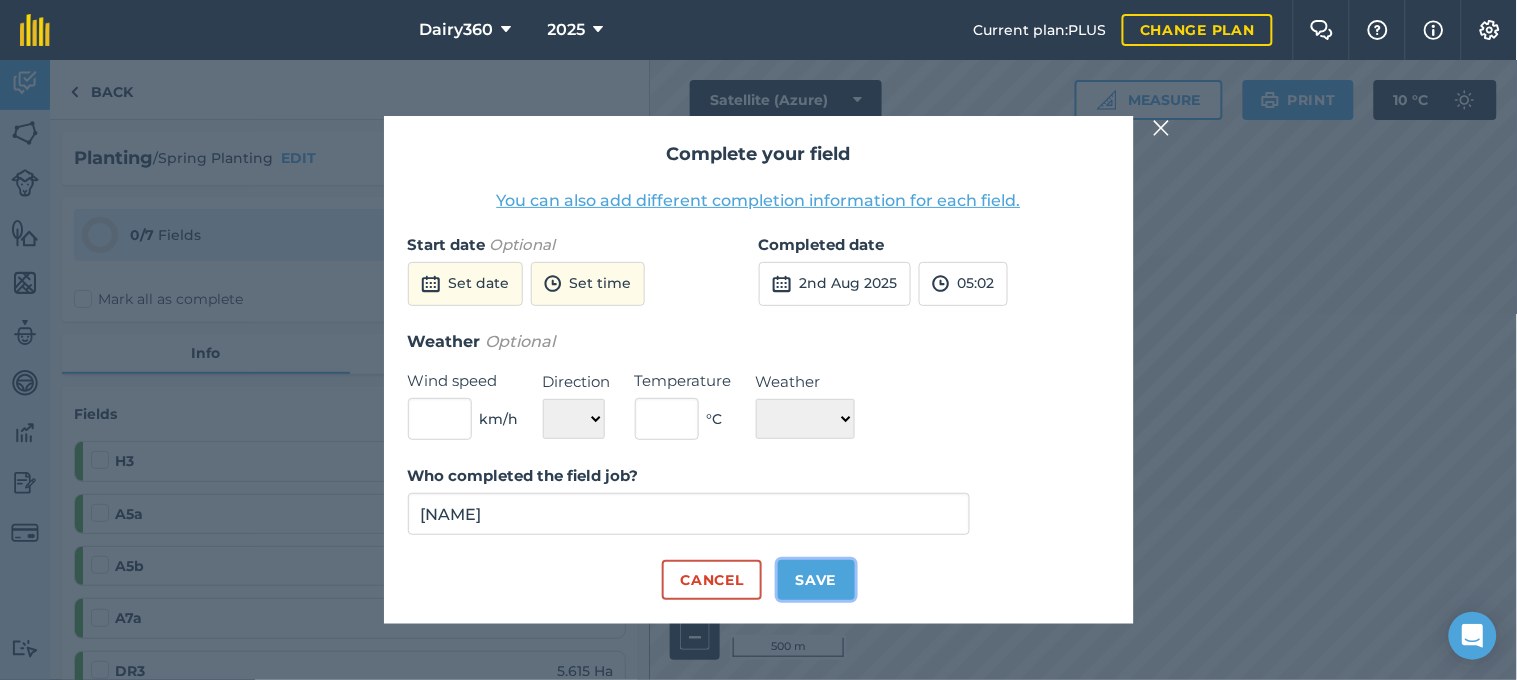 click on "Save" at bounding box center (816, 580) 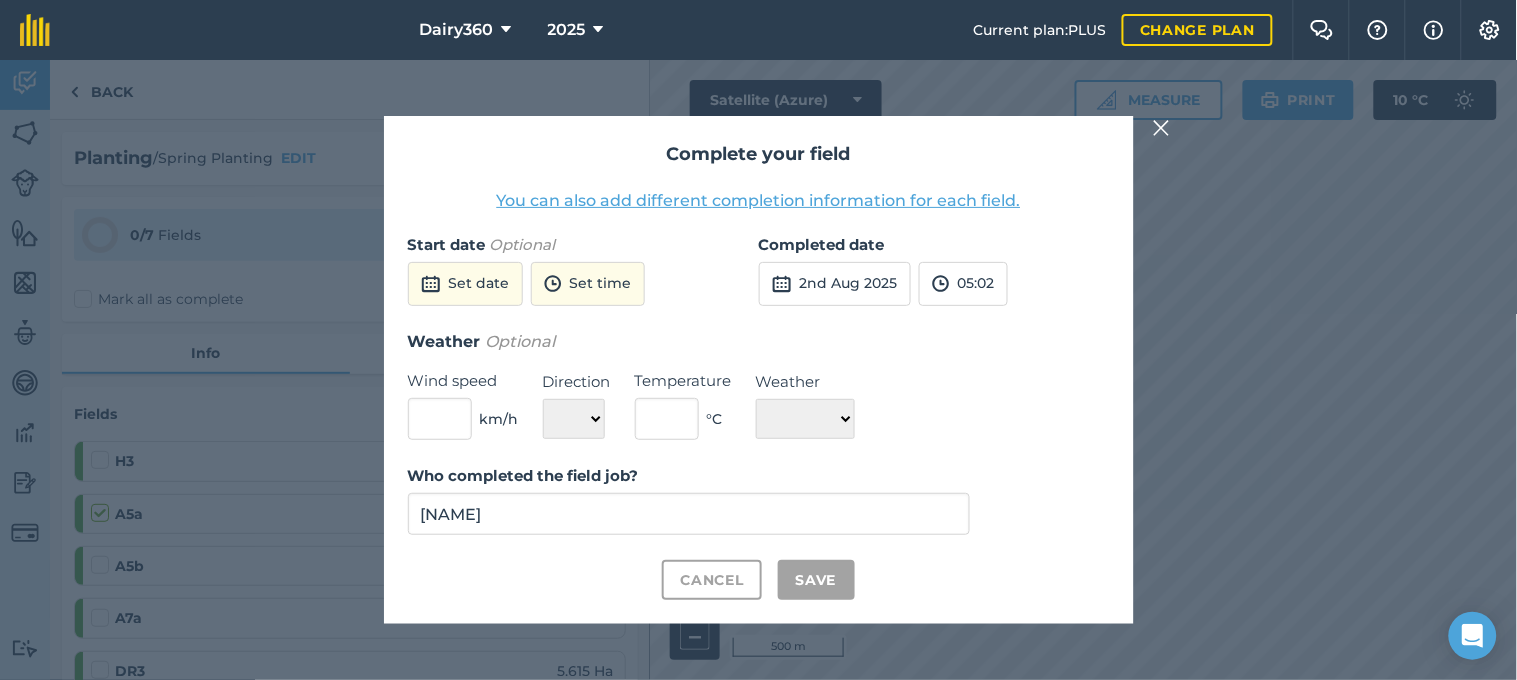 checkbox on "true" 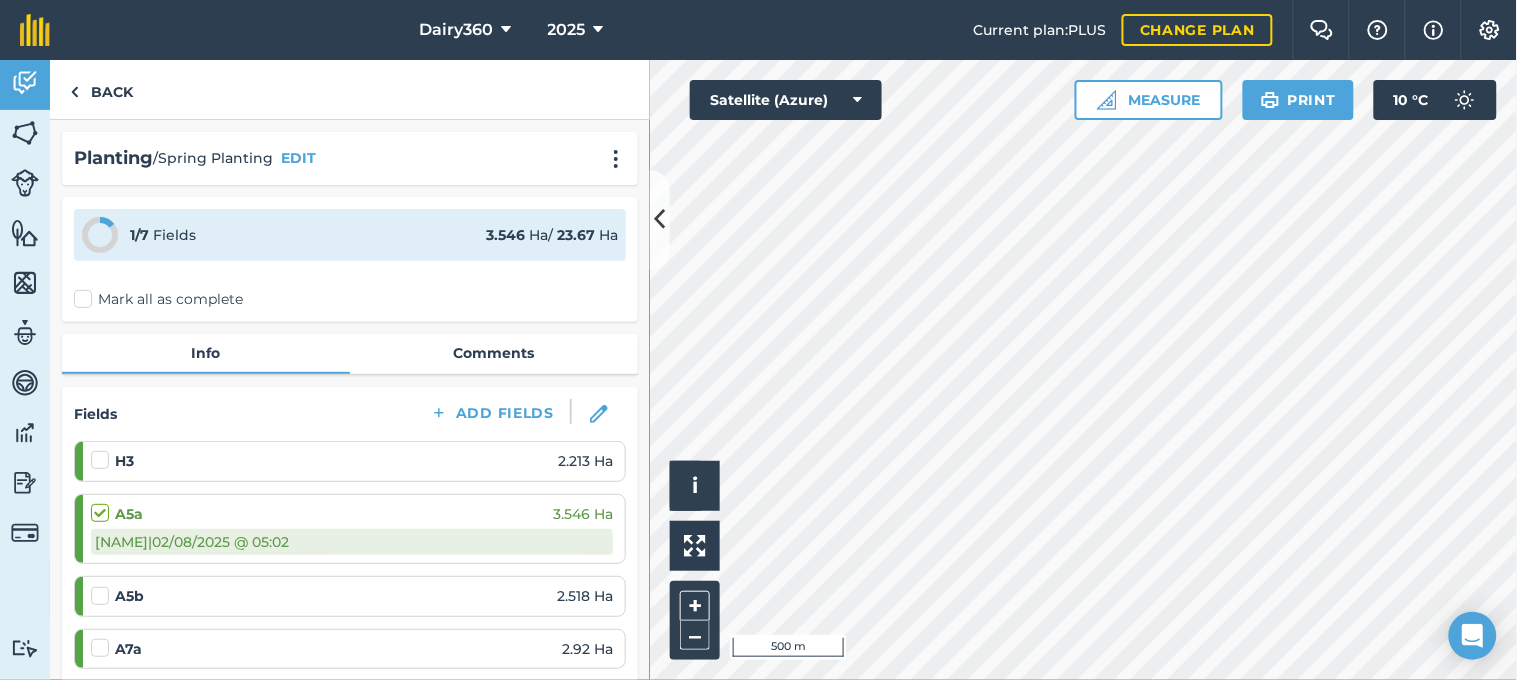 click at bounding box center [103, 586] 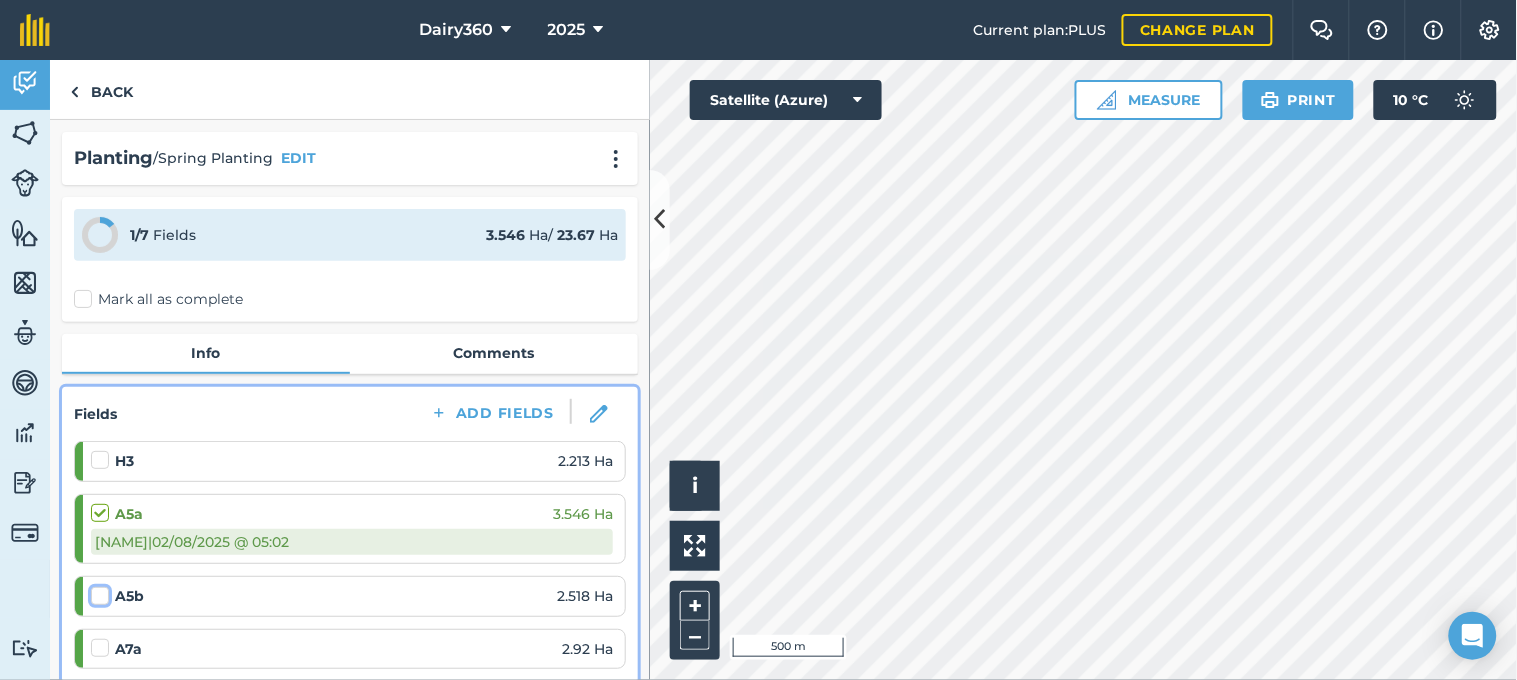 click at bounding box center [97, 592] 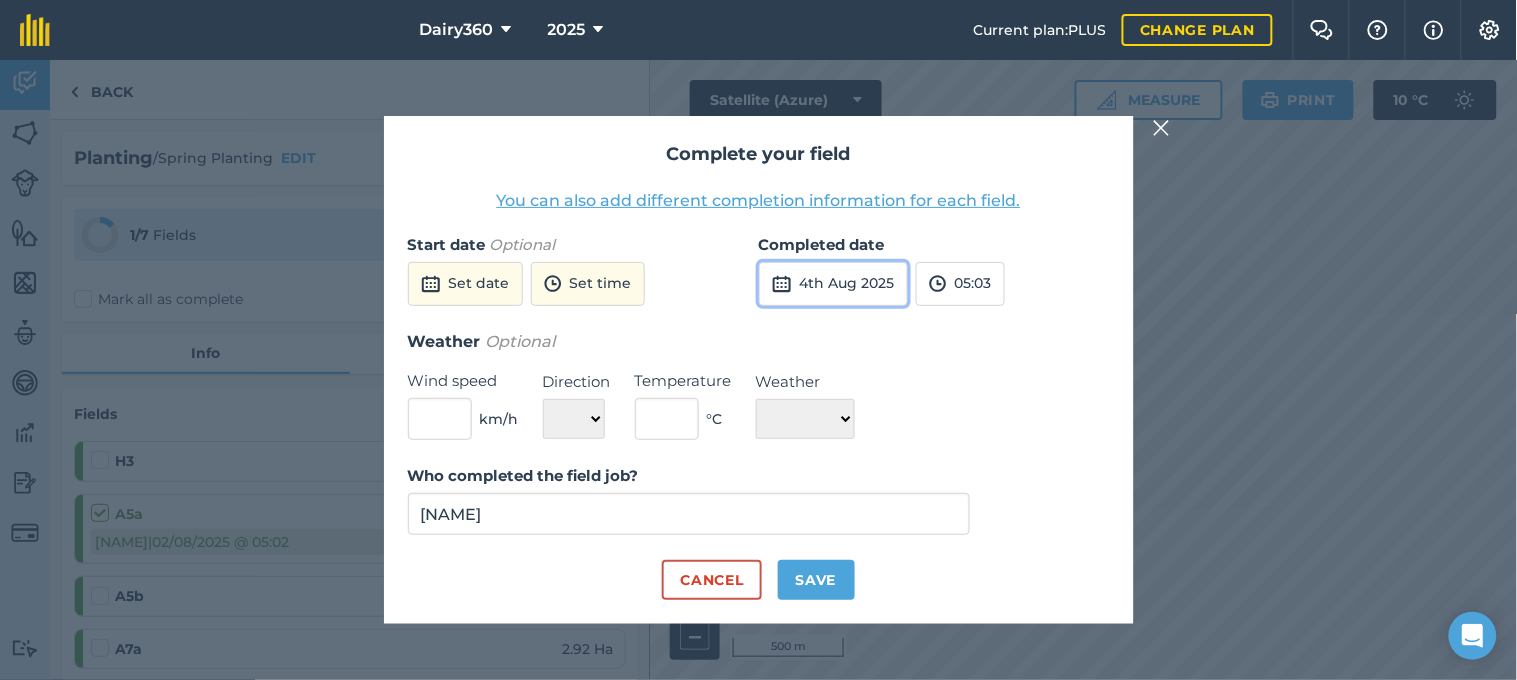 click on "4th Aug 2025" at bounding box center (833, 284) 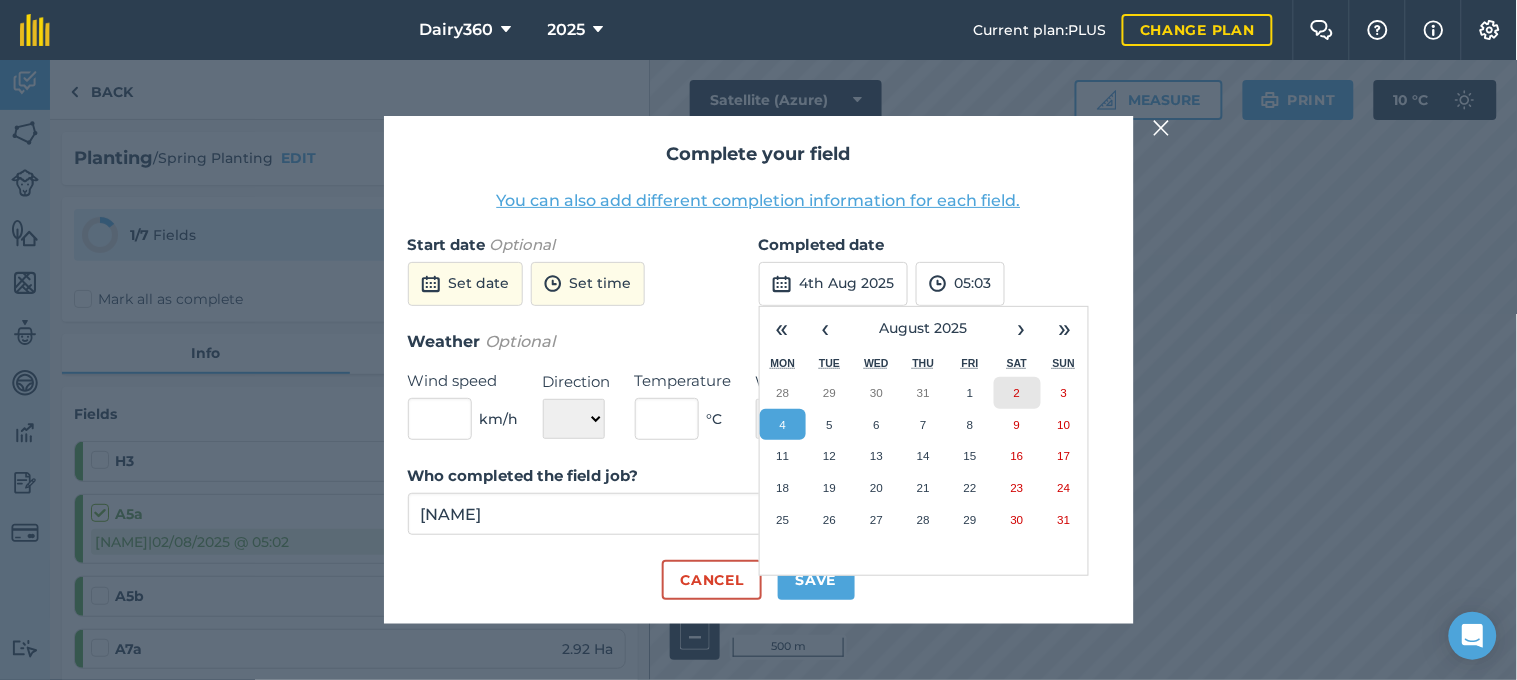click on "2" at bounding box center [1017, 393] 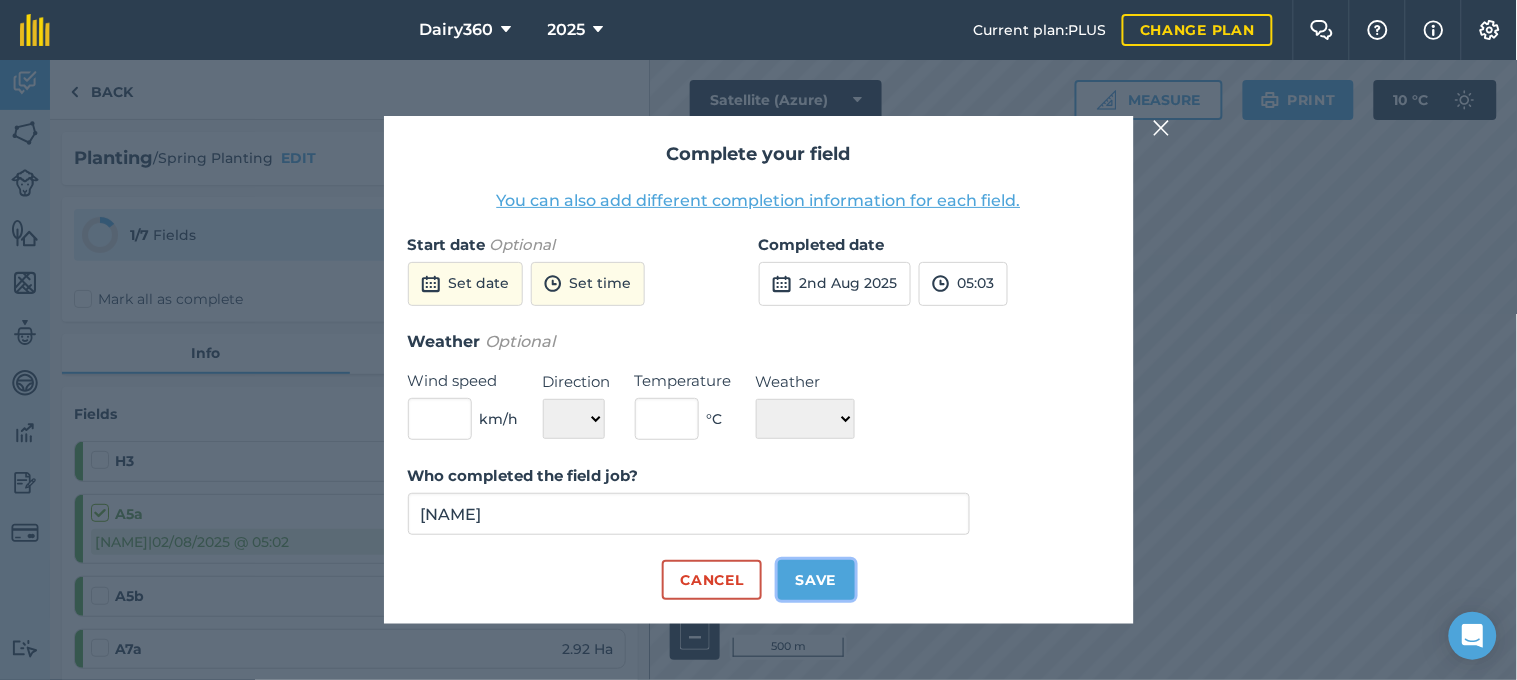 click on "Save" at bounding box center (816, 580) 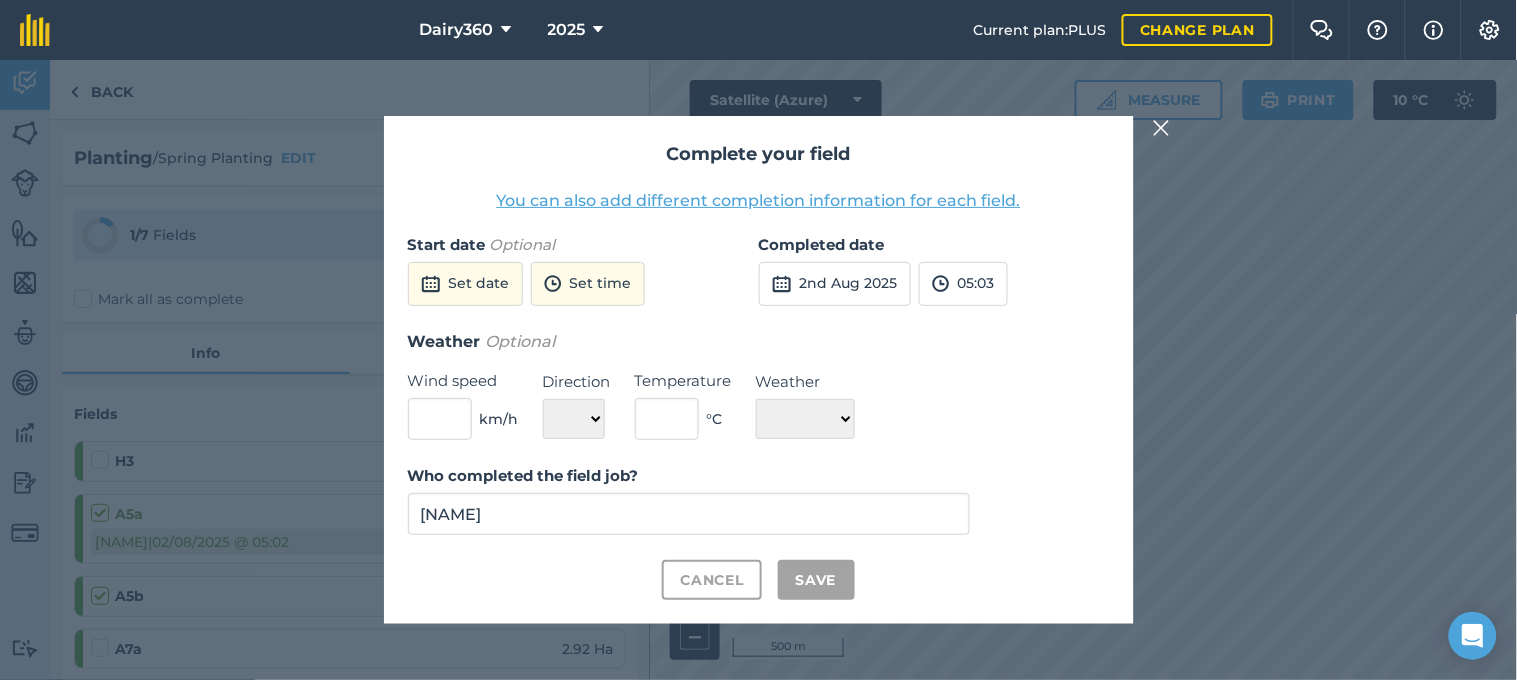 checkbox on "true" 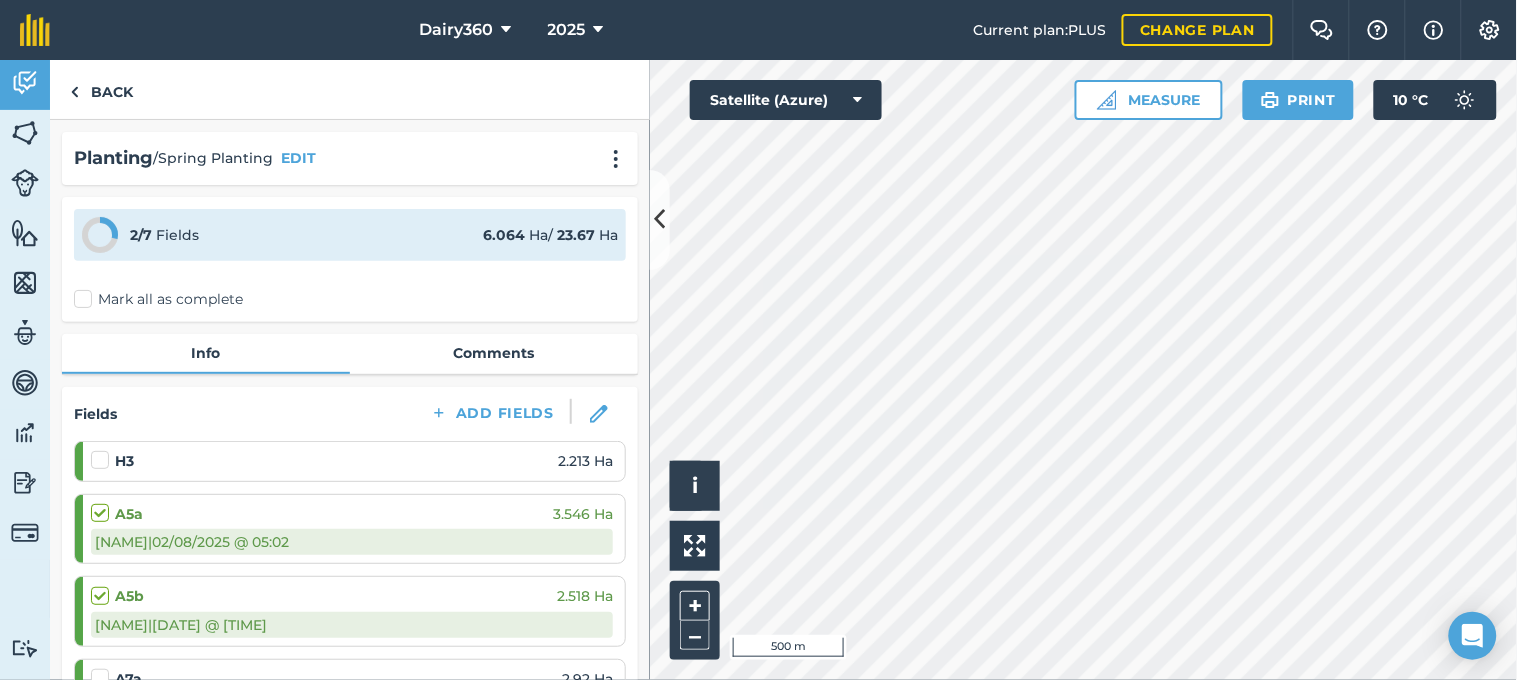 scroll, scrollTop: 147, scrollLeft: 0, axis: vertical 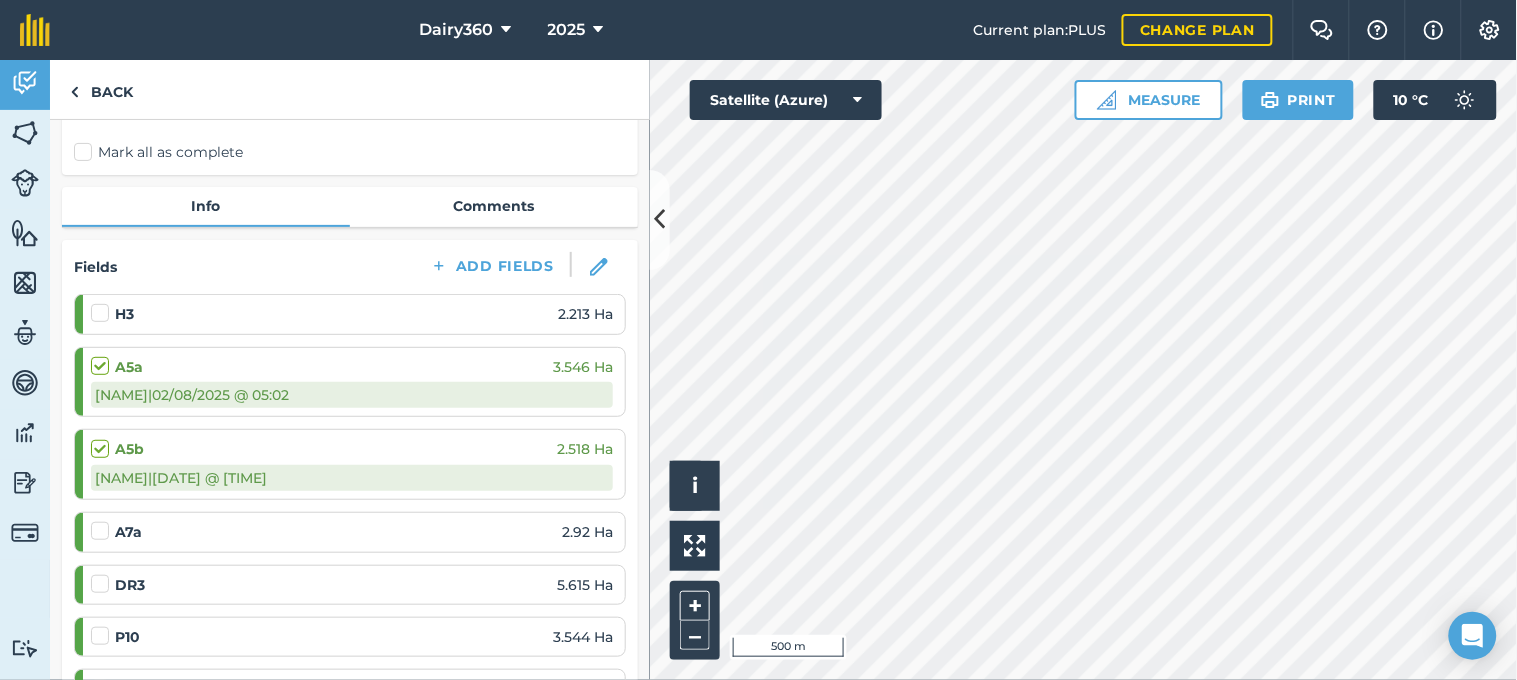 click at bounding box center (103, 521) 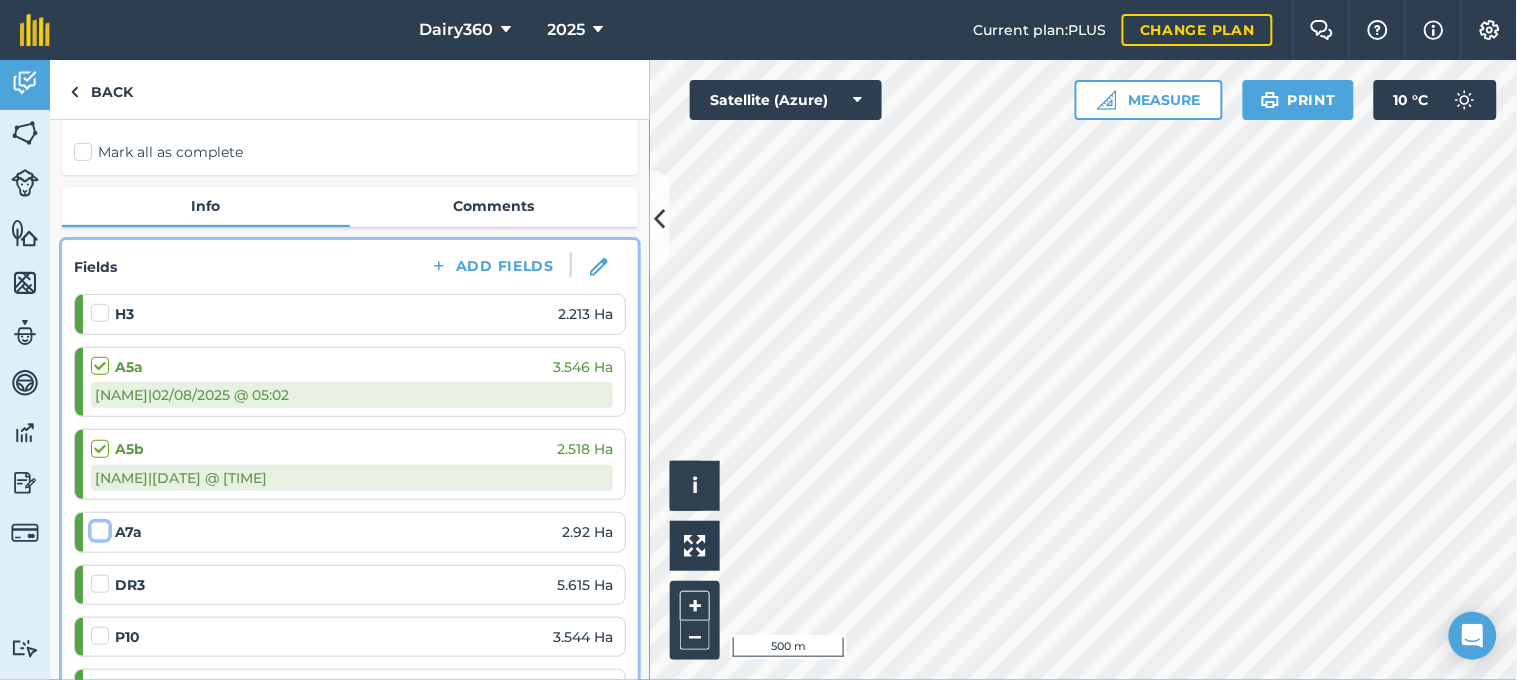 click at bounding box center [97, 527] 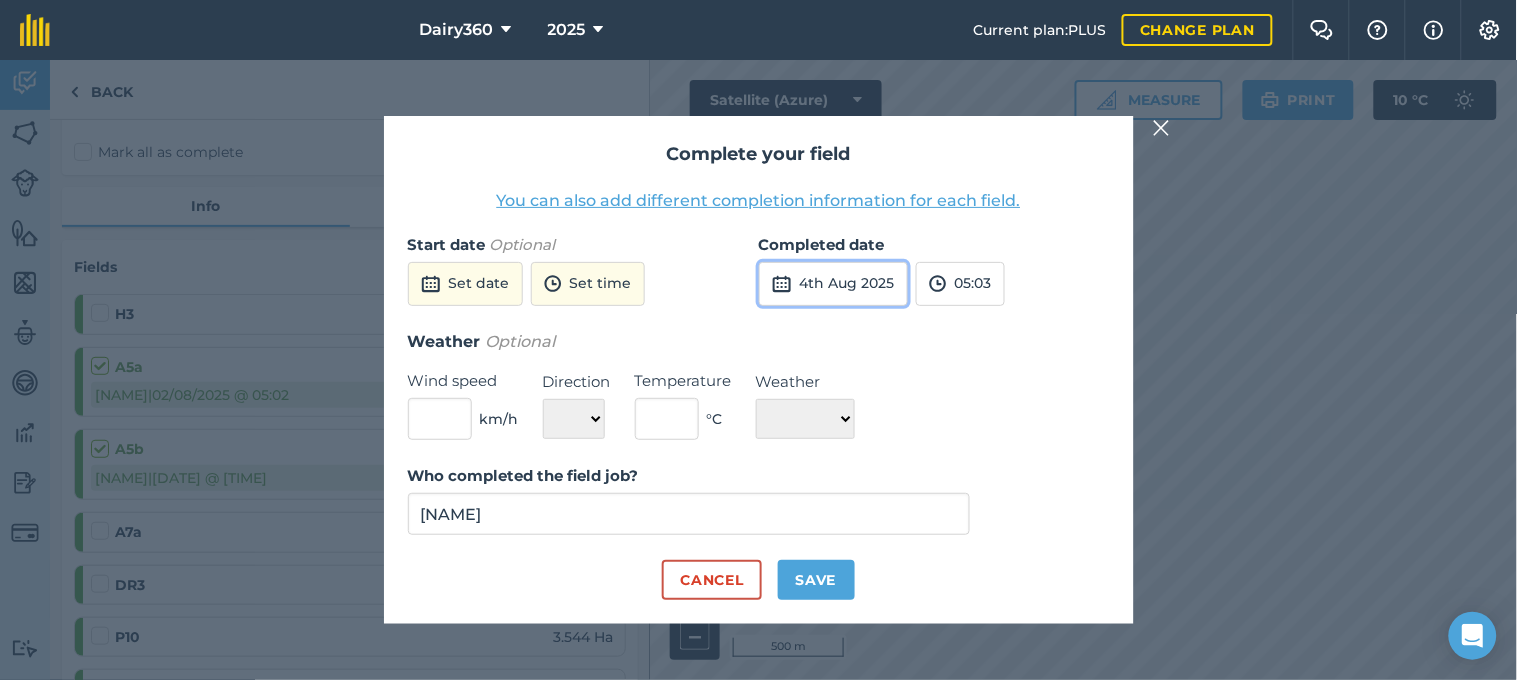 click on "4th Aug 2025" at bounding box center [833, 284] 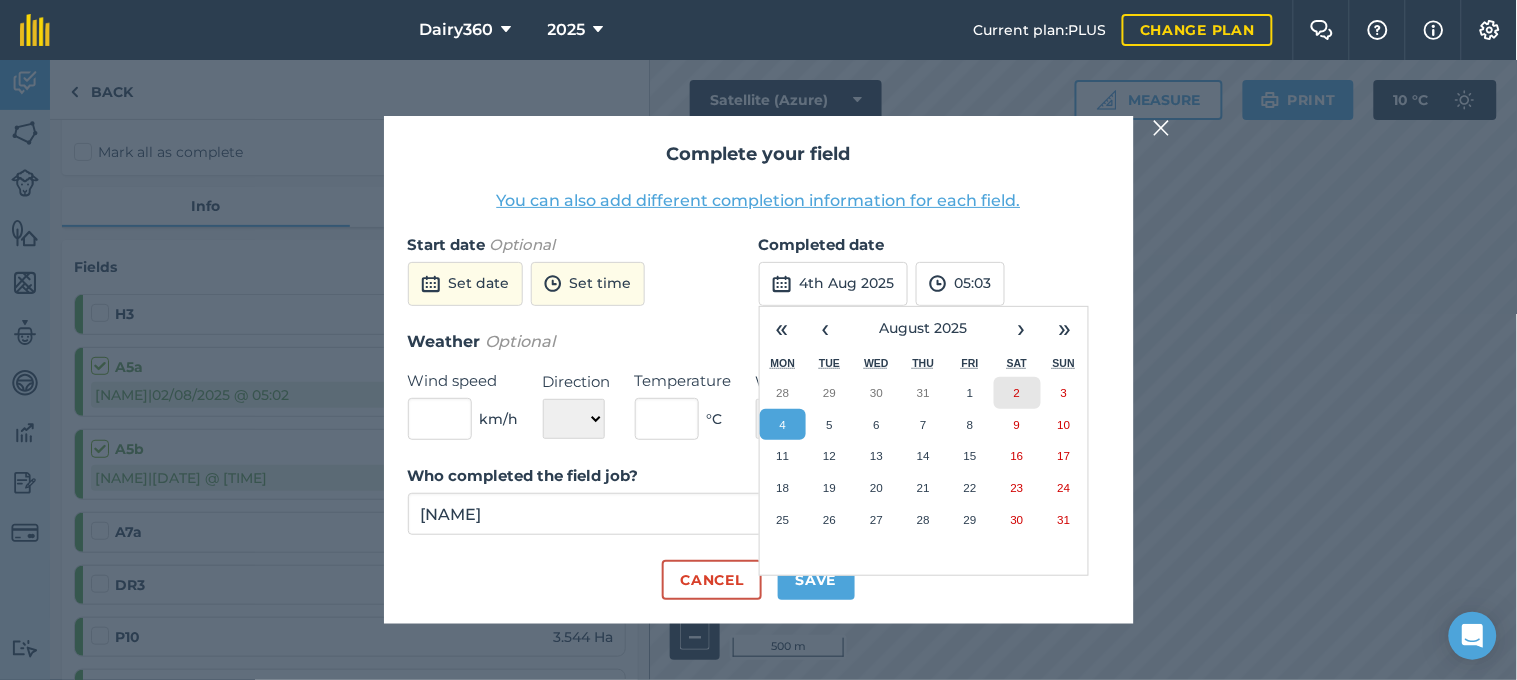 click on "2" at bounding box center [1017, 393] 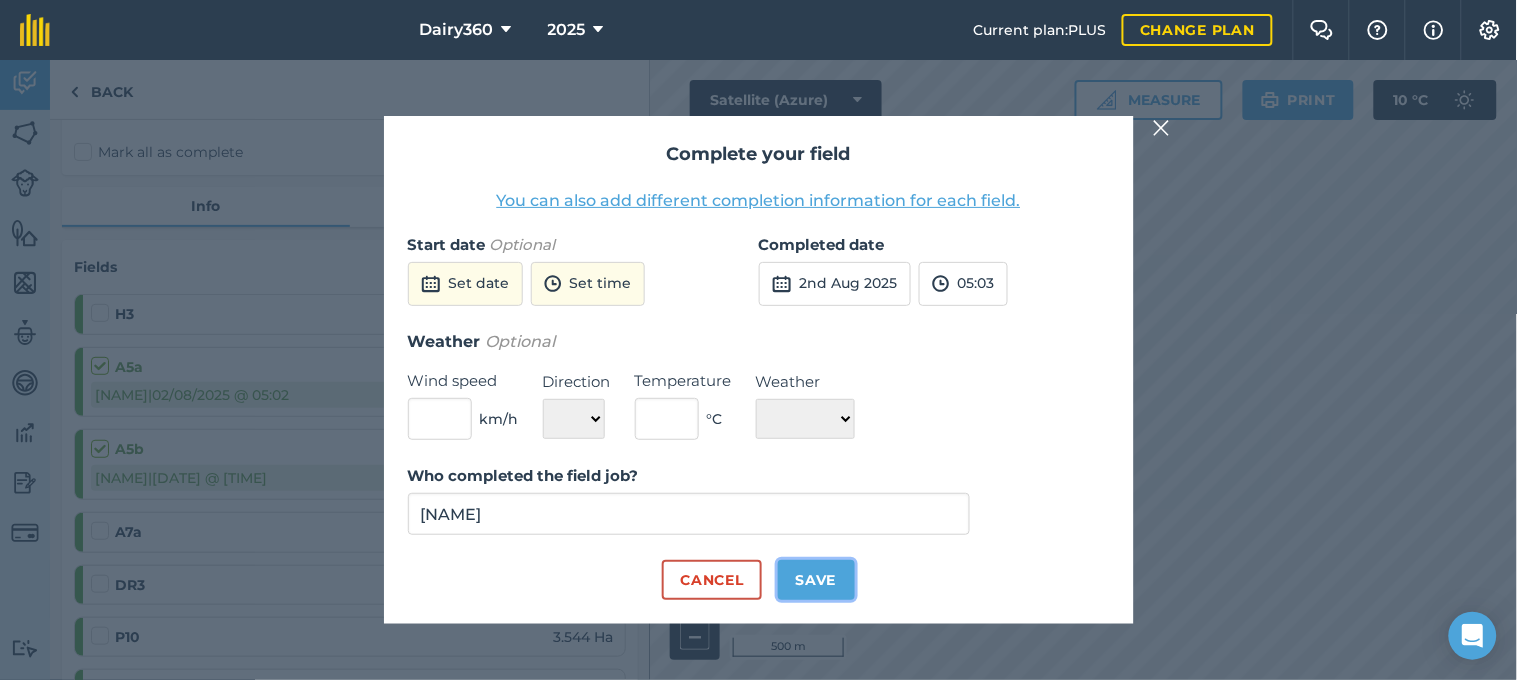 click on "Save" at bounding box center [816, 580] 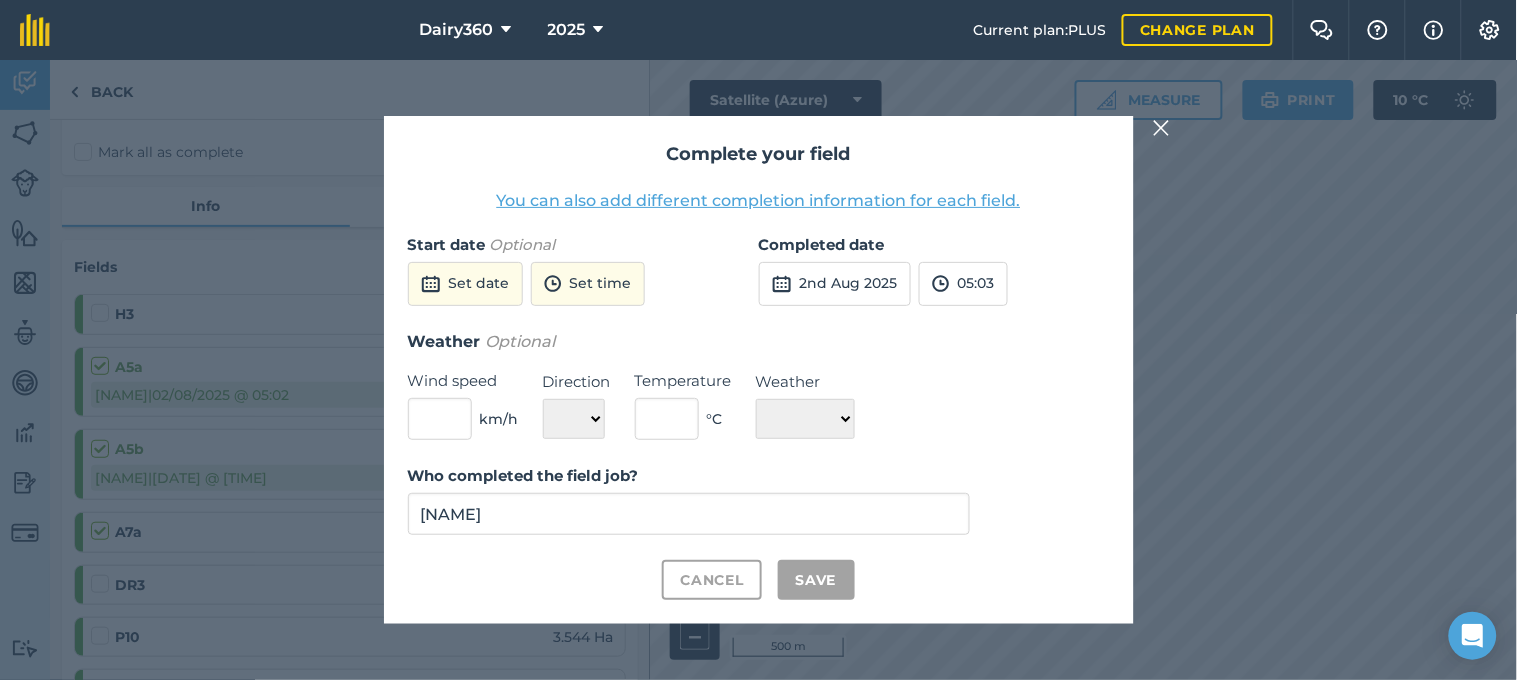 checkbox on "true" 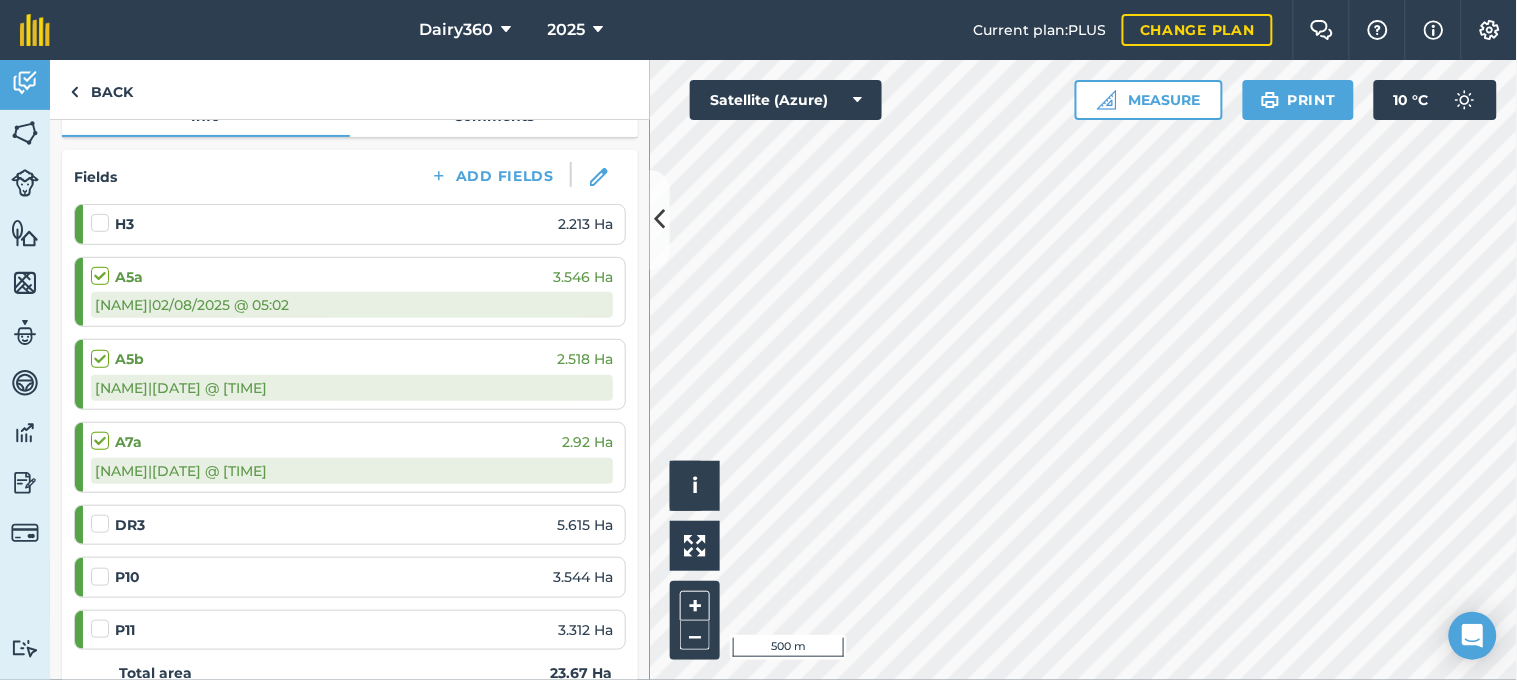 scroll, scrollTop: 296, scrollLeft: 0, axis: vertical 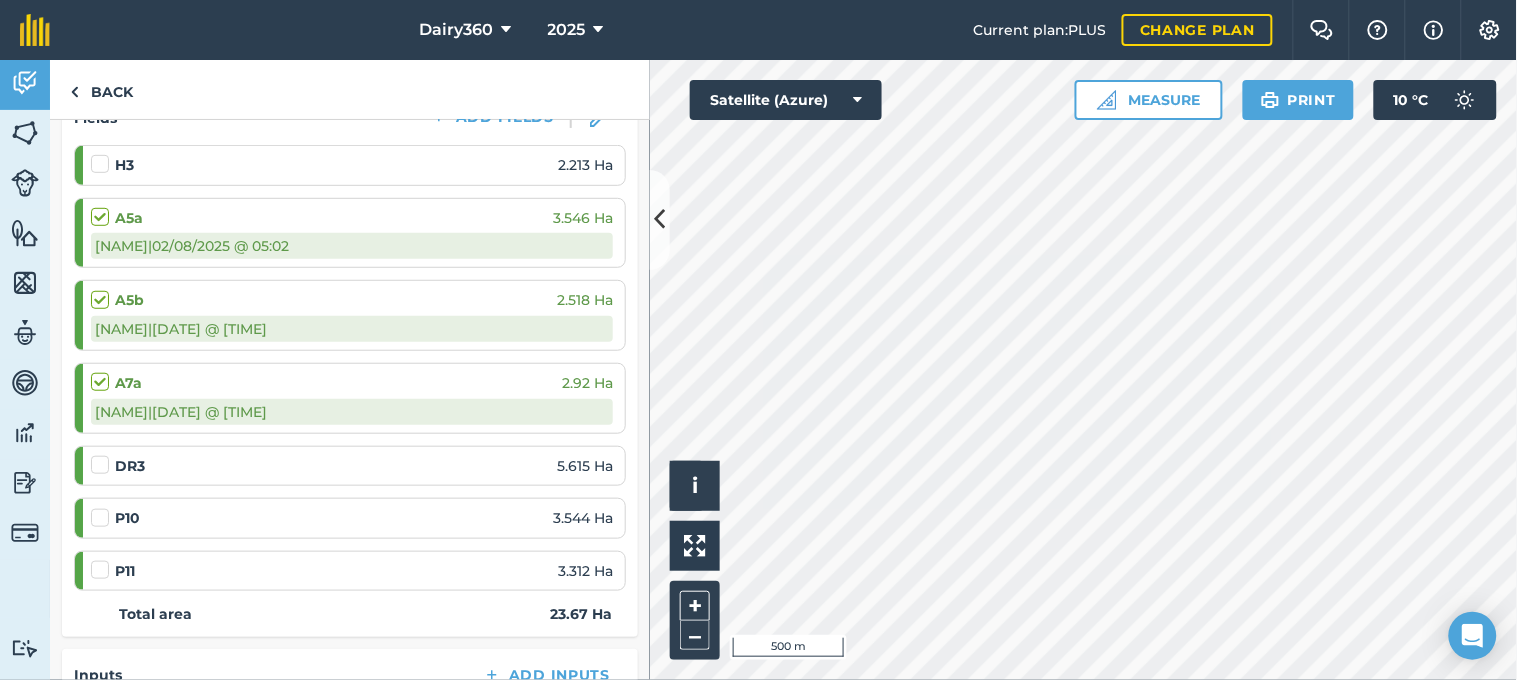 click at bounding box center (103, 508) 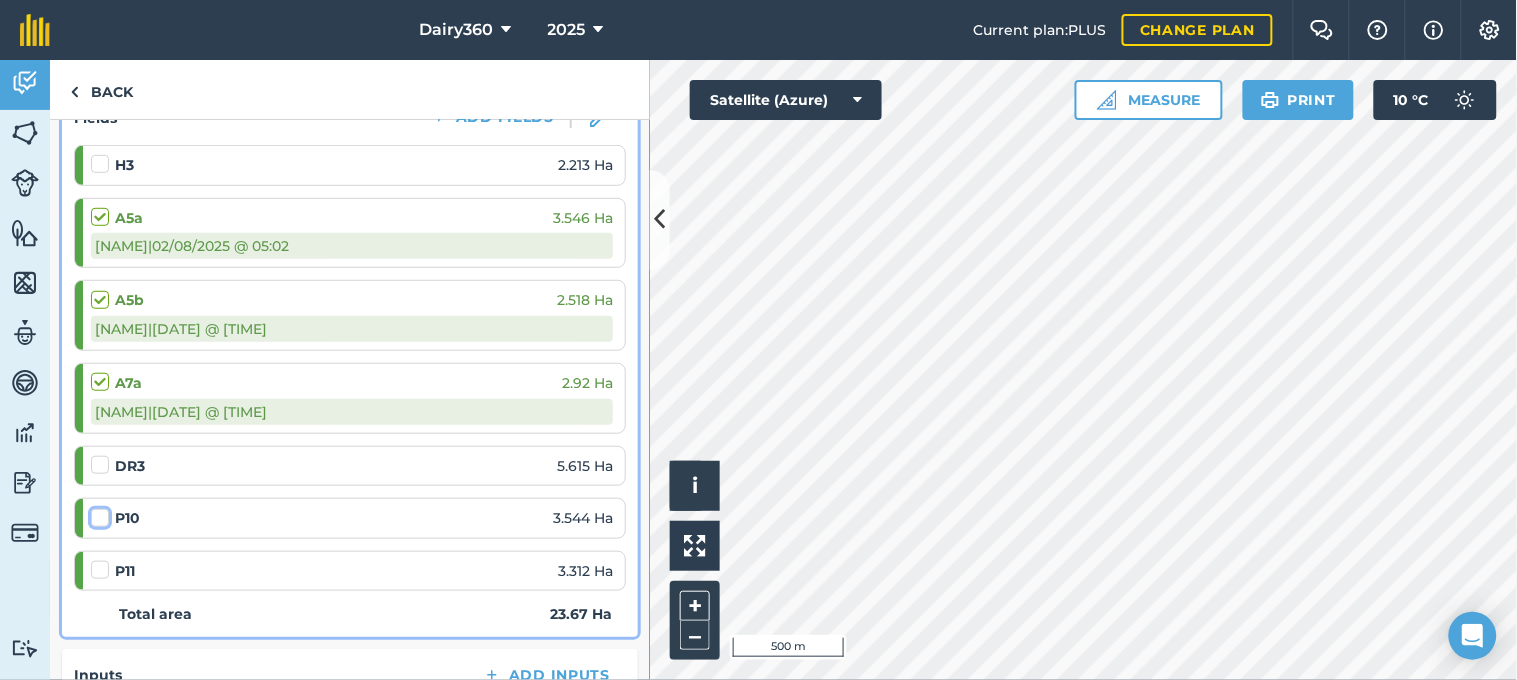 click at bounding box center (97, 514) 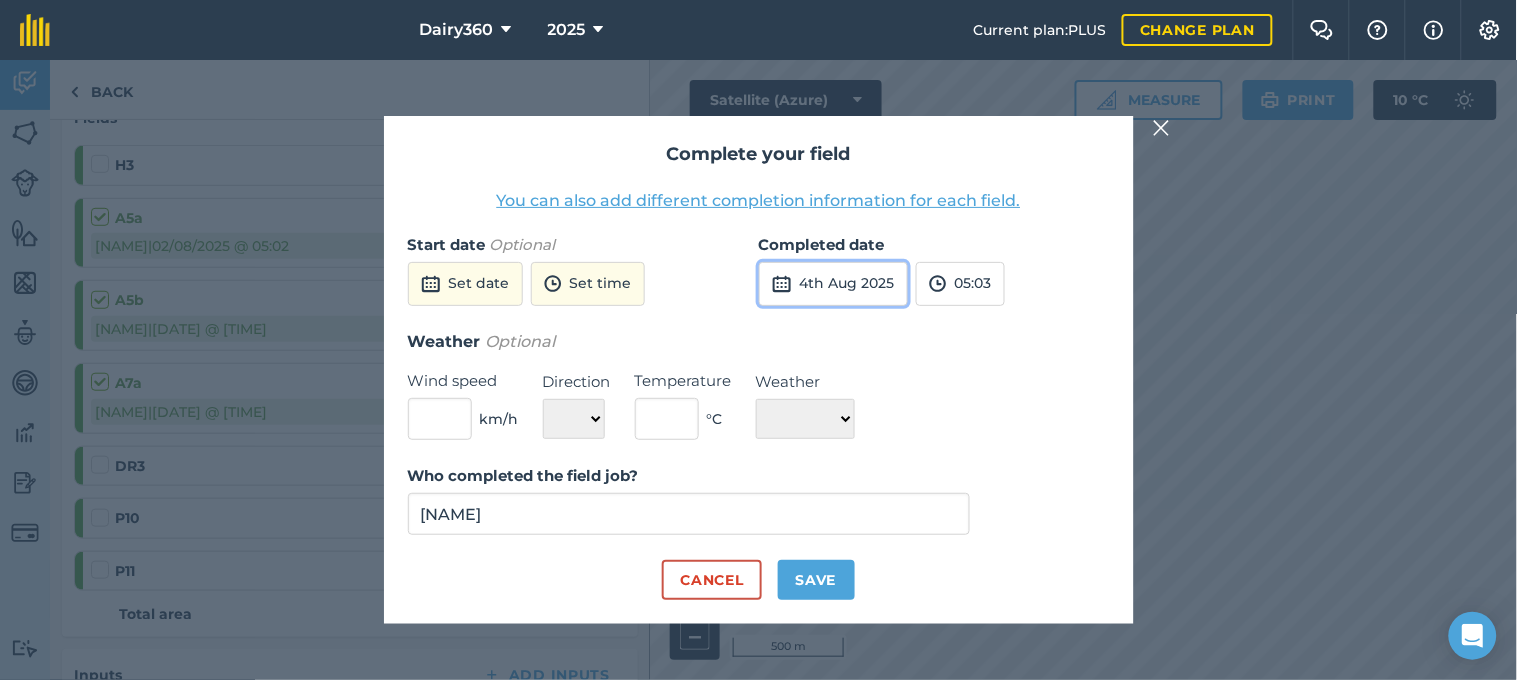 click on "4th Aug 2025" at bounding box center (833, 284) 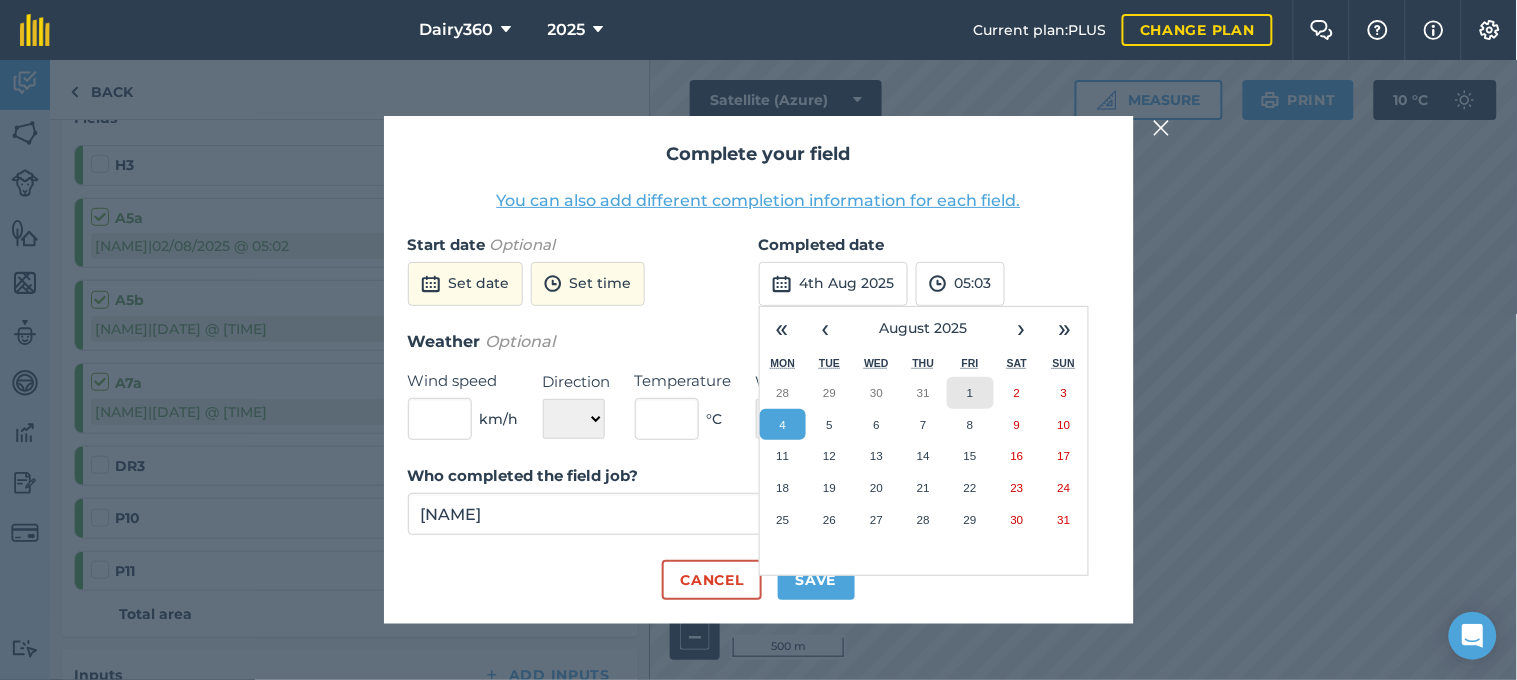 click on "1" at bounding box center (970, 393) 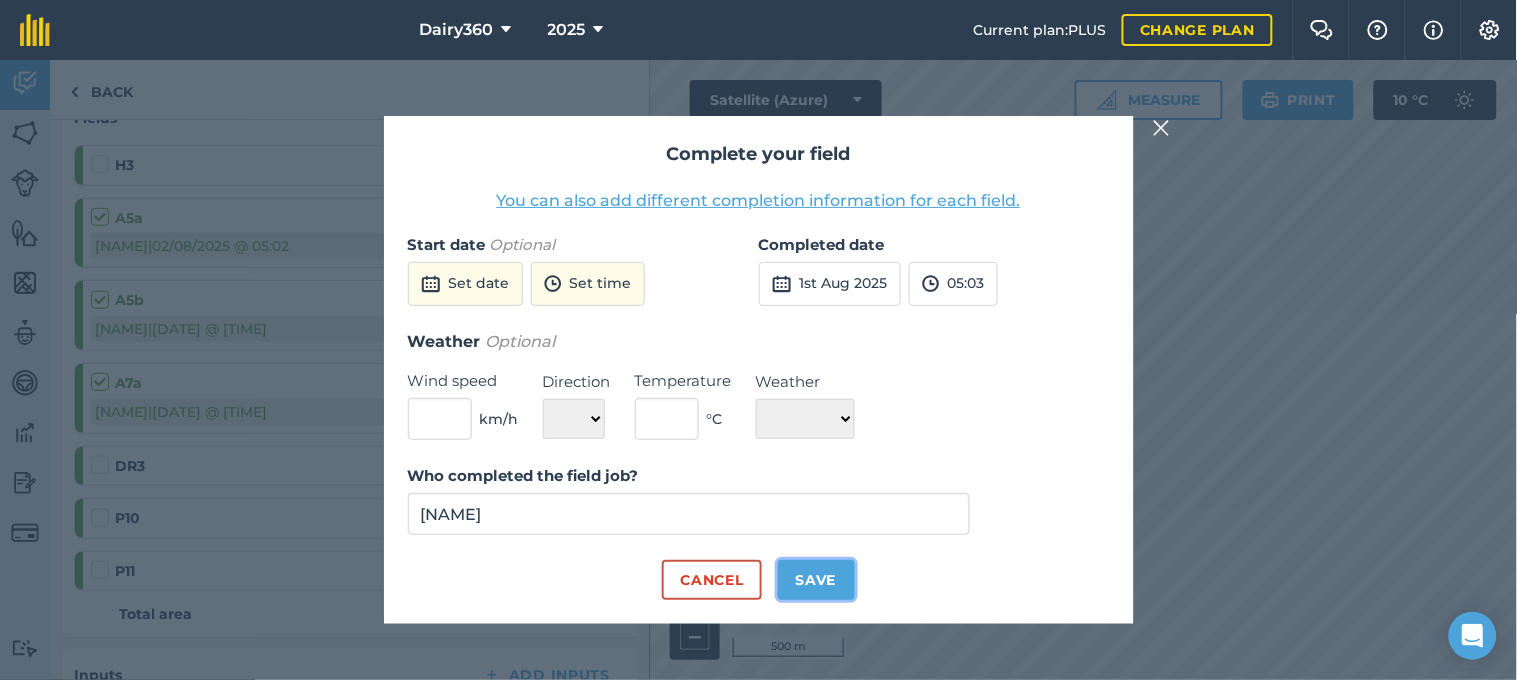 click on "Save" at bounding box center [816, 580] 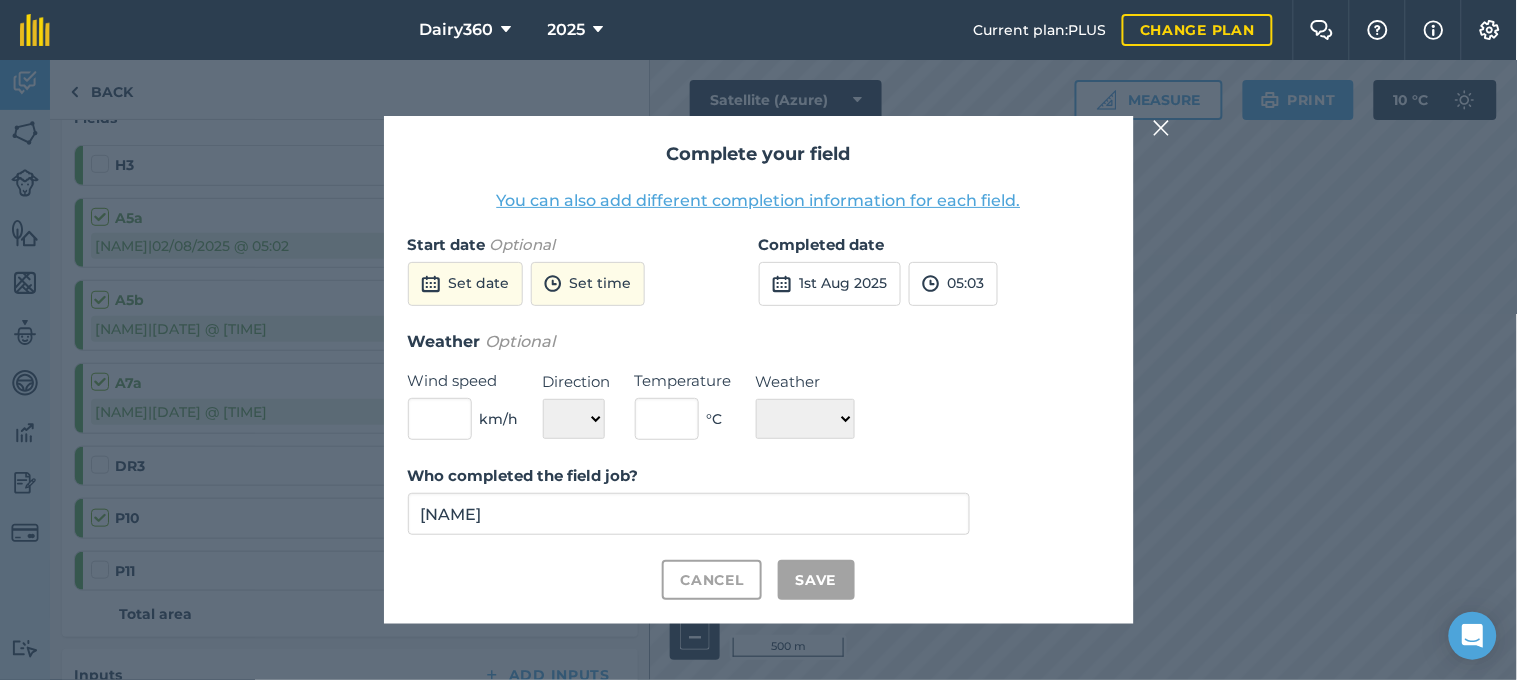 checkbox on "true" 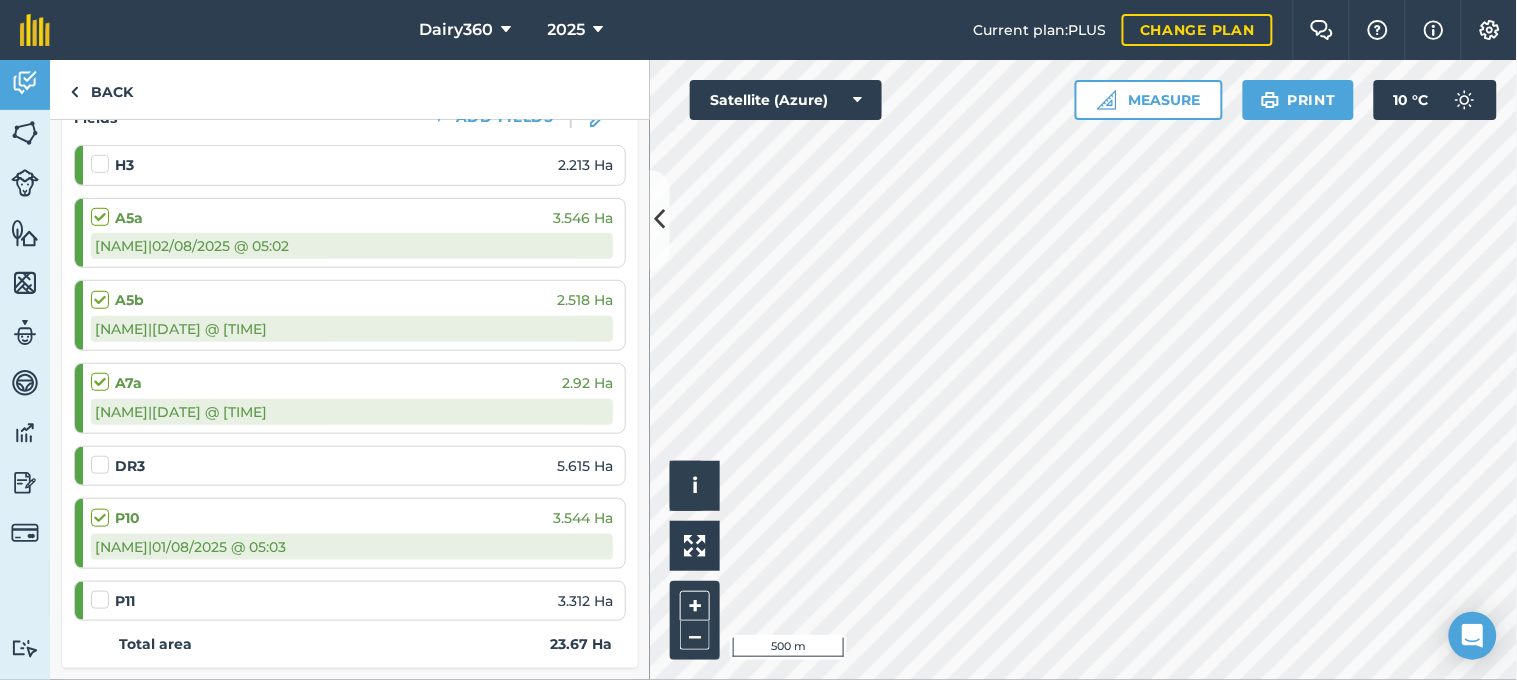 click at bounding box center [103, 590] 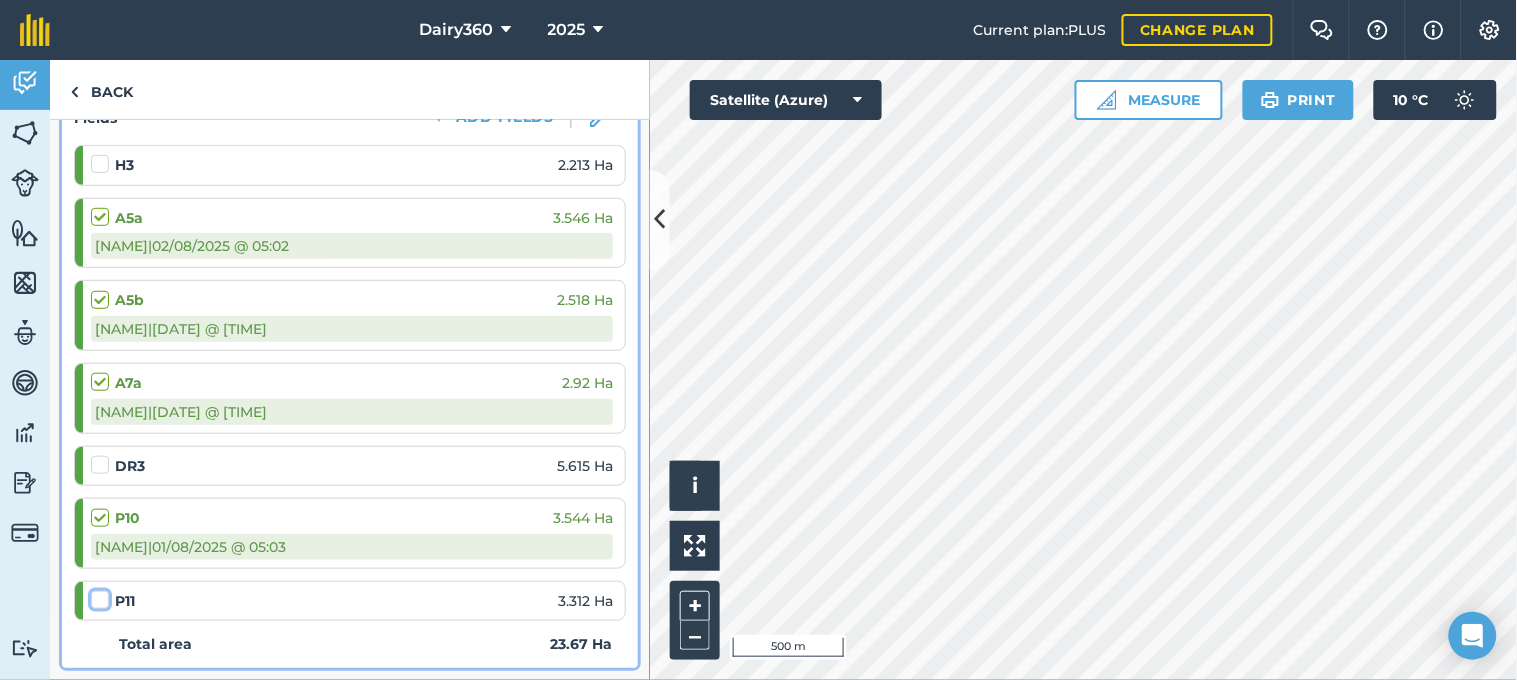 click at bounding box center (97, 596) 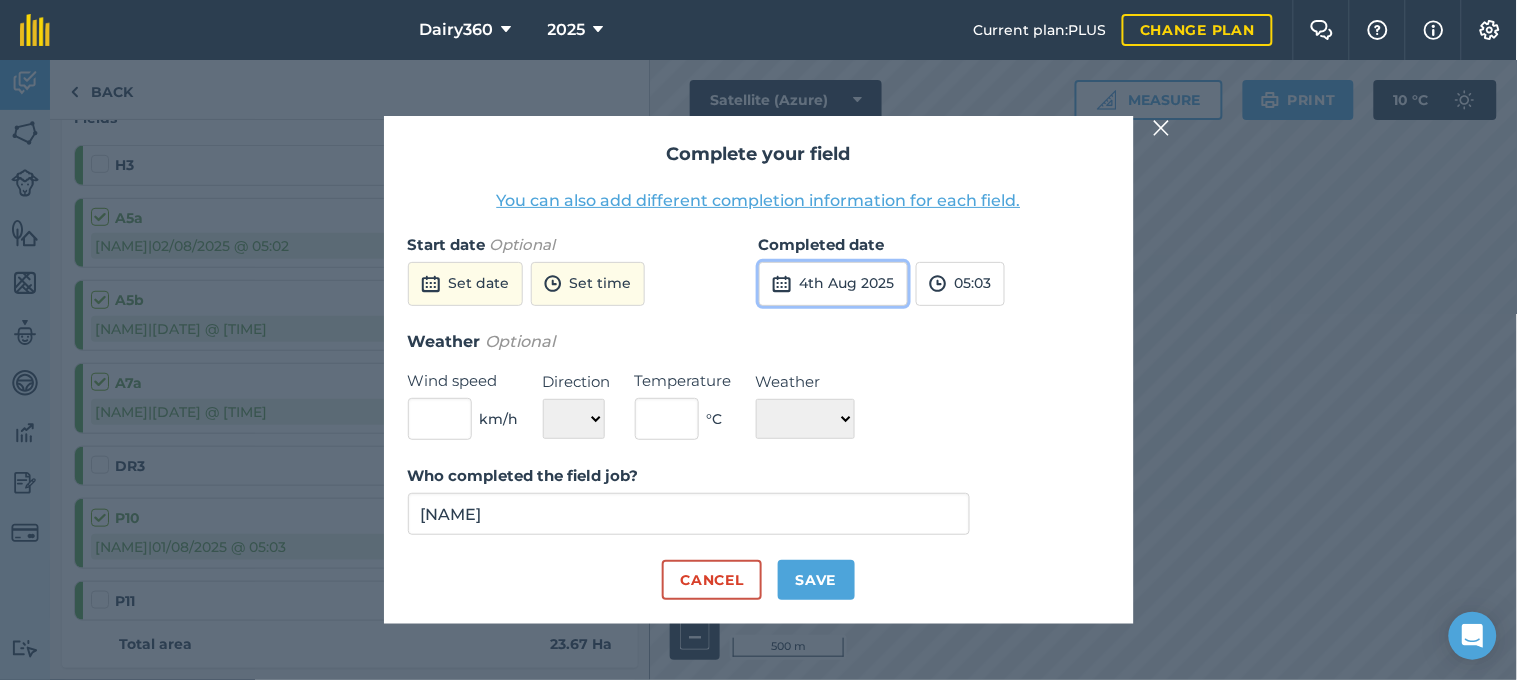 click on "4th Aug 2025" at bounding box center [833, 284] 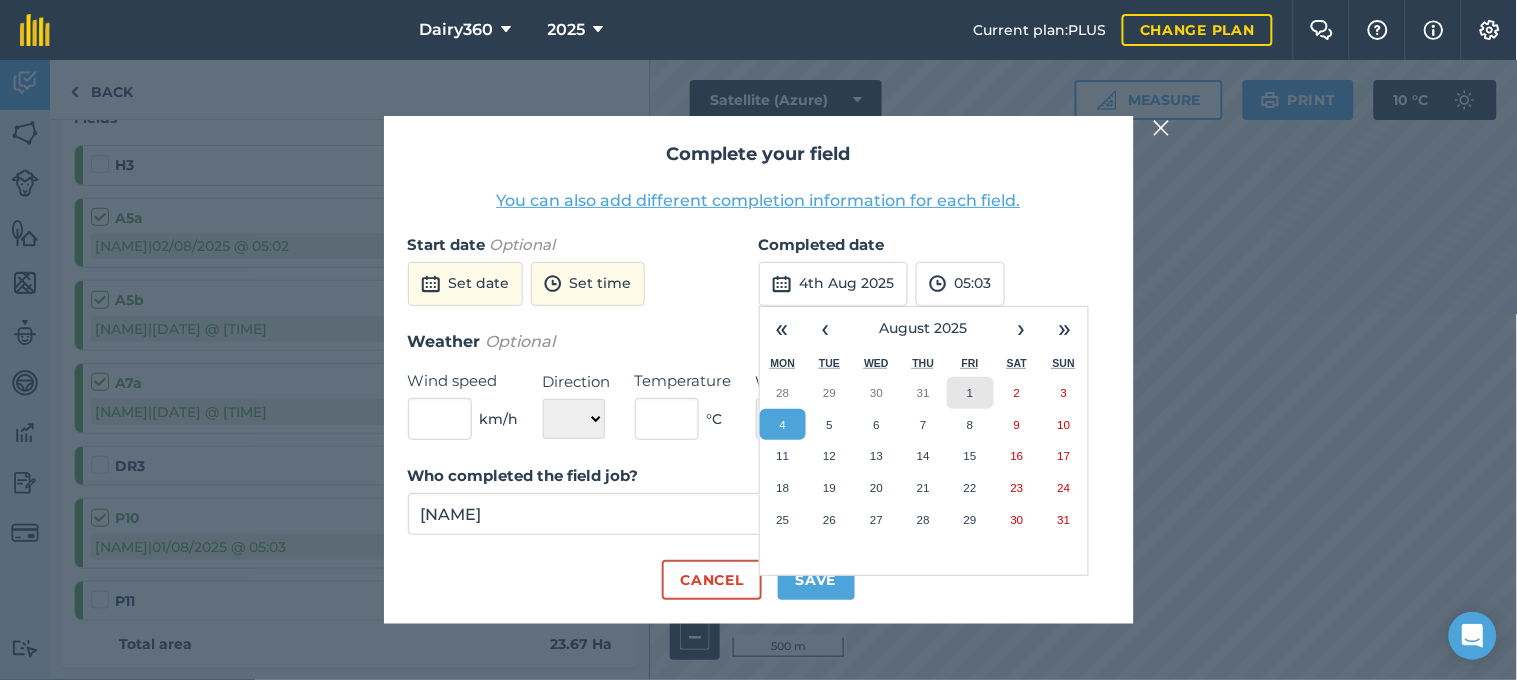 click on "1" at bounding box center [970, 393] 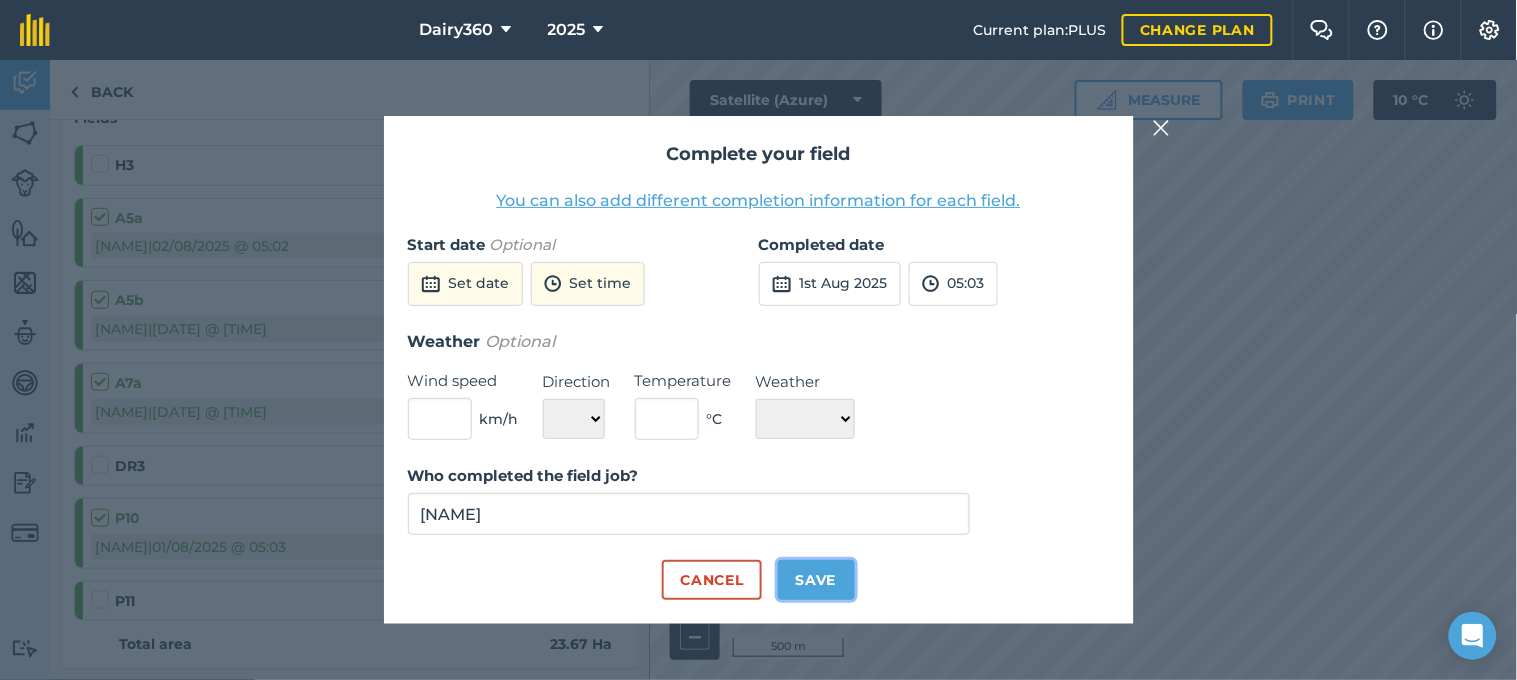 click on "Save" at bounding box center (816, 580) 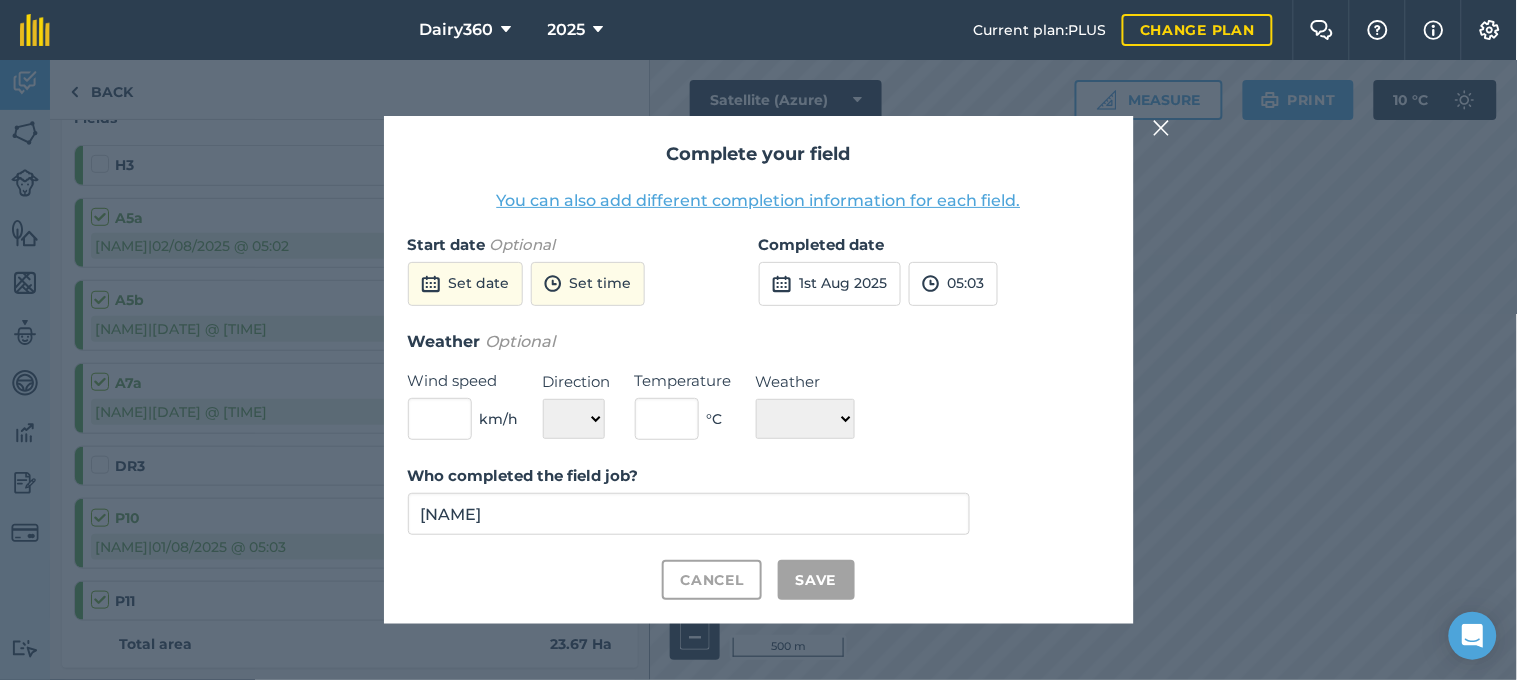 checkbox on "true" 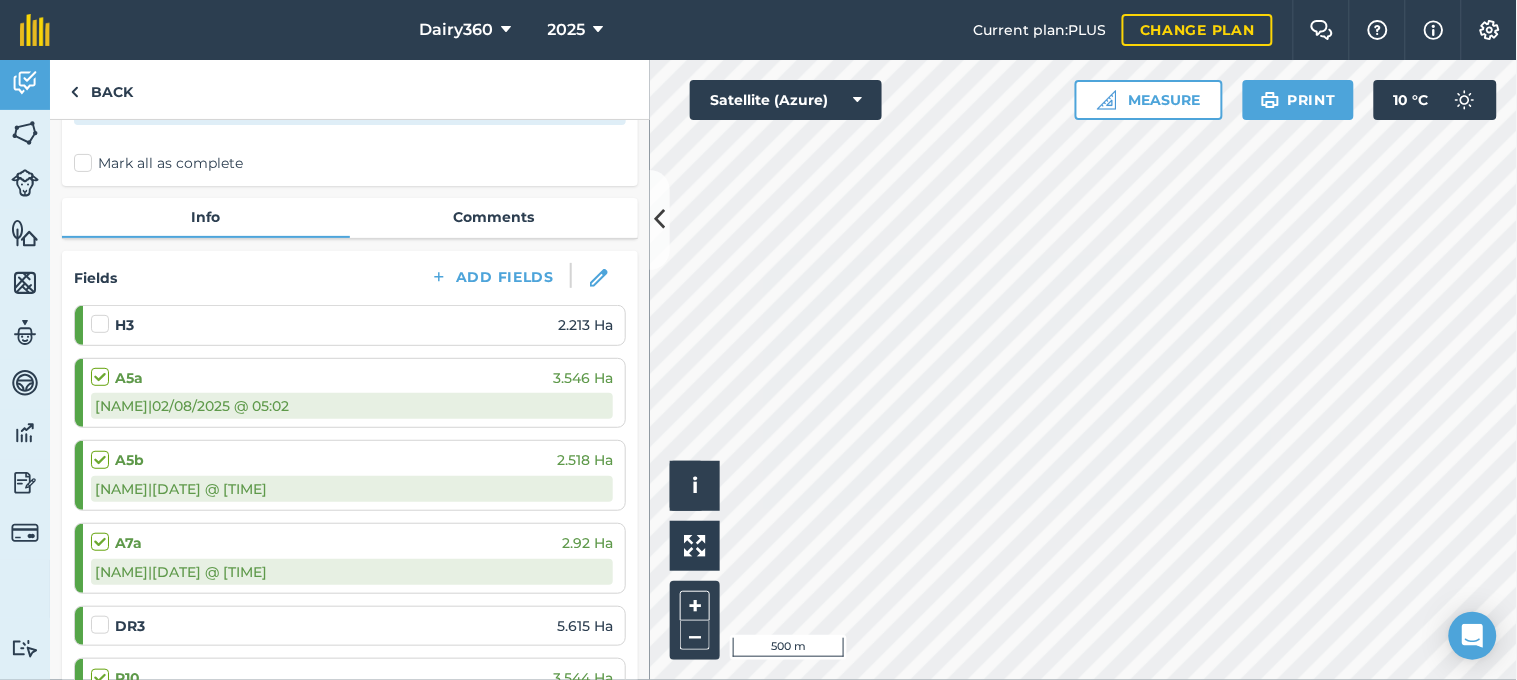 scroll, scrollTop: 0, scrollLeft: 0, axis: both 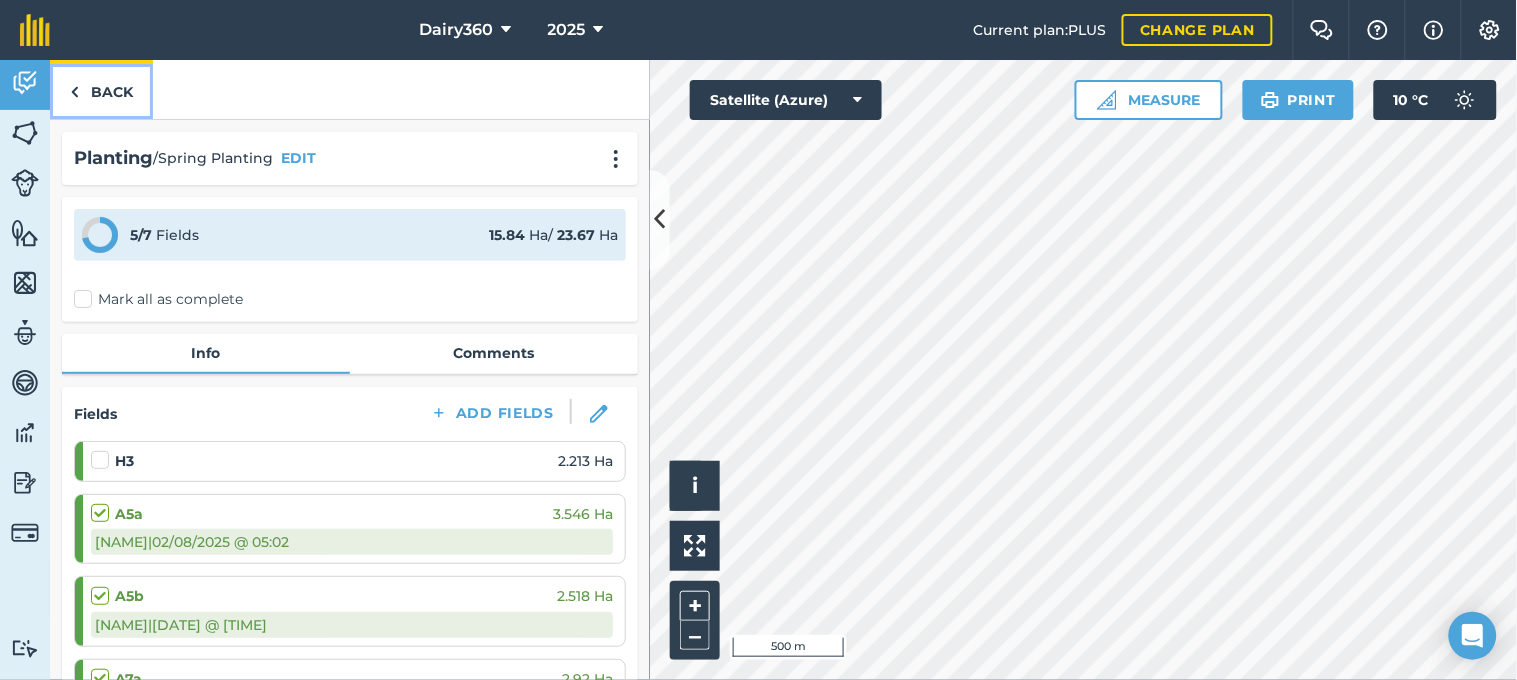 click at bounding box center [74, 92] 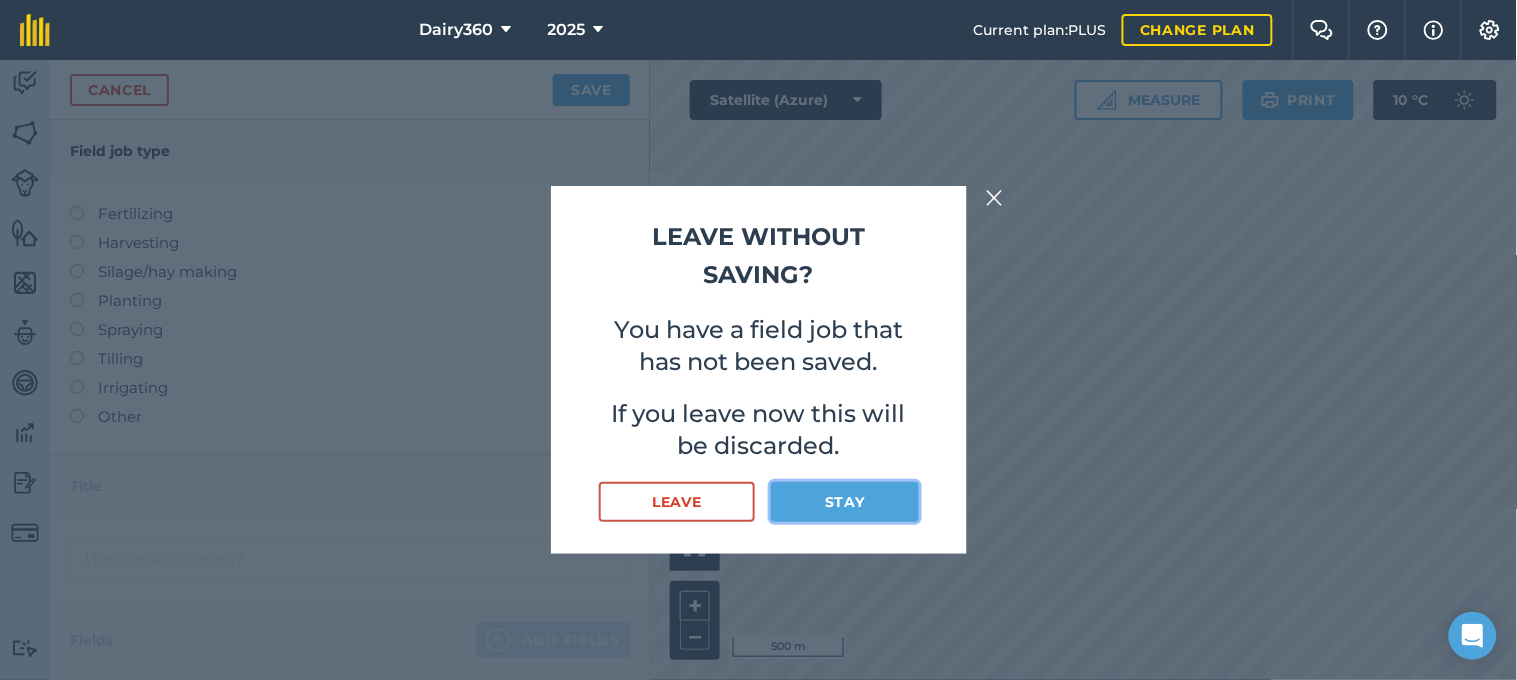 click on "Stay" at bounding box center [844, 502] 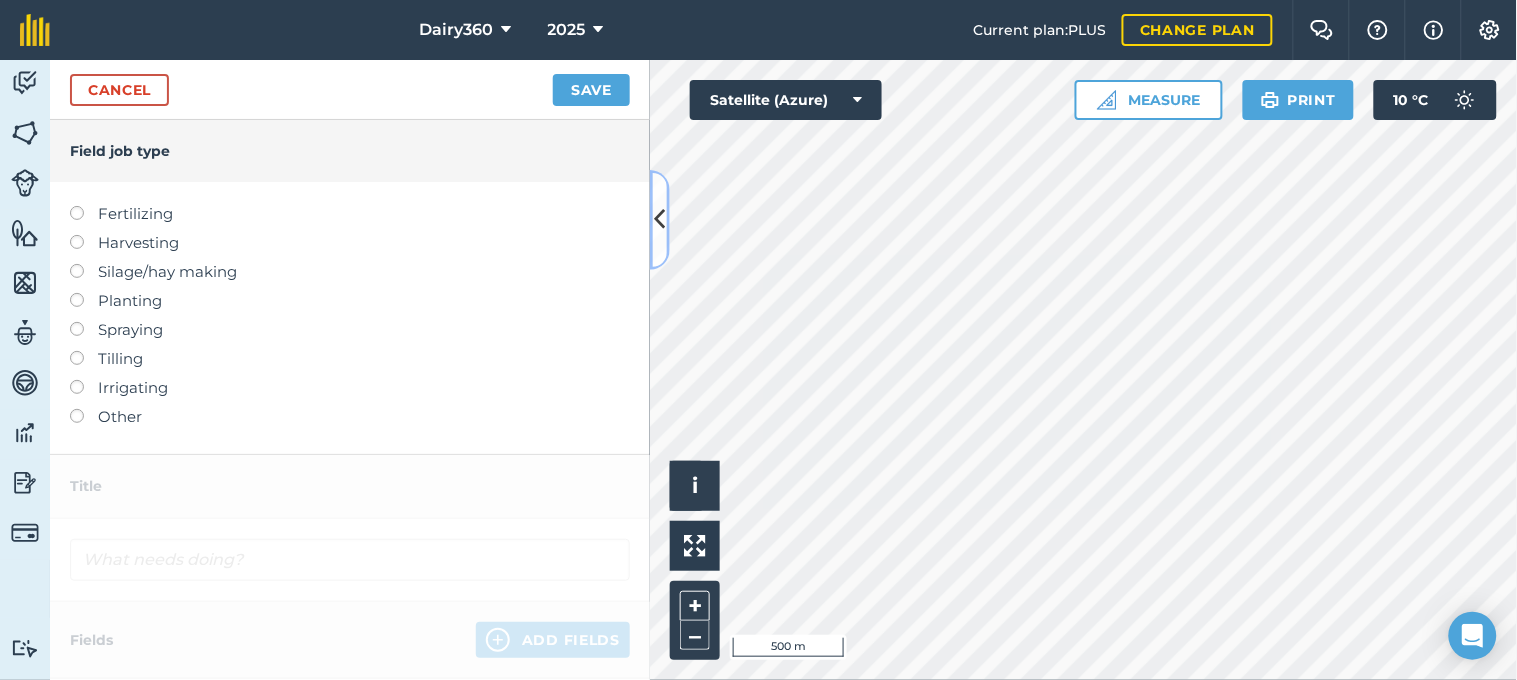 click at bounding box center (660, 219) 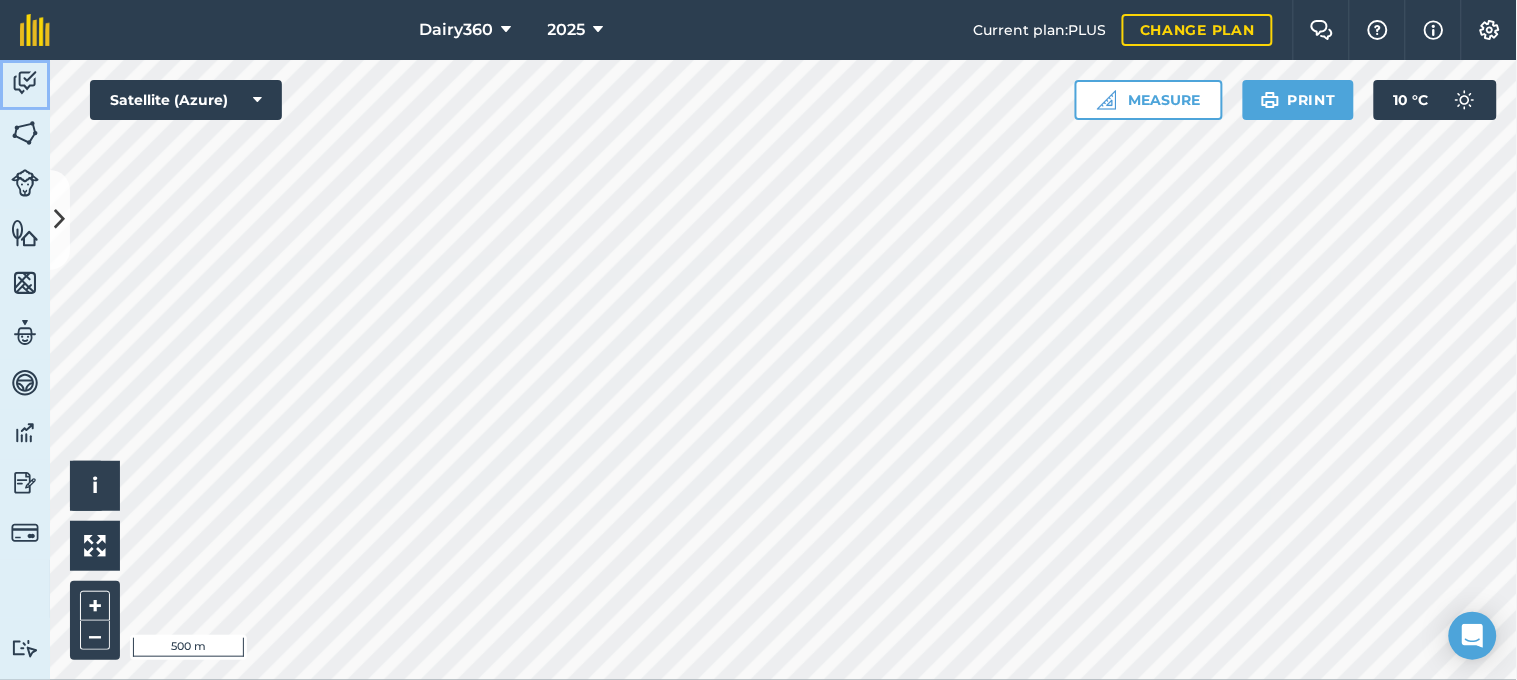 click on "Activity" at bounding box center (25, 85) 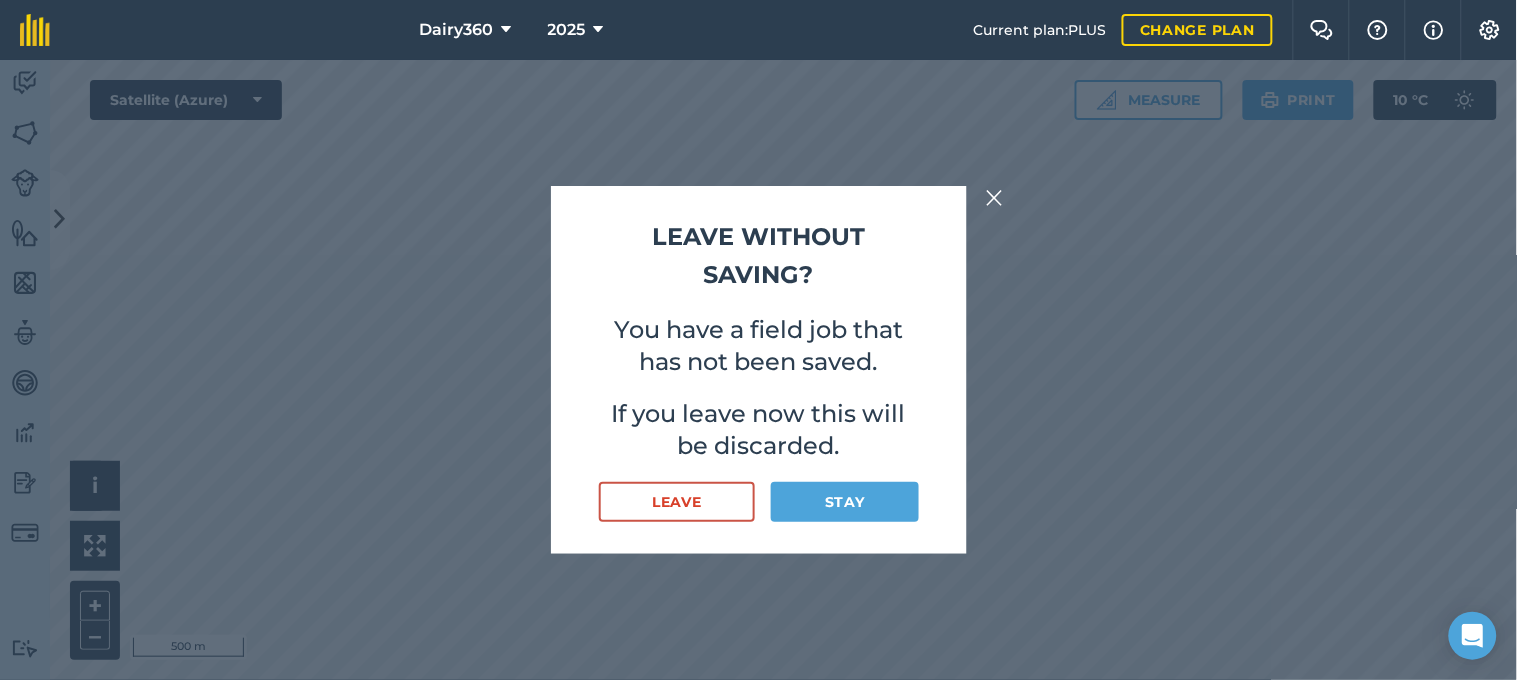 click at bounding box center [995, 198] 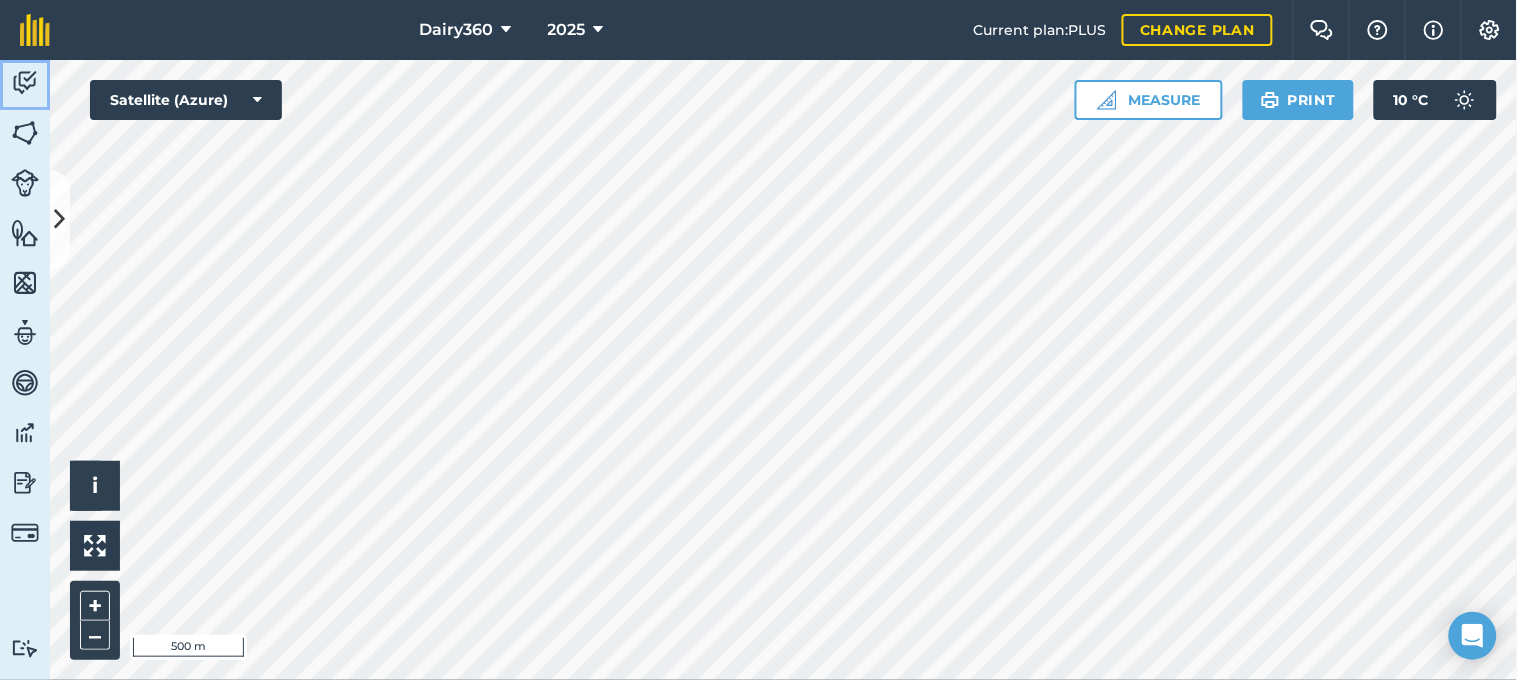 click at bounding box center [25, 83] 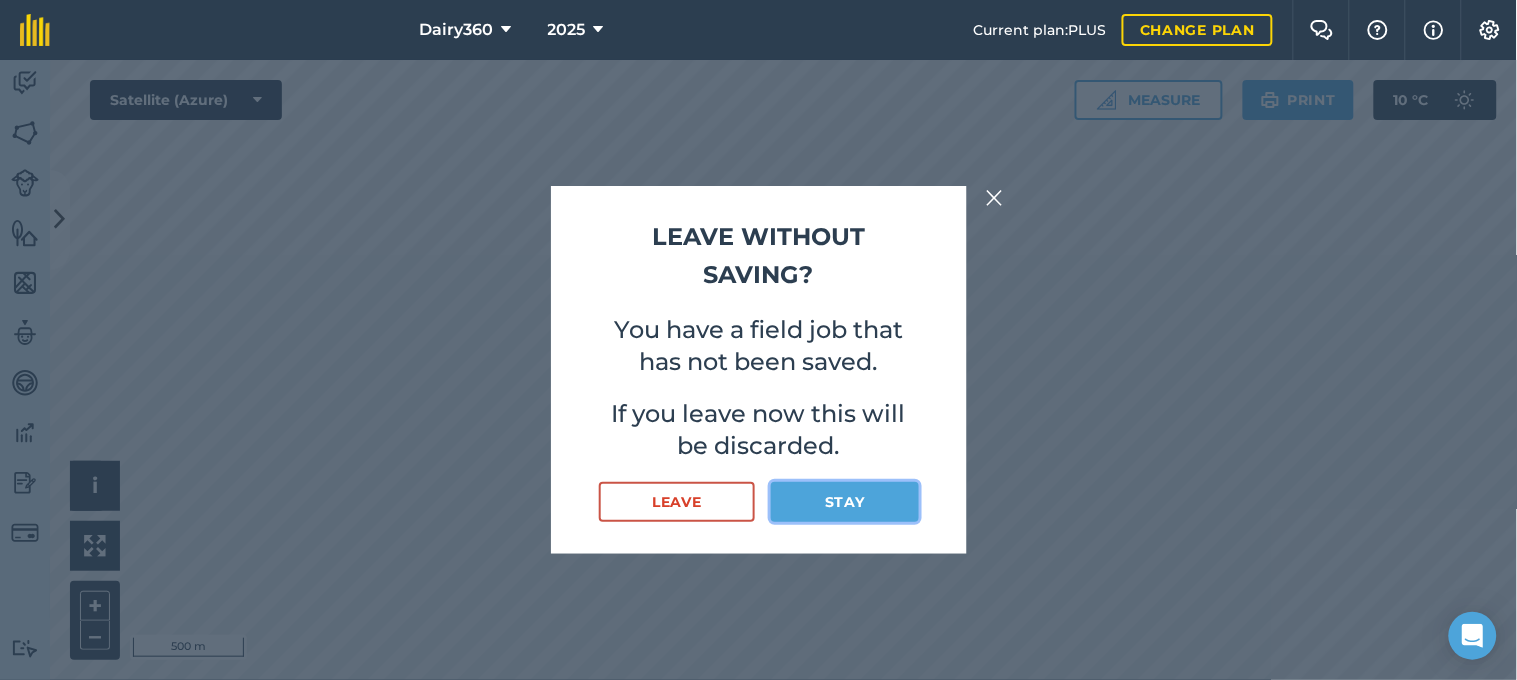 click on "Stay" at bounding box center [844, 502] 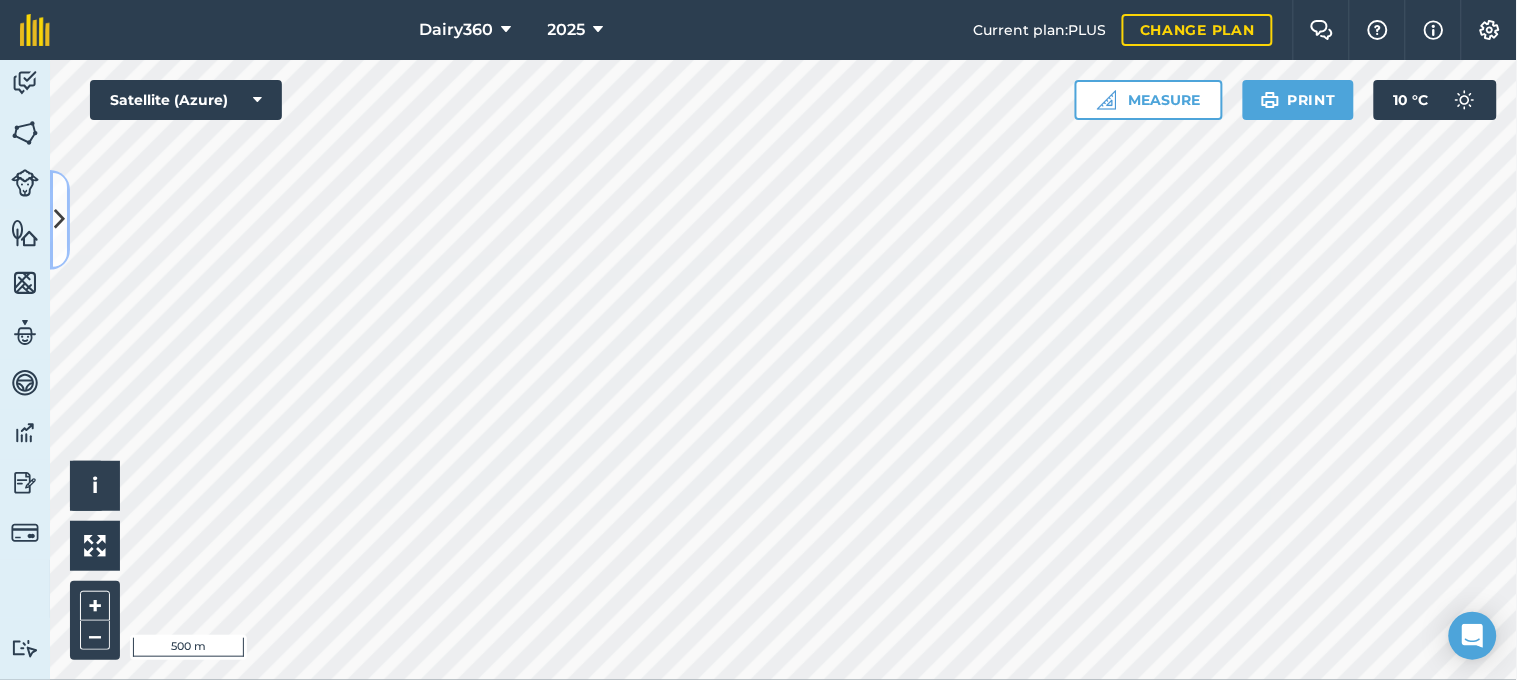 click at bounding box center [60, 219] 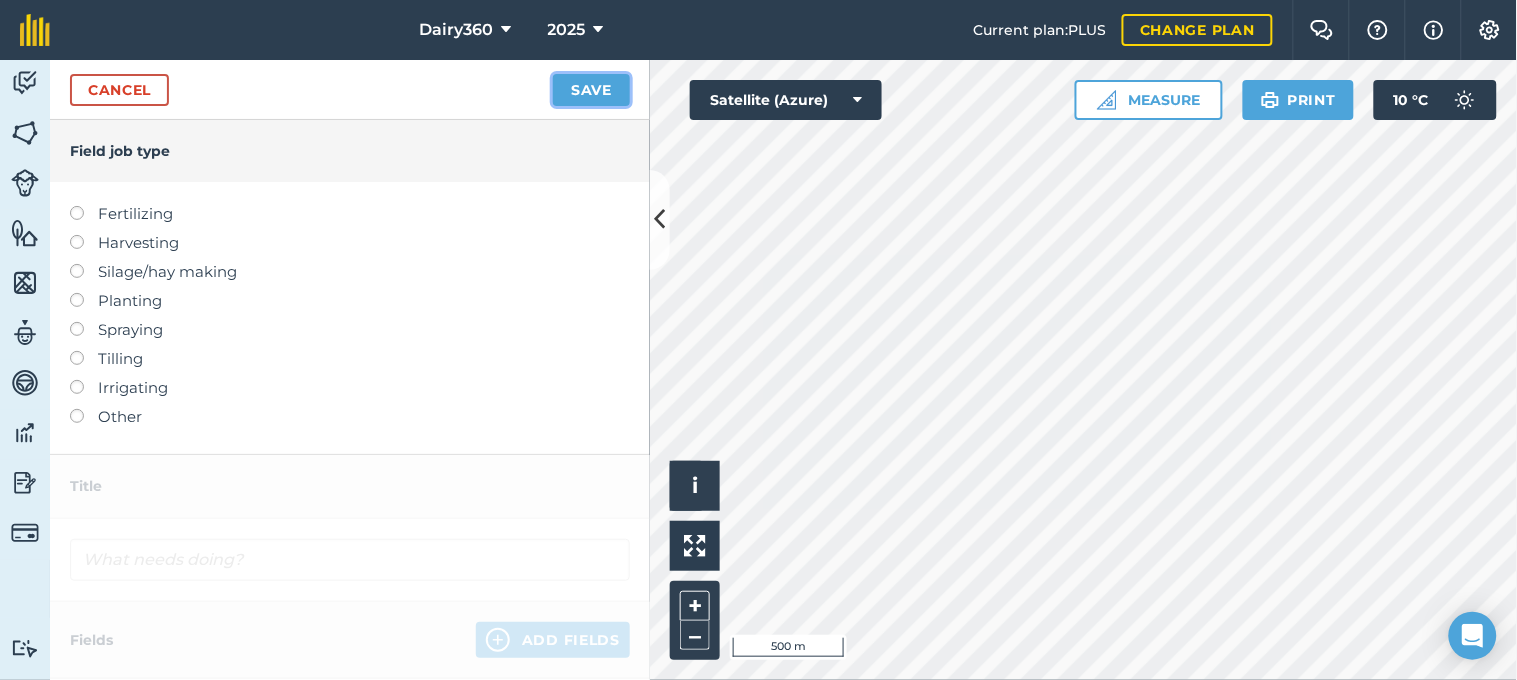 click on "Save" at bounding box center (591, 90) 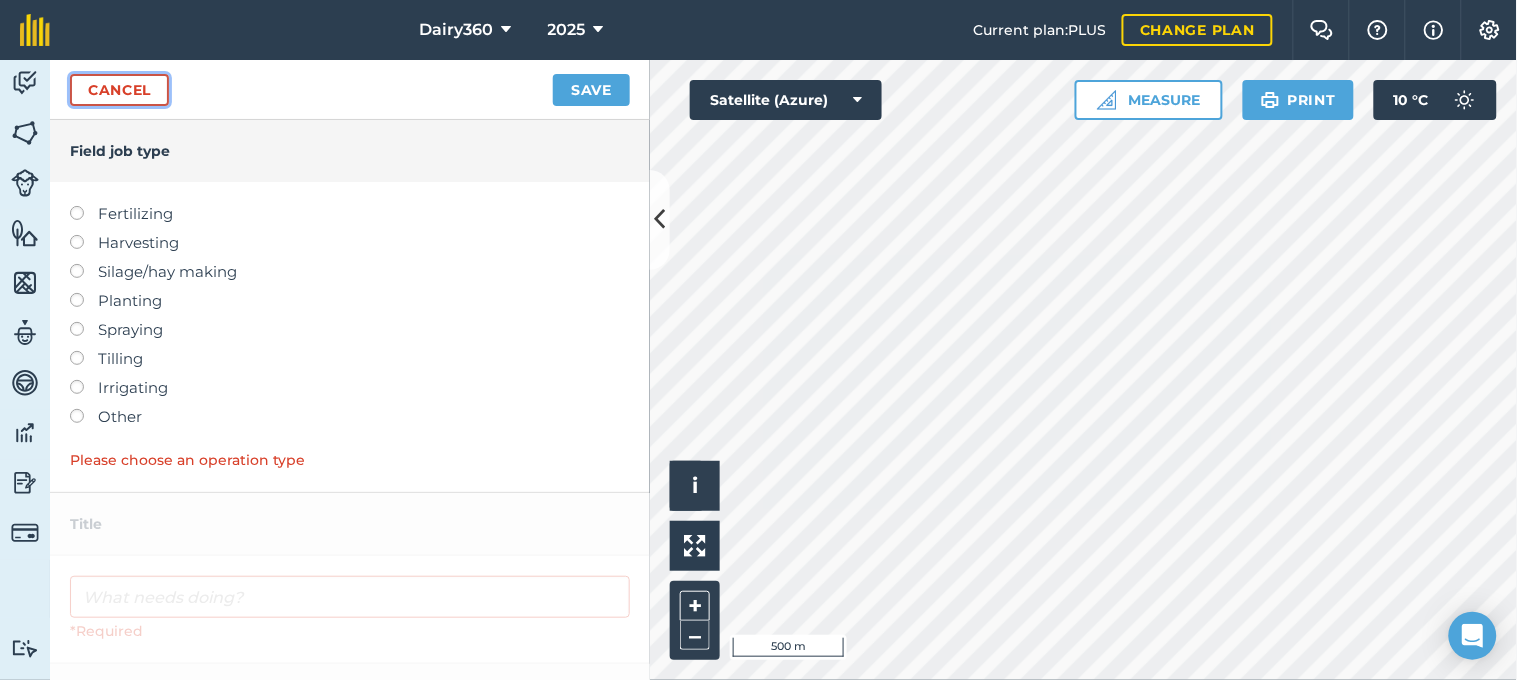 click on "Cancel" at bounding box center [119, 90] 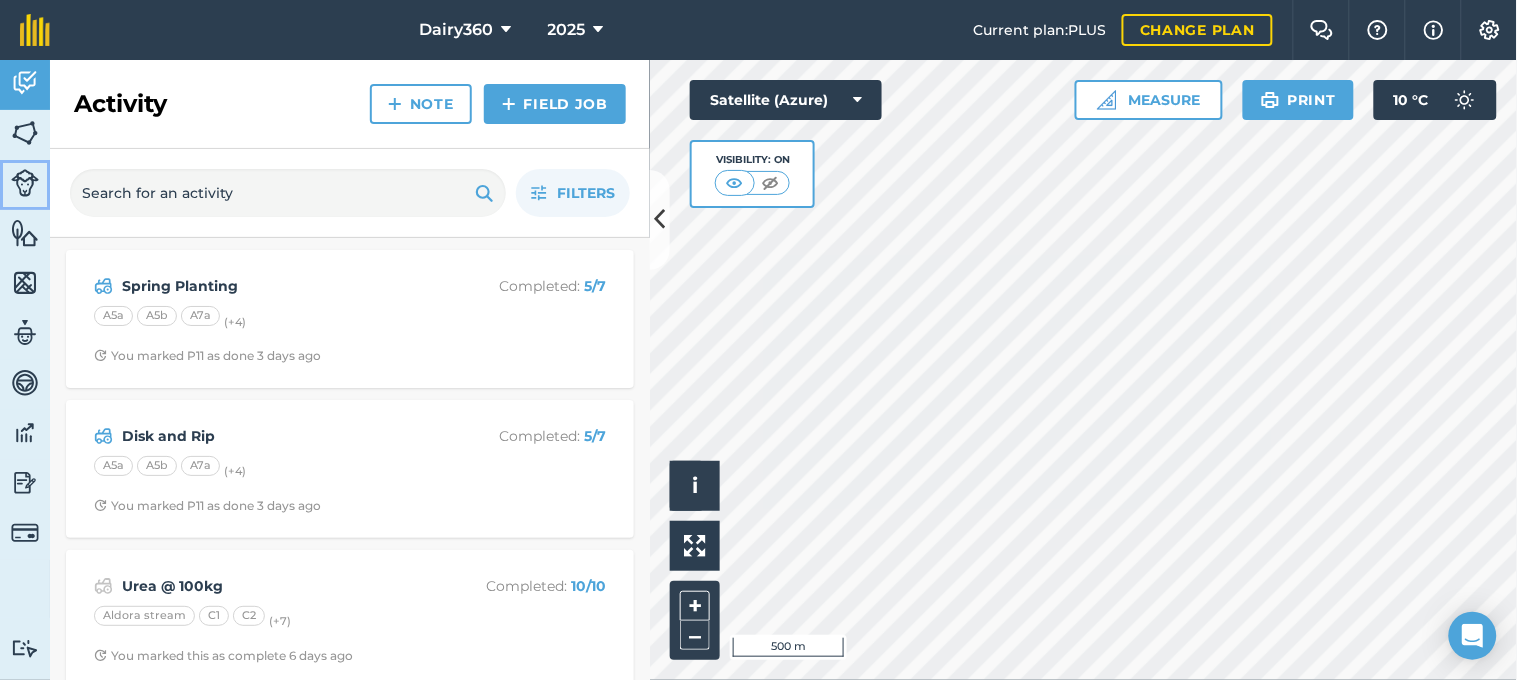 click at bounding box center (25, 183) 